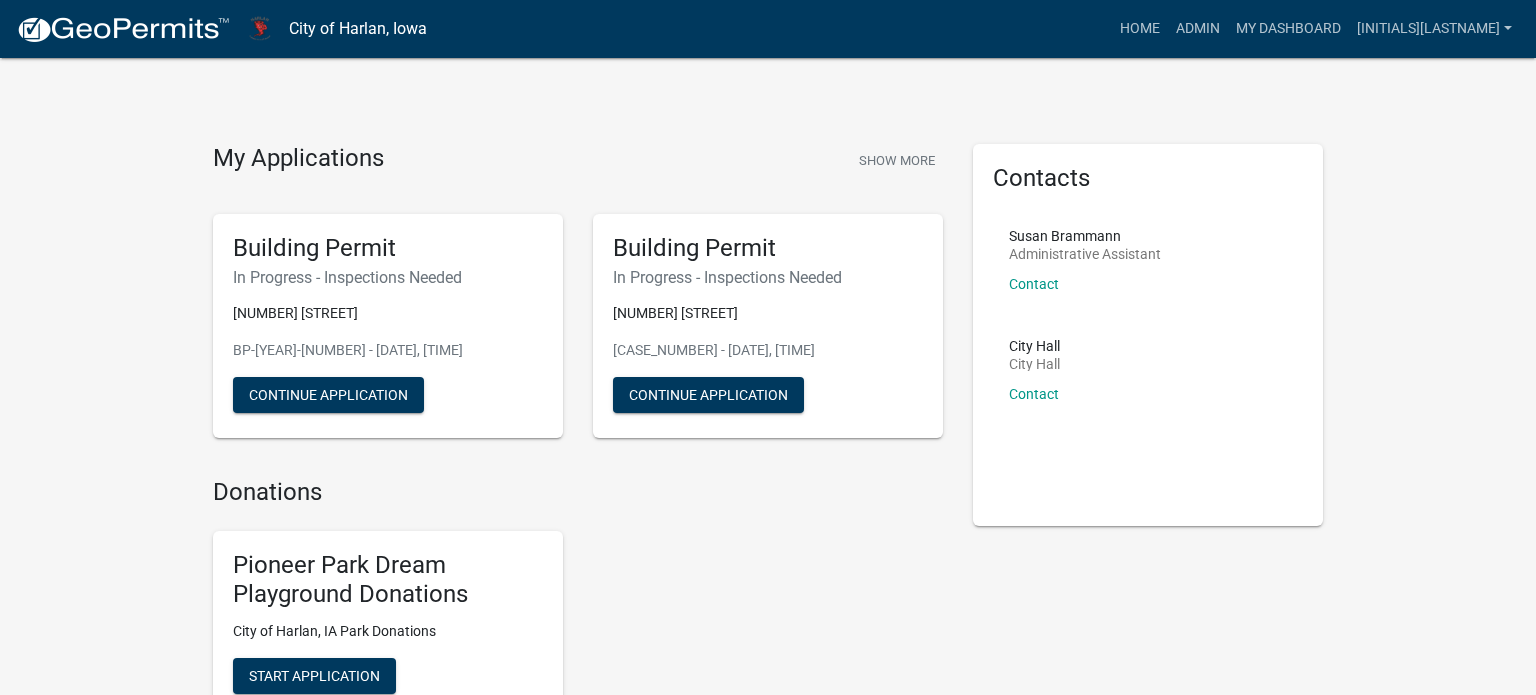 scroll, scrollTop: 0, scrollLeft: 0, axis: both 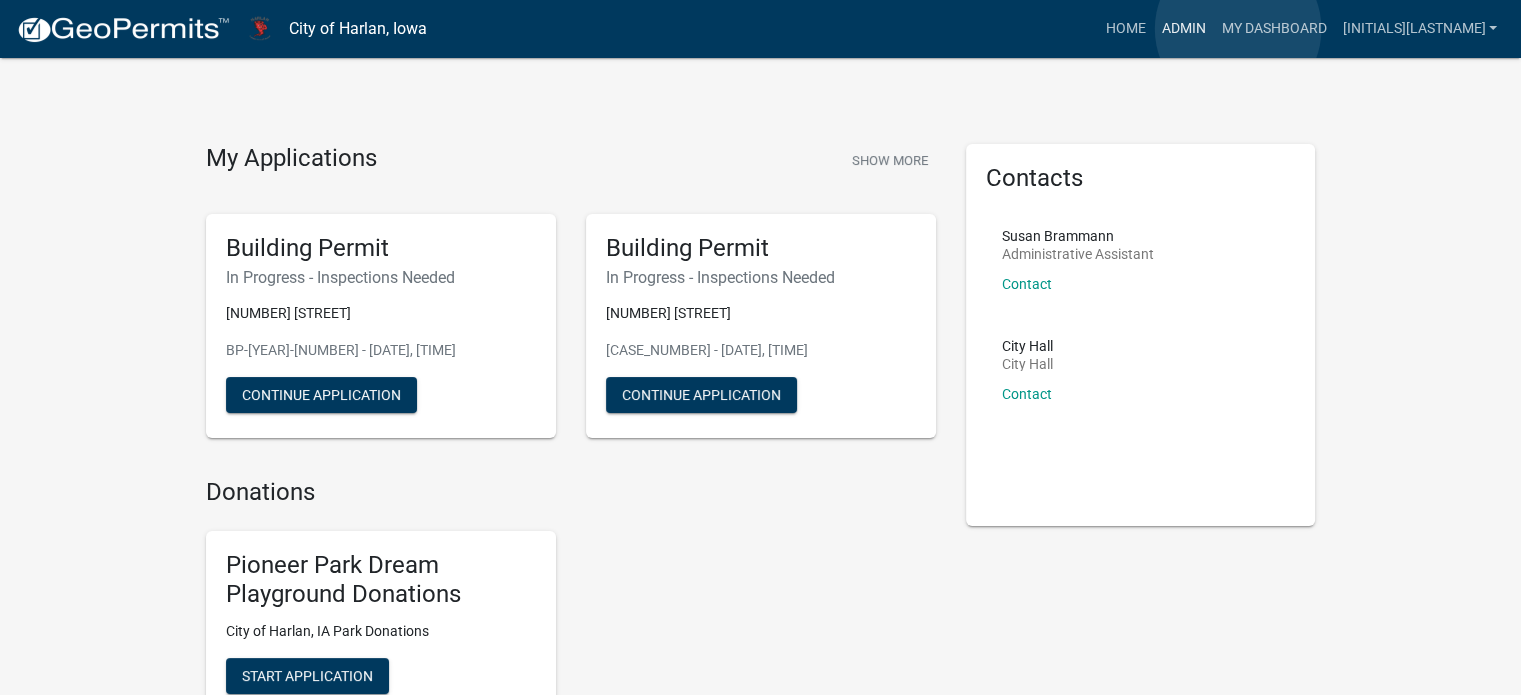 click on "Admin" at bounding box center (1183, 29) 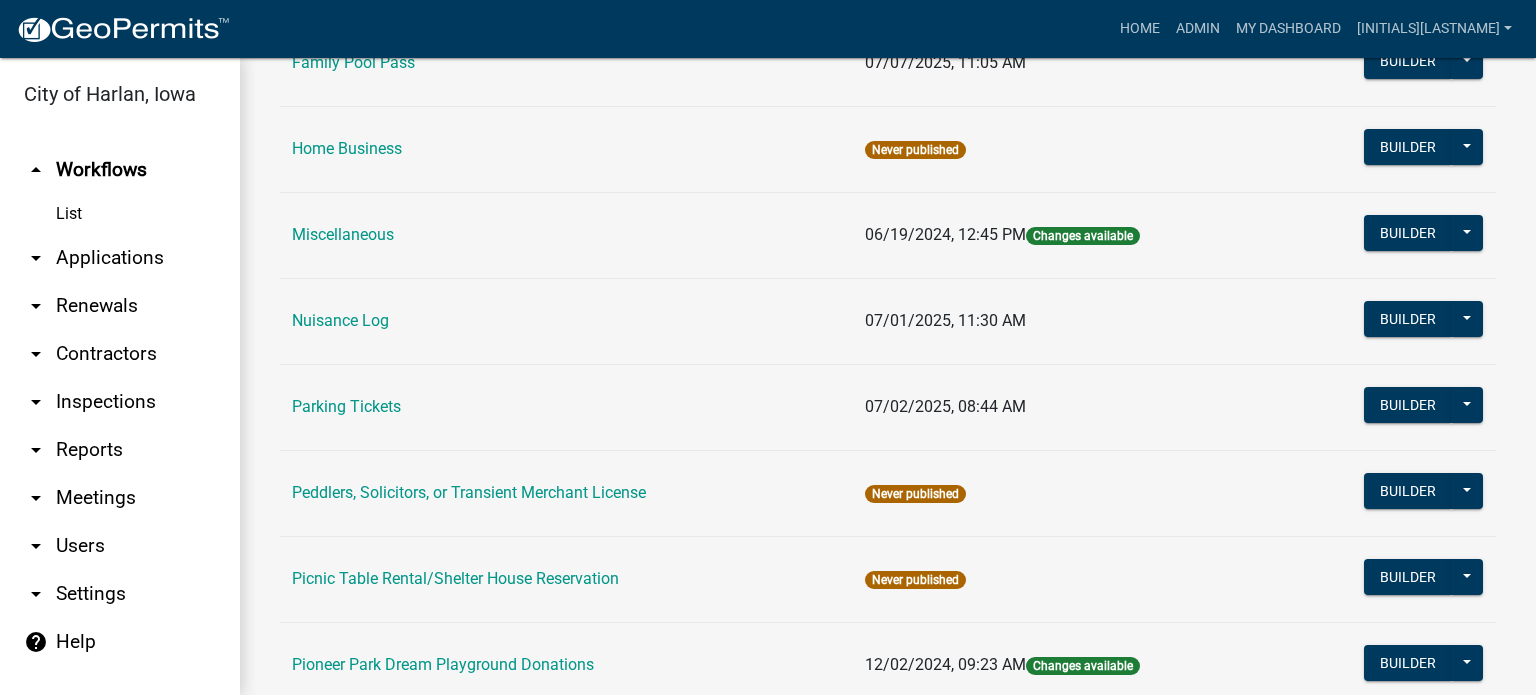 scroll, scrollTop: 1200, scrollLeft: 0, axis: vertical 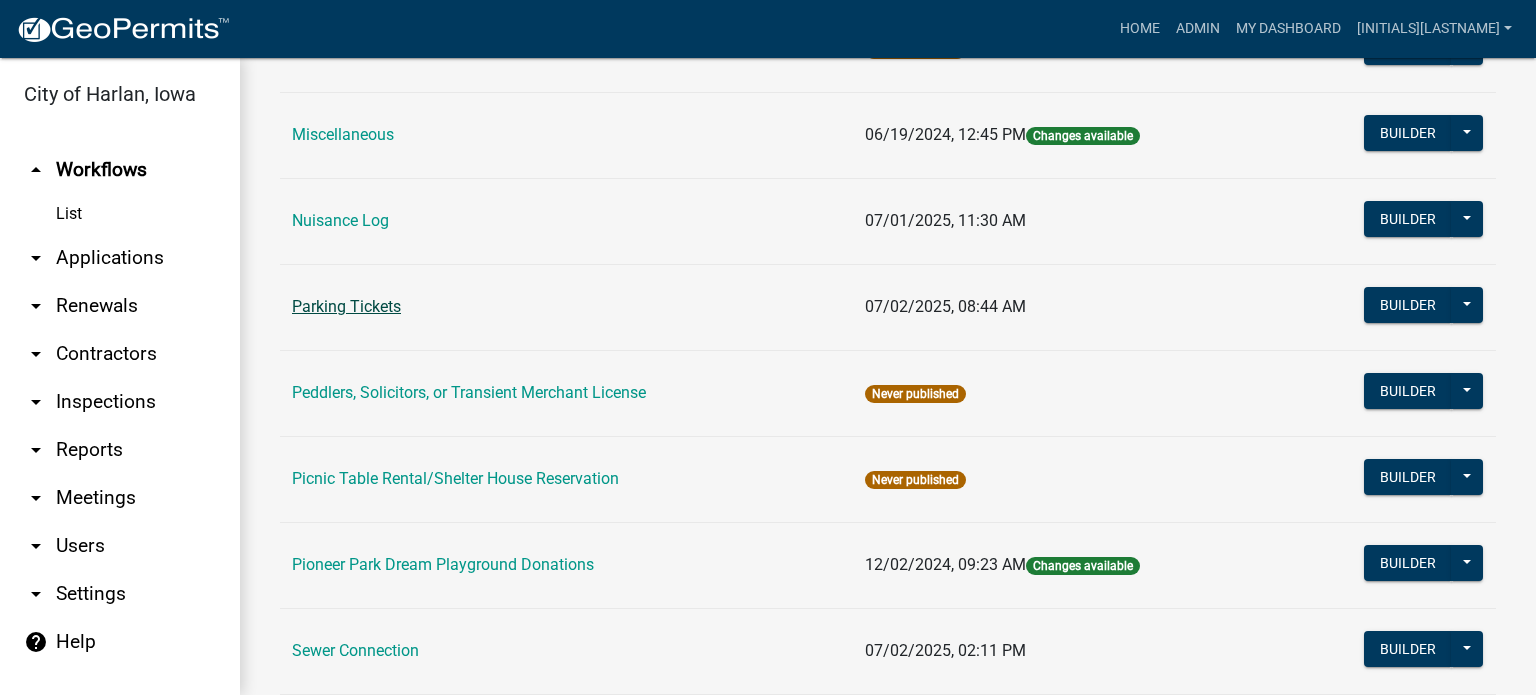click on "Parking Tickets" at bounding box center [346, 306] 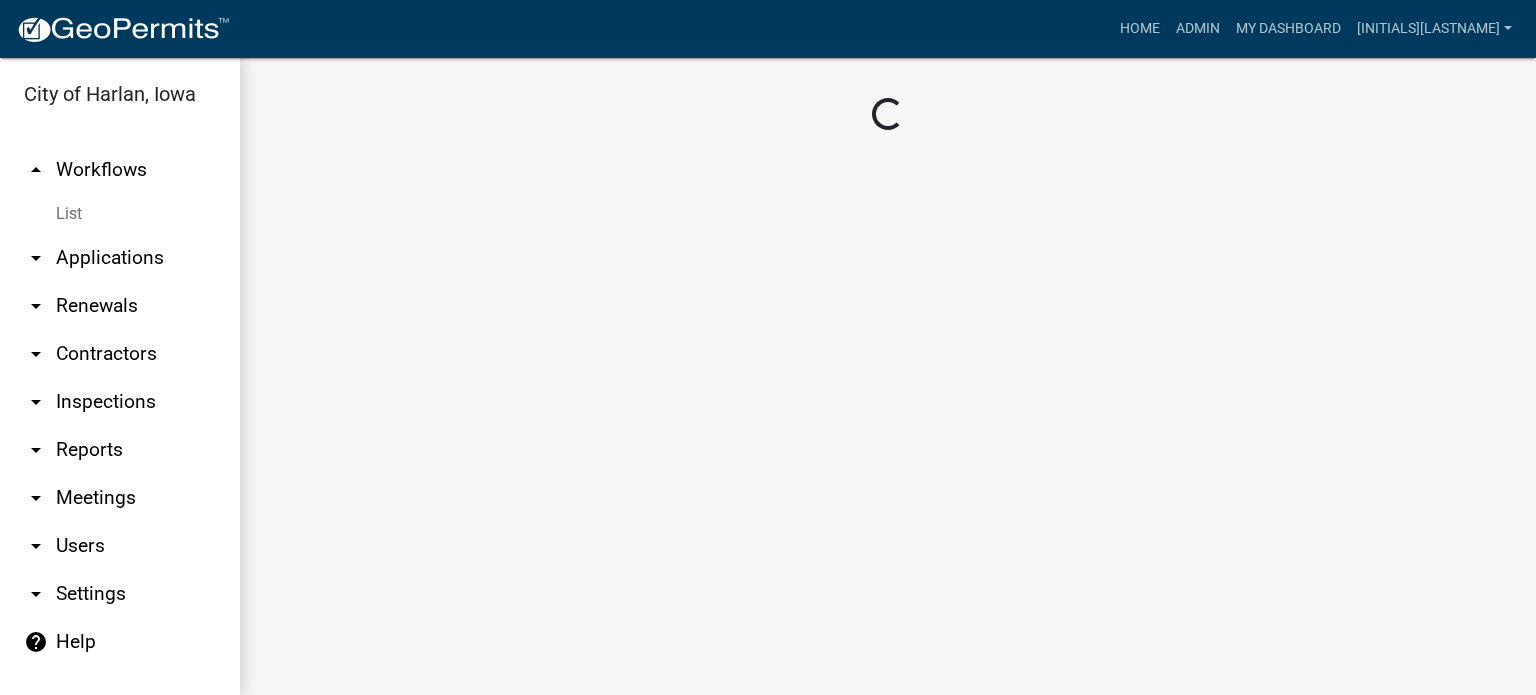 scroll, scrollTop: 0, scrollLeft: 0, axis: both 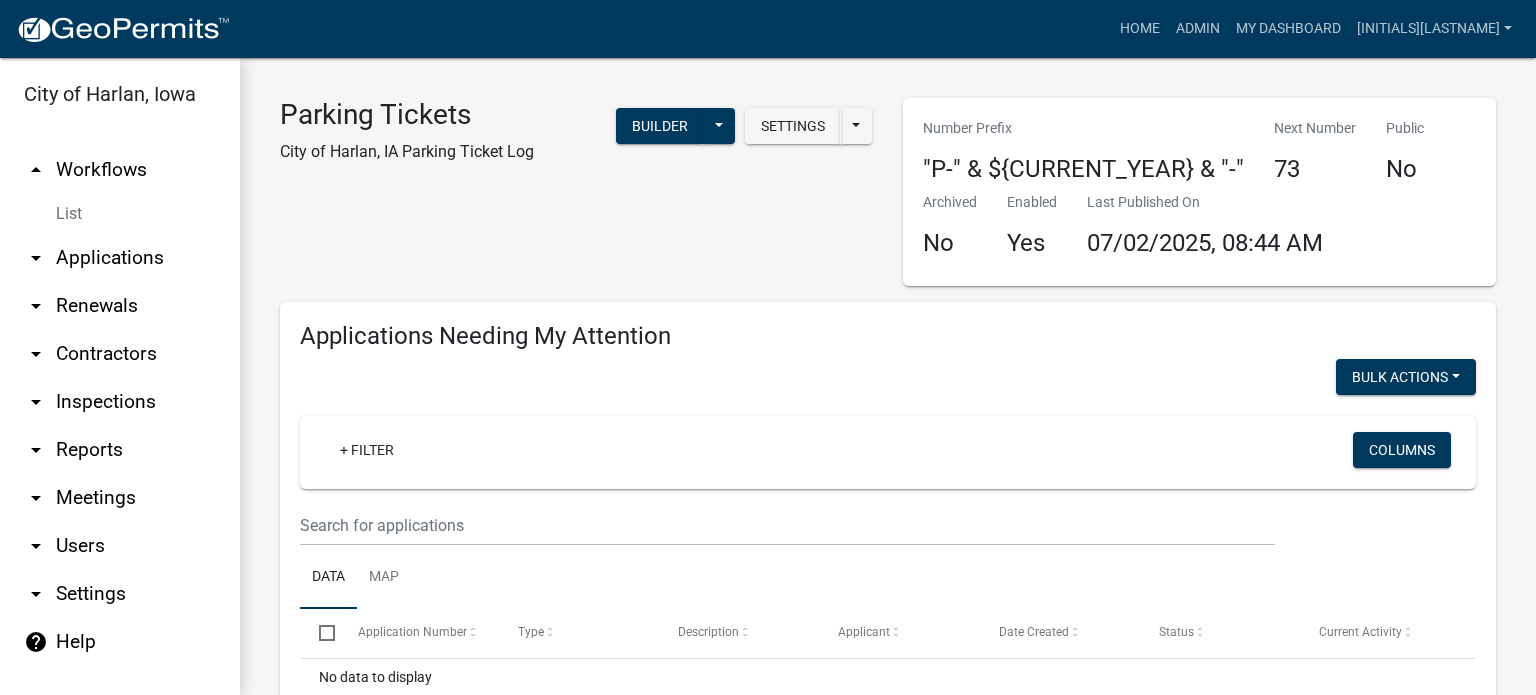 select on "3: 100" 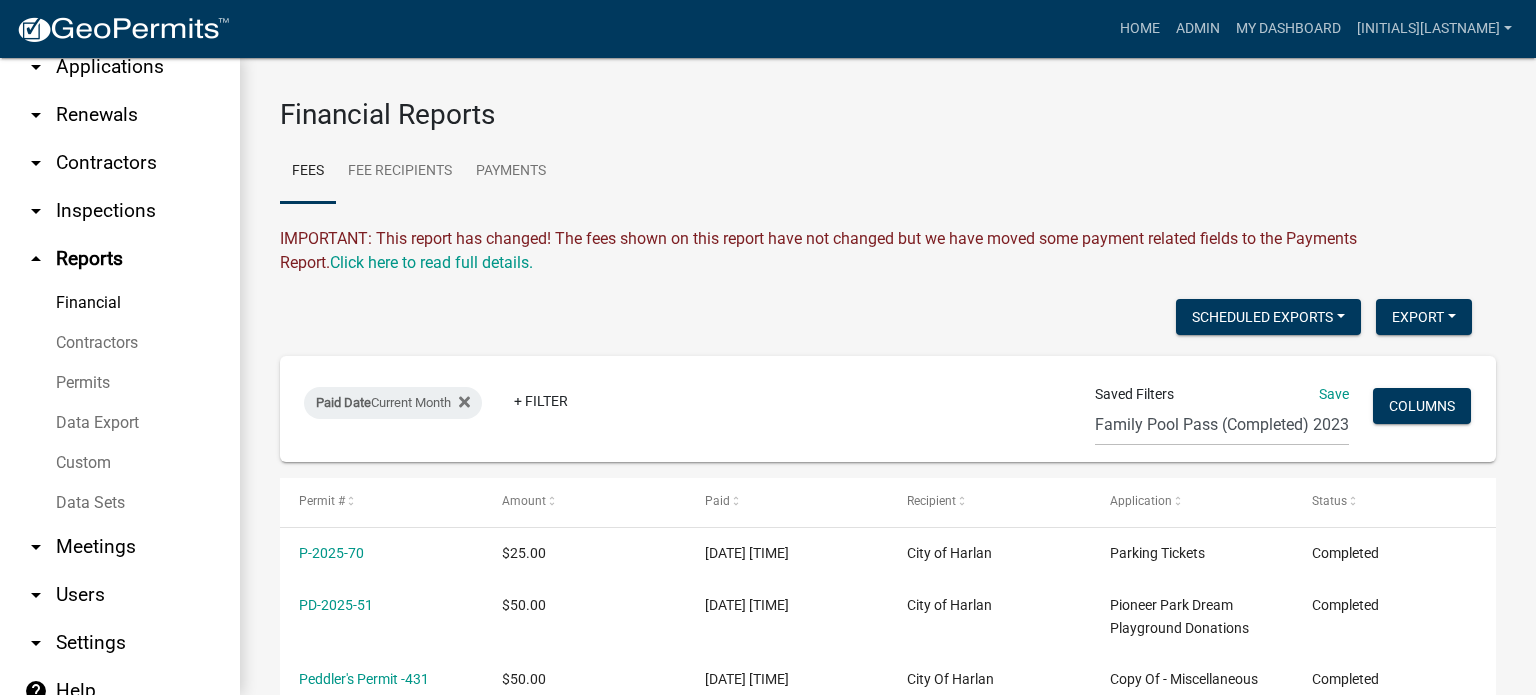 scroll, scrollTop: 179, scrollLeft: 0, axis: vertical 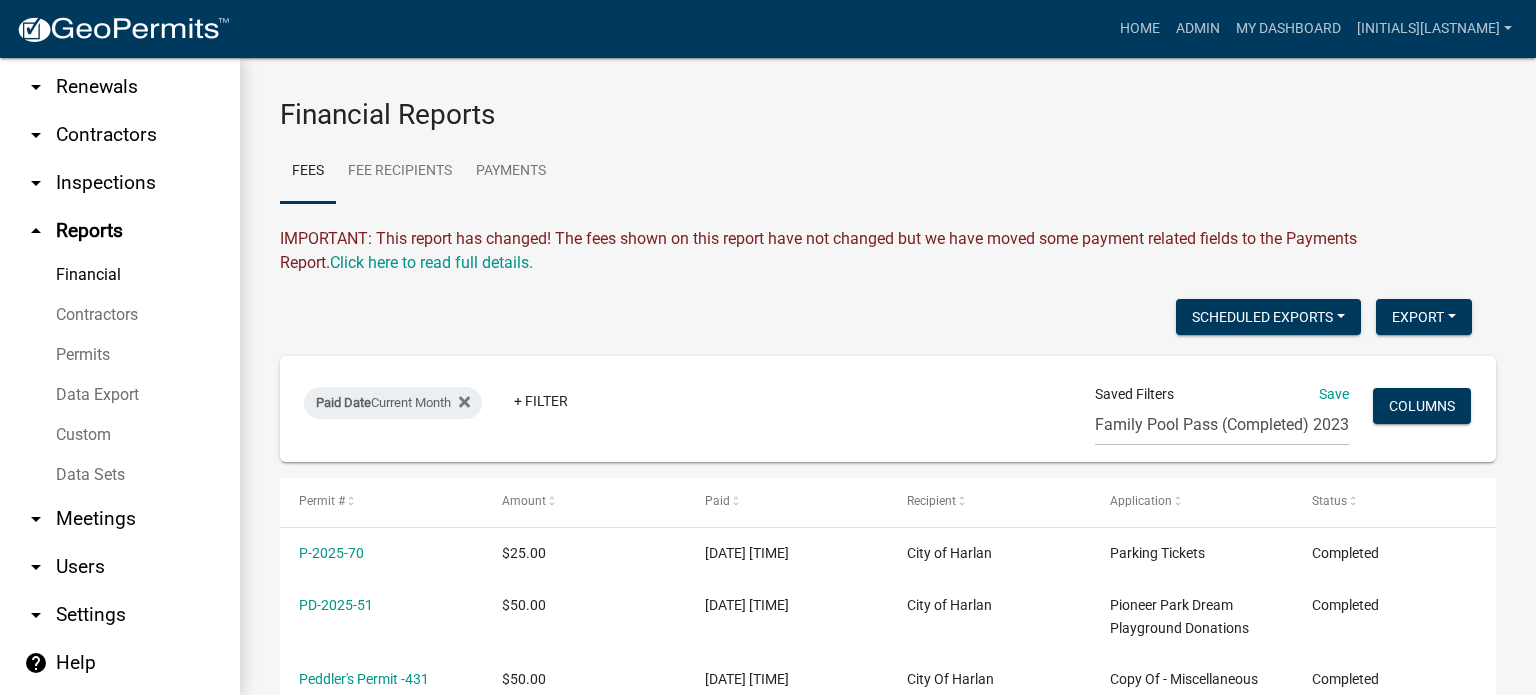 click on "Data Export" at bounding box center [120, 395] 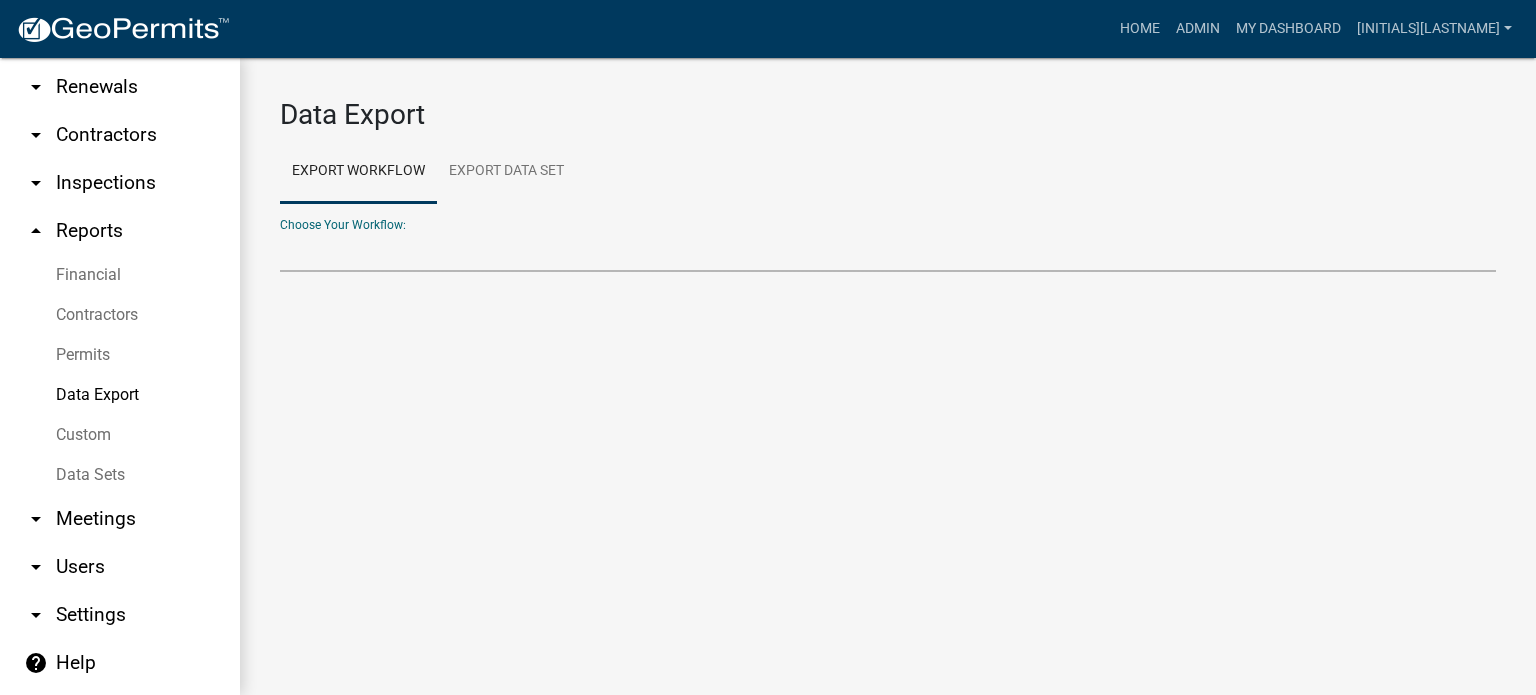 click on "2018 Combined Pool Pass (Migrated) Animal Control Log Building Permit Contractors Curb Breaking Permit Demolition Permit Application Dog License Application Family Pool Pass Miscellaneous Nuisance Log Parking Tickets Pioneer Park Dream Playground Donations Sewer Connection Single Pool Pass Swim Lesson Schedule Request" at bounding box center (888, 251) 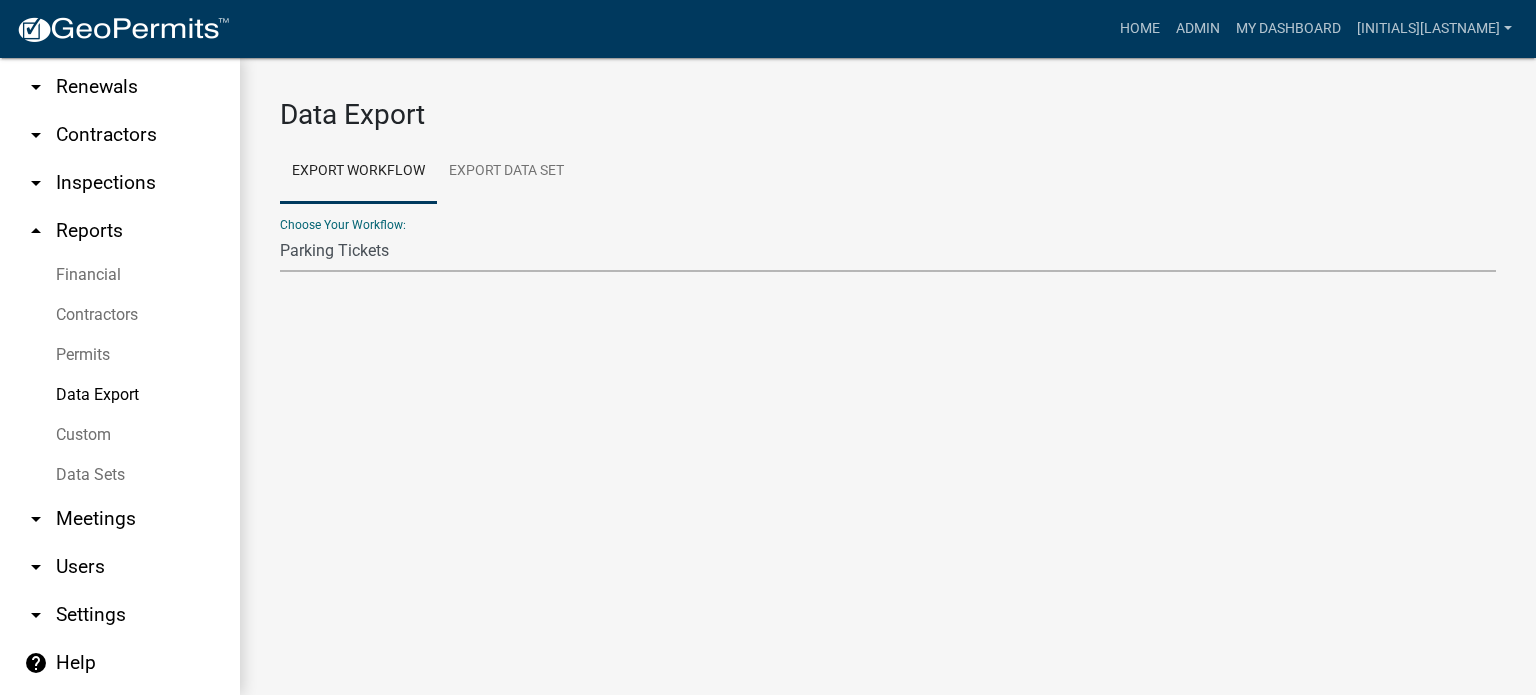 click on "2018 Combined Pool Pass (Migrated) Animal Control Log Building Permit Contractors Curb Breaking Permit Demolition Permit Application Dog License Application Family Pool Pass Miscellaneous Nuisance Log Parking Tickets Pioneer Park Dream Playground Donations Sewer Connection Single Pool Pass Swim Lesson Schedule Request" at bounding box center [888, 251] 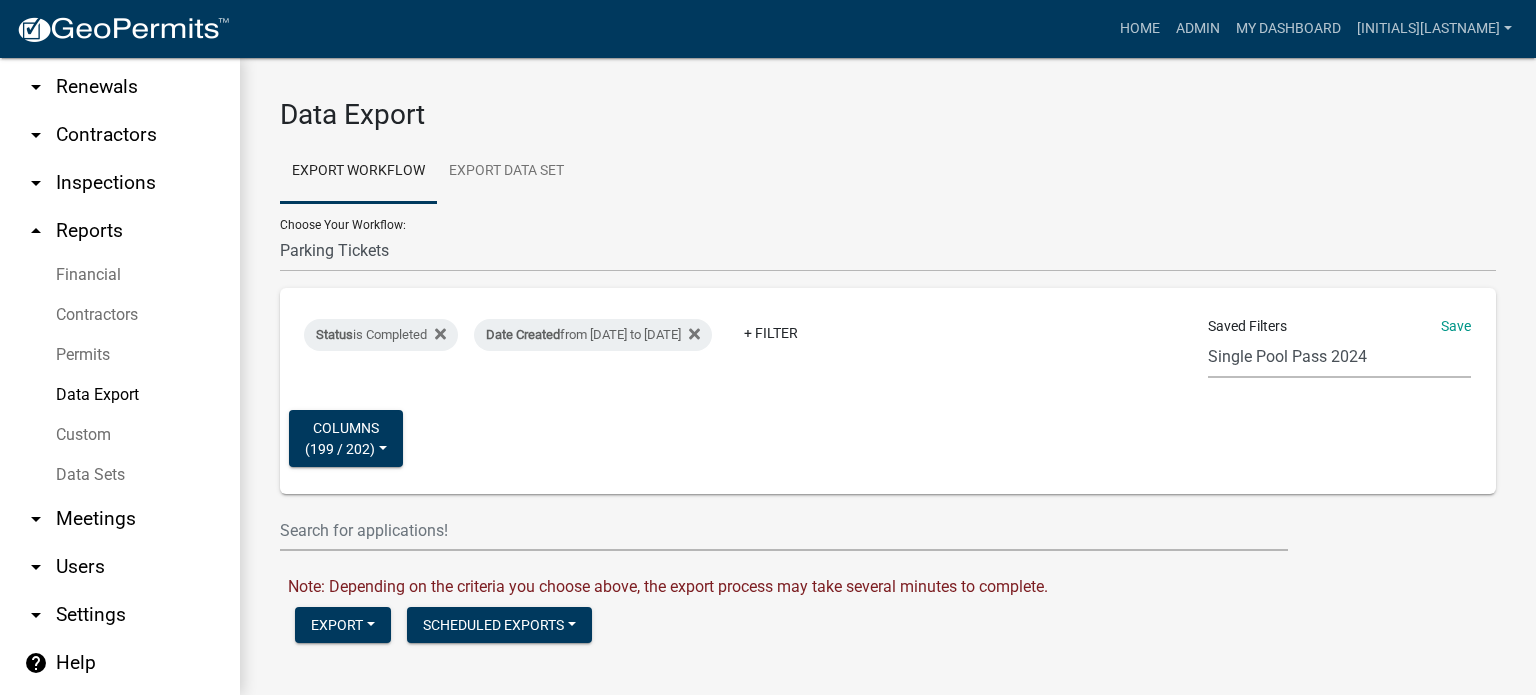 click on "Single Pool Pass 2024   Dream Playground Donations   Curb Permits   Building Permits Beacon Export   Curb Breaking Permit Beacon Export   Sewer Connection Beacon Export All   Dog Permits   Building Permits   Permit Record Request   Swim Lessons 2024   Family Pool Pass 2024   Family Pool Pass(All) 2023   Building Permits FOYA REQUEST   Building Permits-Jack   Parking Ticket Report   Family Pool Pass(All) 2024   Parking Ticket Report For Courthouse   Building Permits-BCEGS Report   Building Permits-CAMA Report   2025 Family Pass Report   2025 Single Pool Pass   2025 Swim Lessons   Nuisance Log Last Month   Nuisance Log In Progress   Parking Ticket Report - In Progress   (new filter)" at bounding box center (1339, 357) 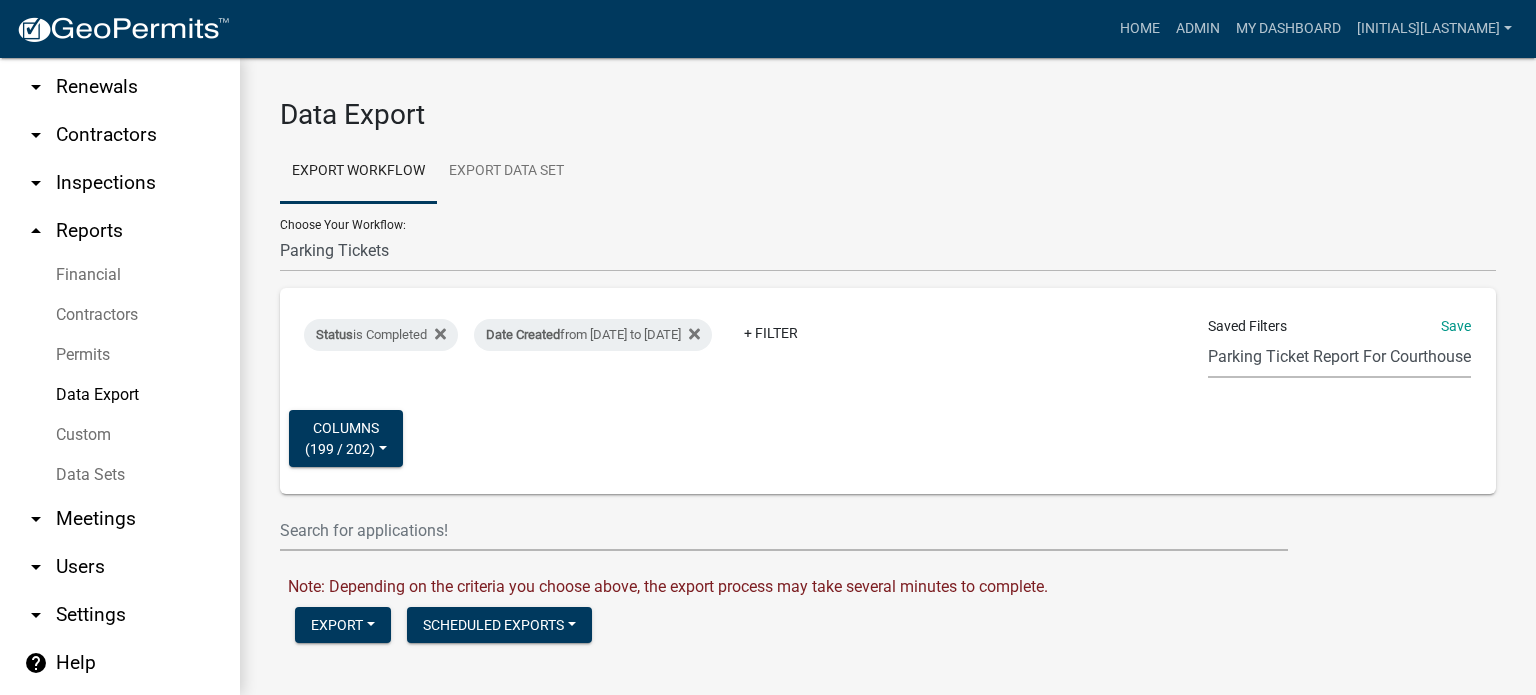 click on "Single Pool Pass 2024   Dream Playground Donations   Curb Permits   Building Permits Beacon Export   Curb Breaking Permit Beacon Export   Sewer Connection Beacon Export All   Dog Permits   Building Permits   Permit Record Request   Swim Lessons 2024   Family Pool Pass 2024   Family Pool Pass(All) 2023   Building Permits FOYA REQUEST   Building Permits-Jack   Parking Ticket Report   Family Pool Pass(All) 2024   Parking Ticket Report For Courthouse   Building Permits-BCEGS Report   Building Permits-CAMA Report   2025 Family Pass Report   2025 Single Pool Pass   2025 Swim Lessons   Nuisance Log Last Month   Nuisance Log In Progress   Parking Ticket Report - In Progress   (new filter)" at bounding box center (1339, 357) 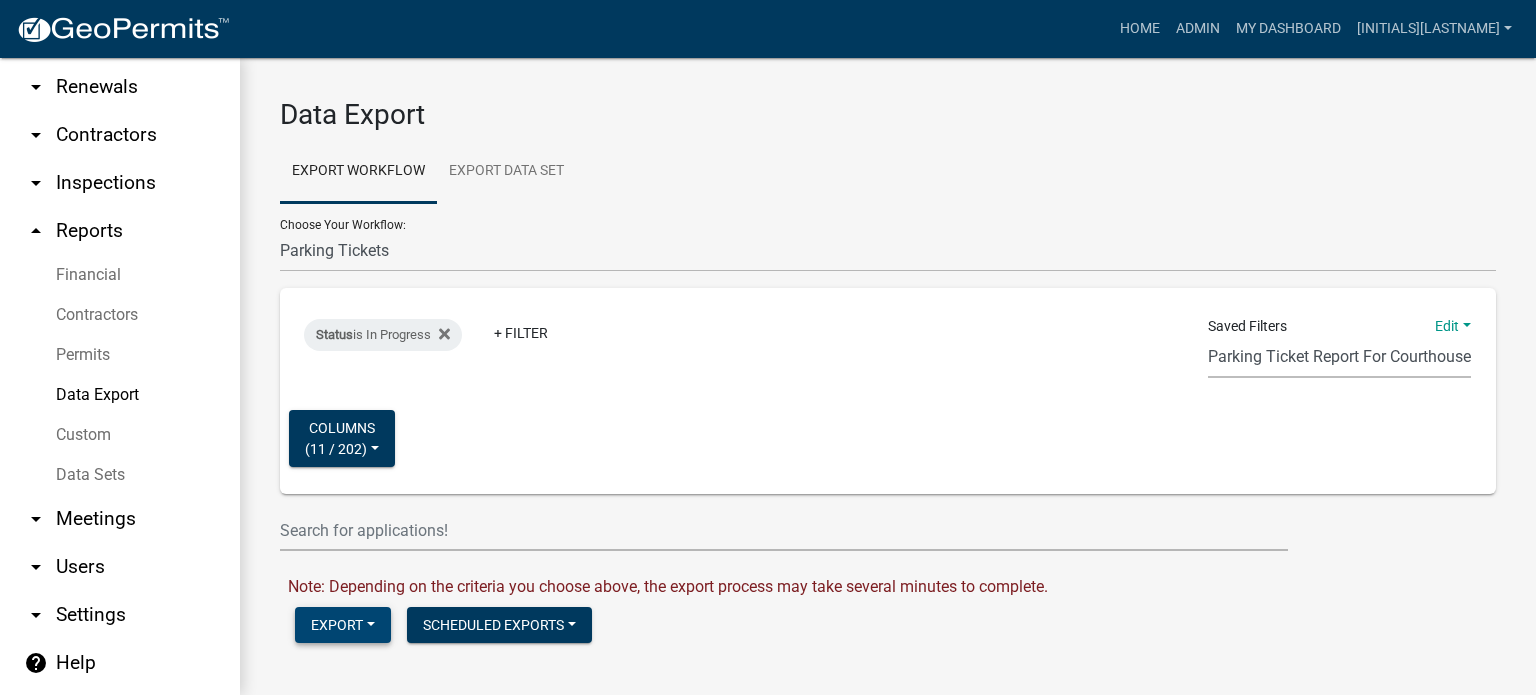 click on "Export" at bounding box center (343, 625) 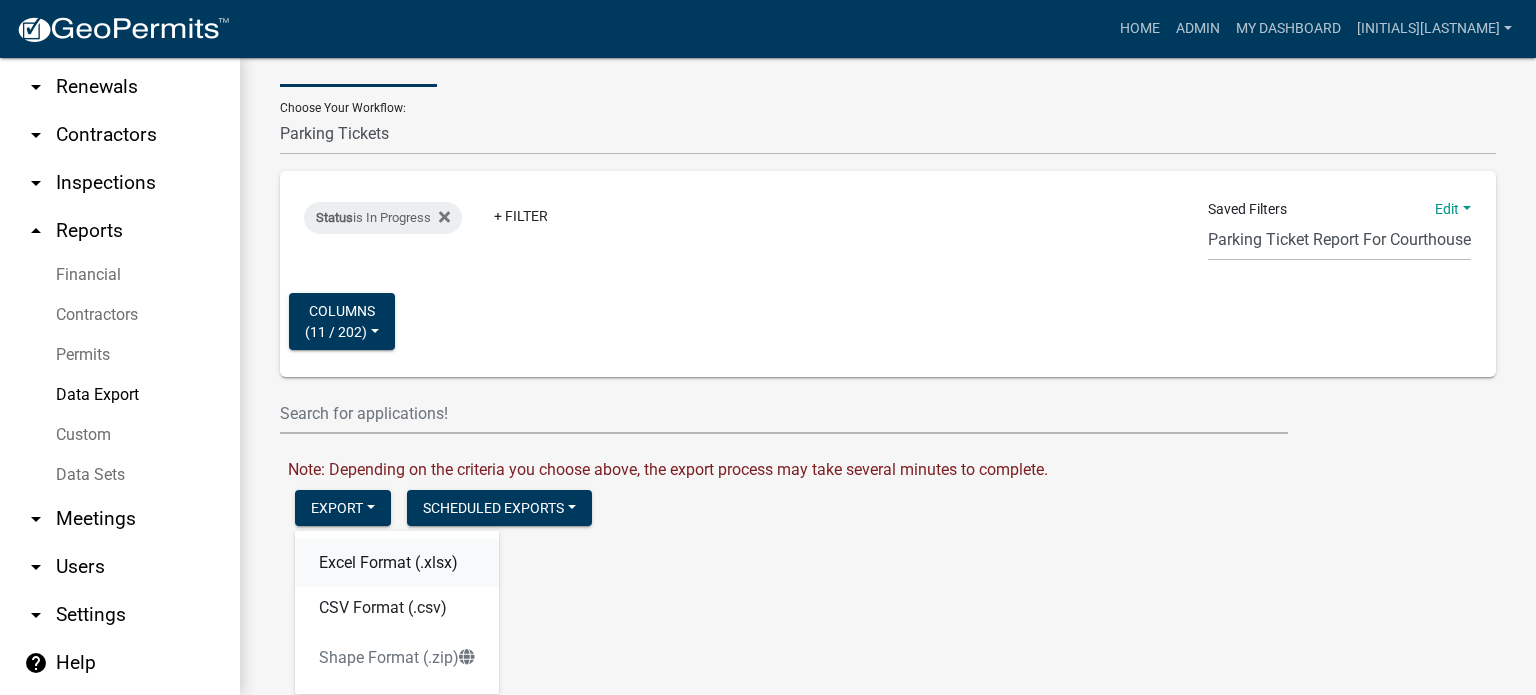 click on "Excel Format (.xlsx)" 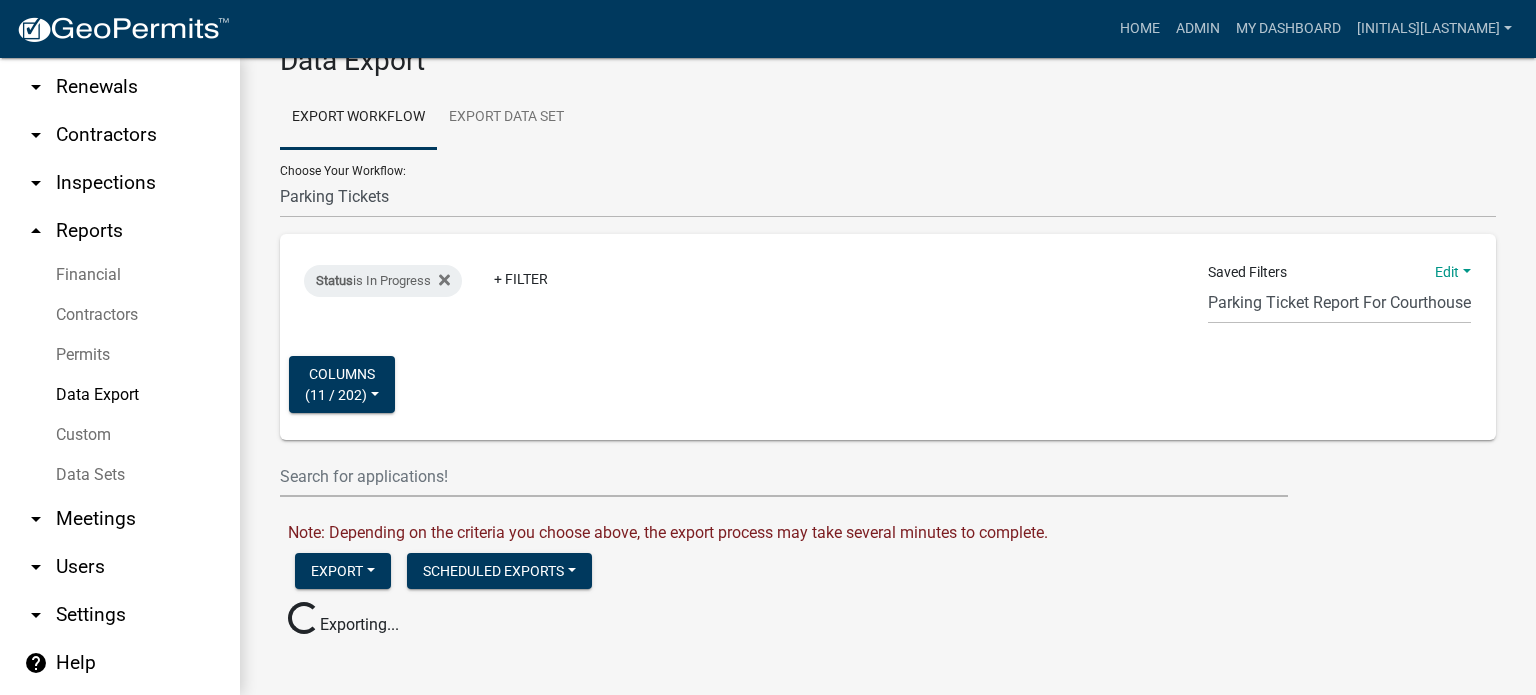scroll, scrollTop: 58, scrollLeft: 0, axis: vertical 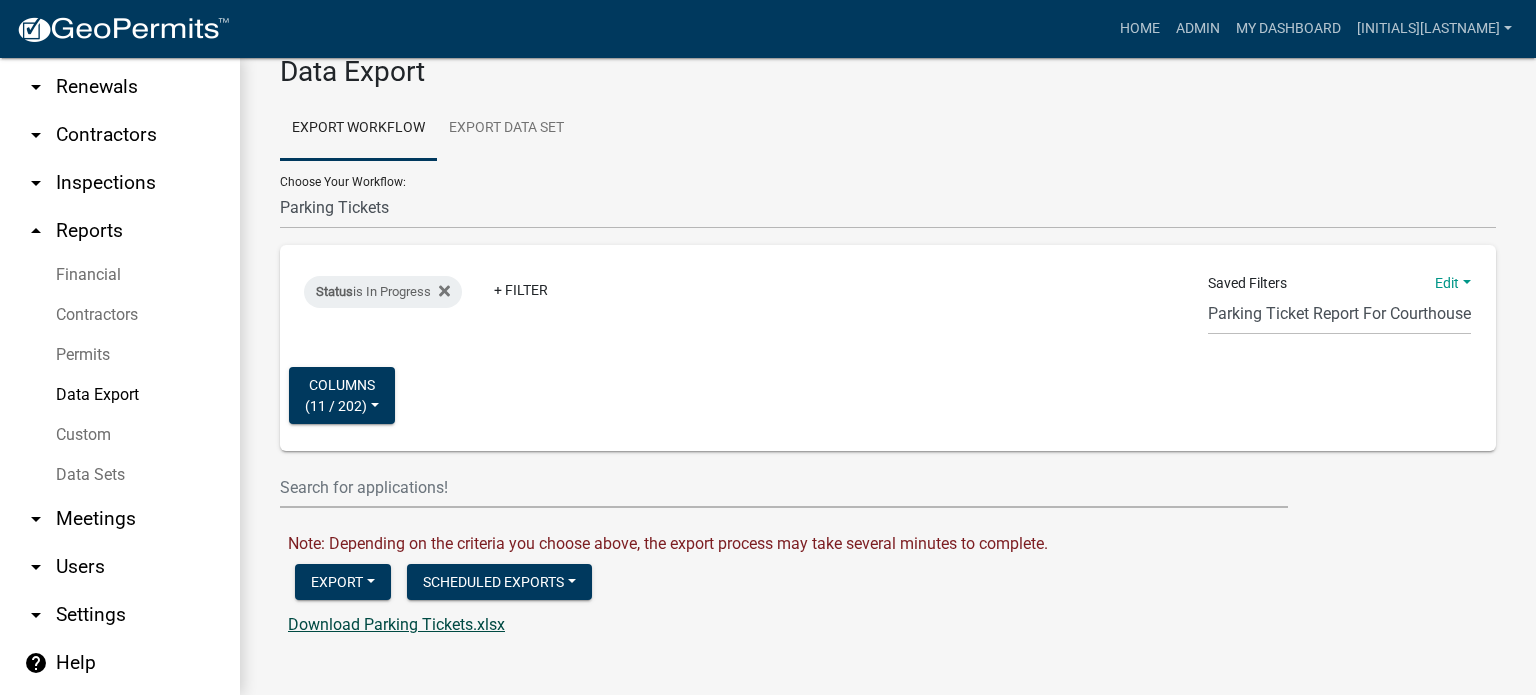 click on "Download Parking Tickets.xlsx" 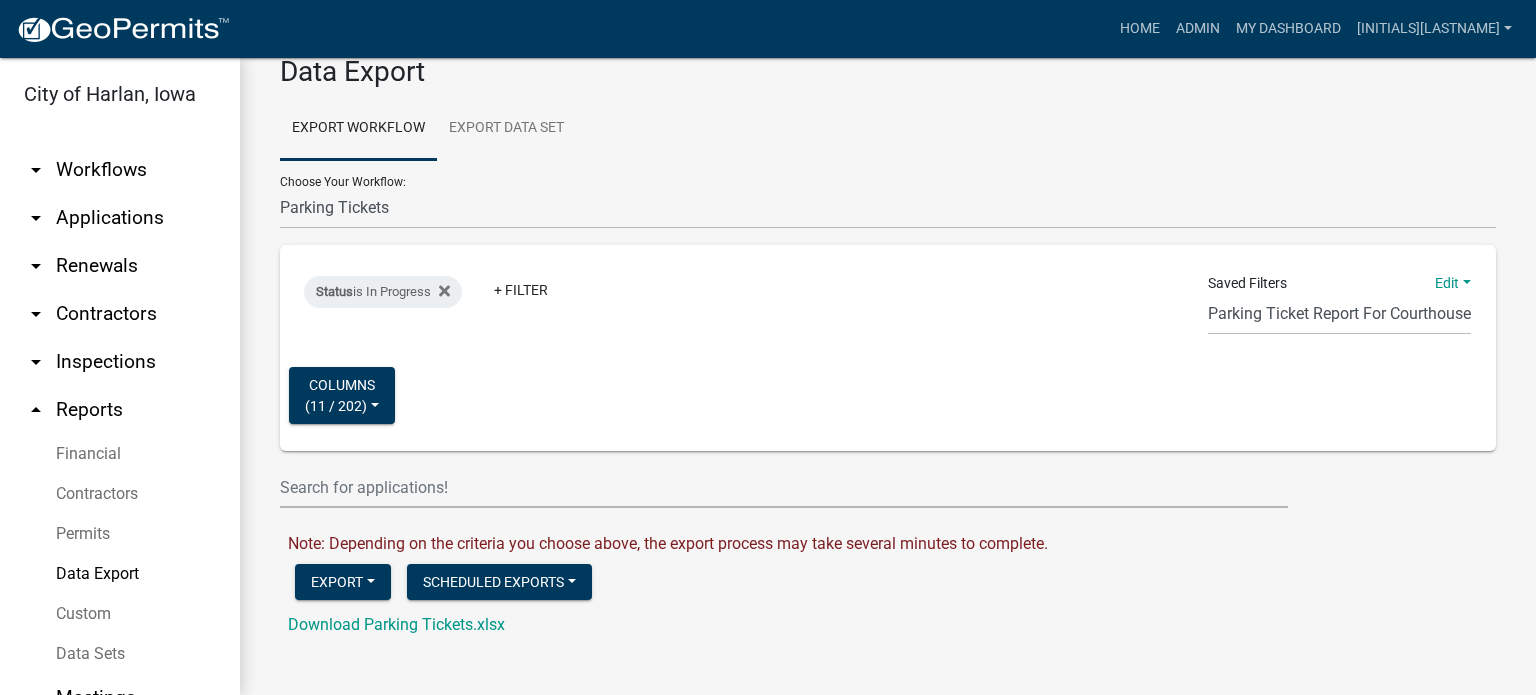 scroll, scrollTop: 0, scrollLeft: 0, axis: both 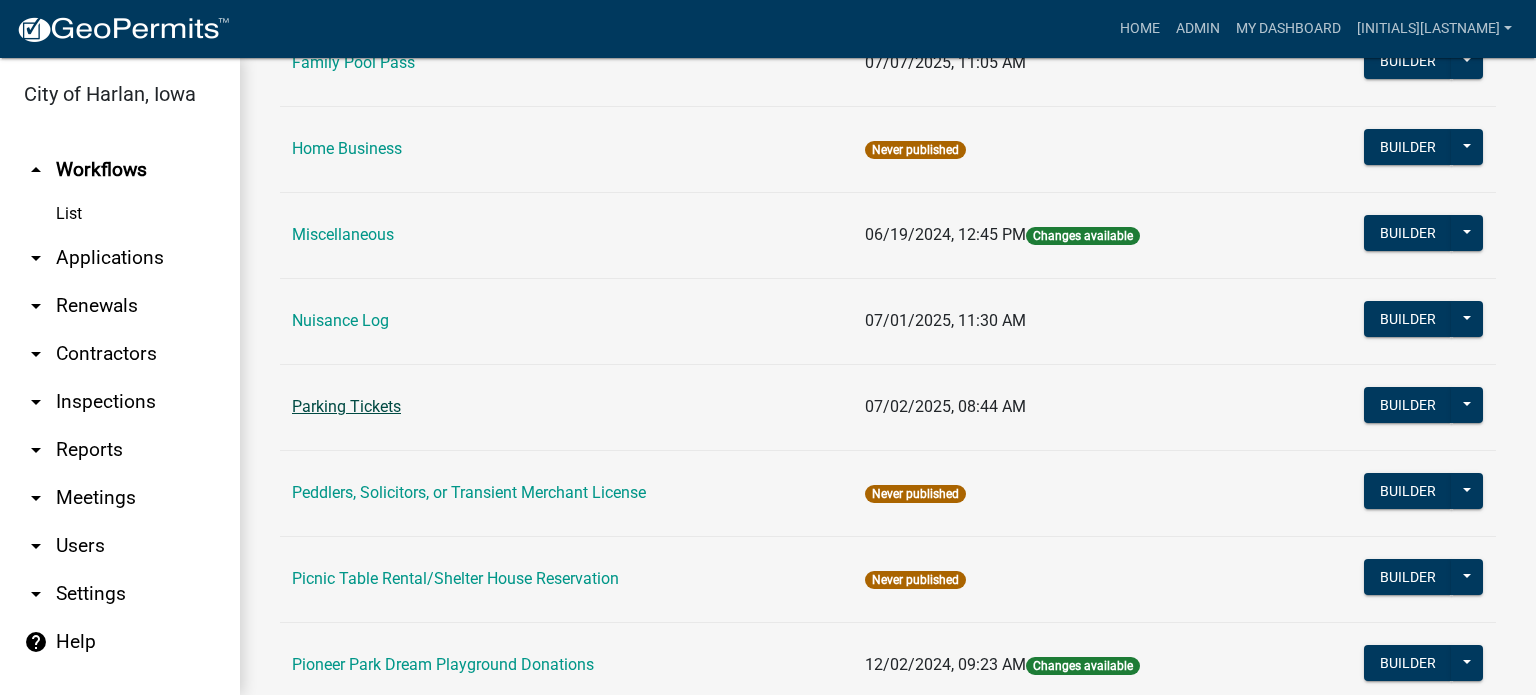 click on "Parking Tickets" at bounding box center (346, 406) 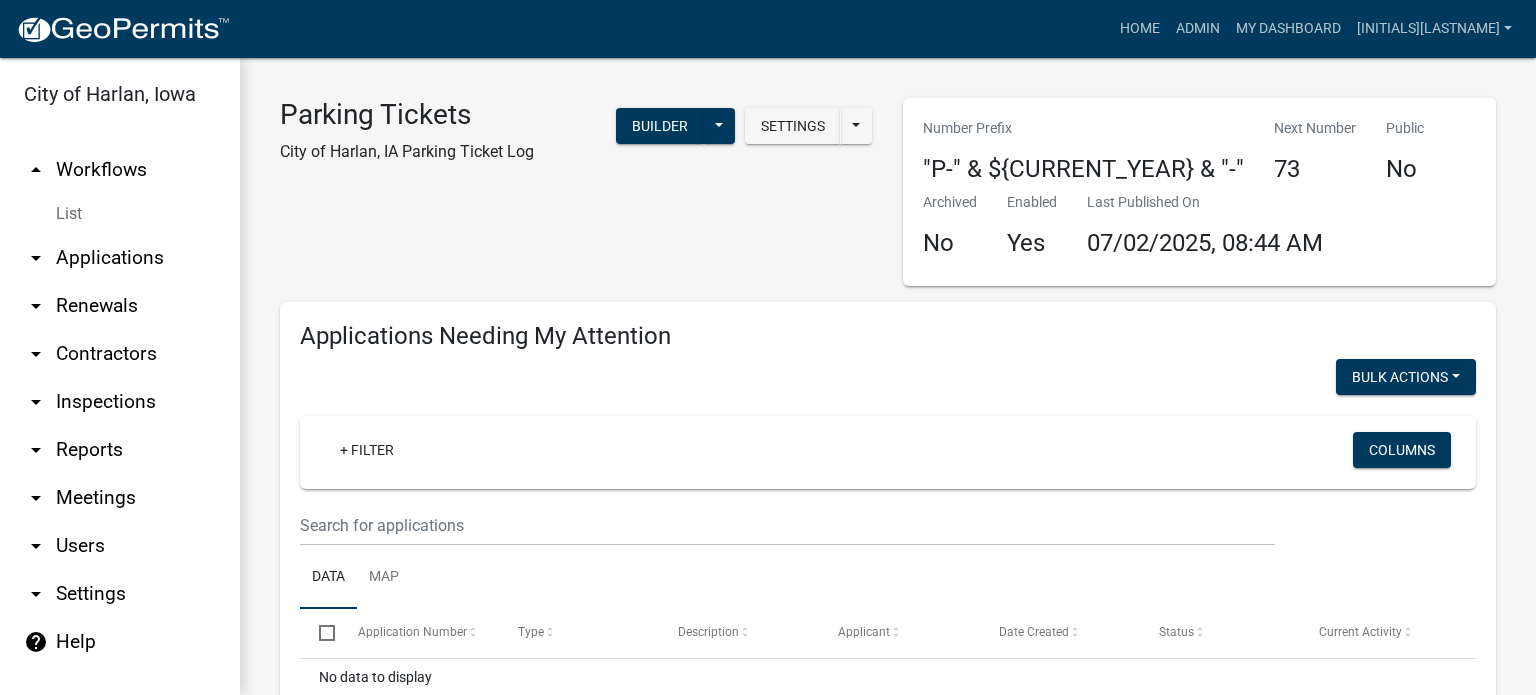 select on "3: 100" 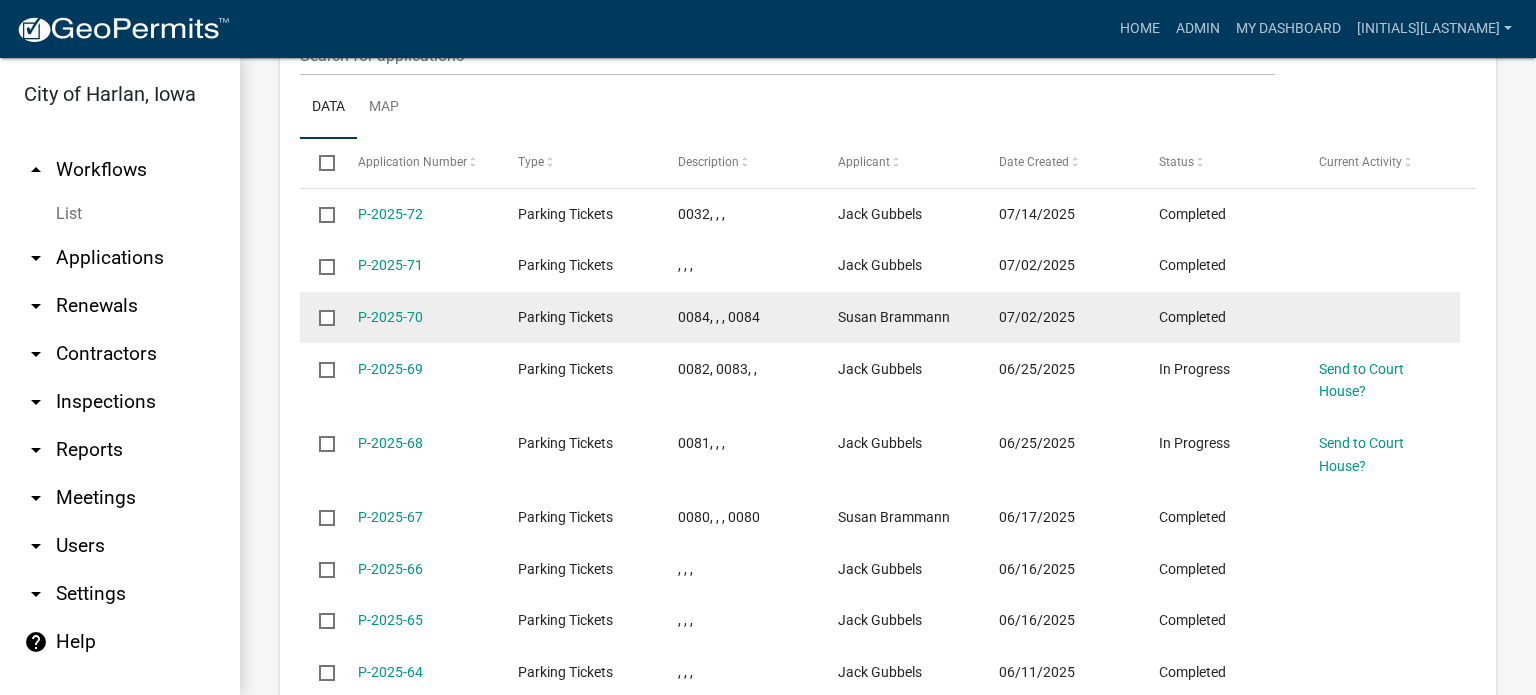 scroll, scrollTop: 1000, scrollLeft: 0, axis: vertical 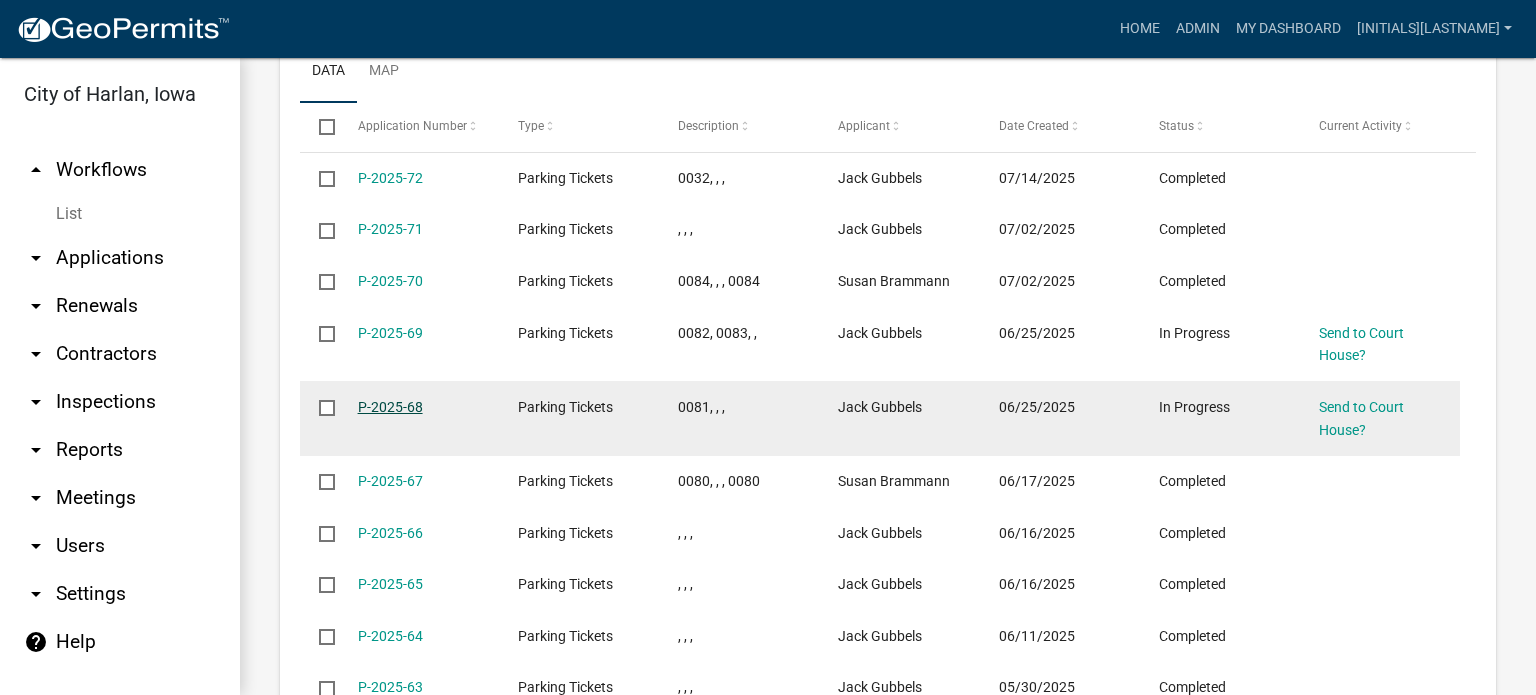 click on "P-2025-68" 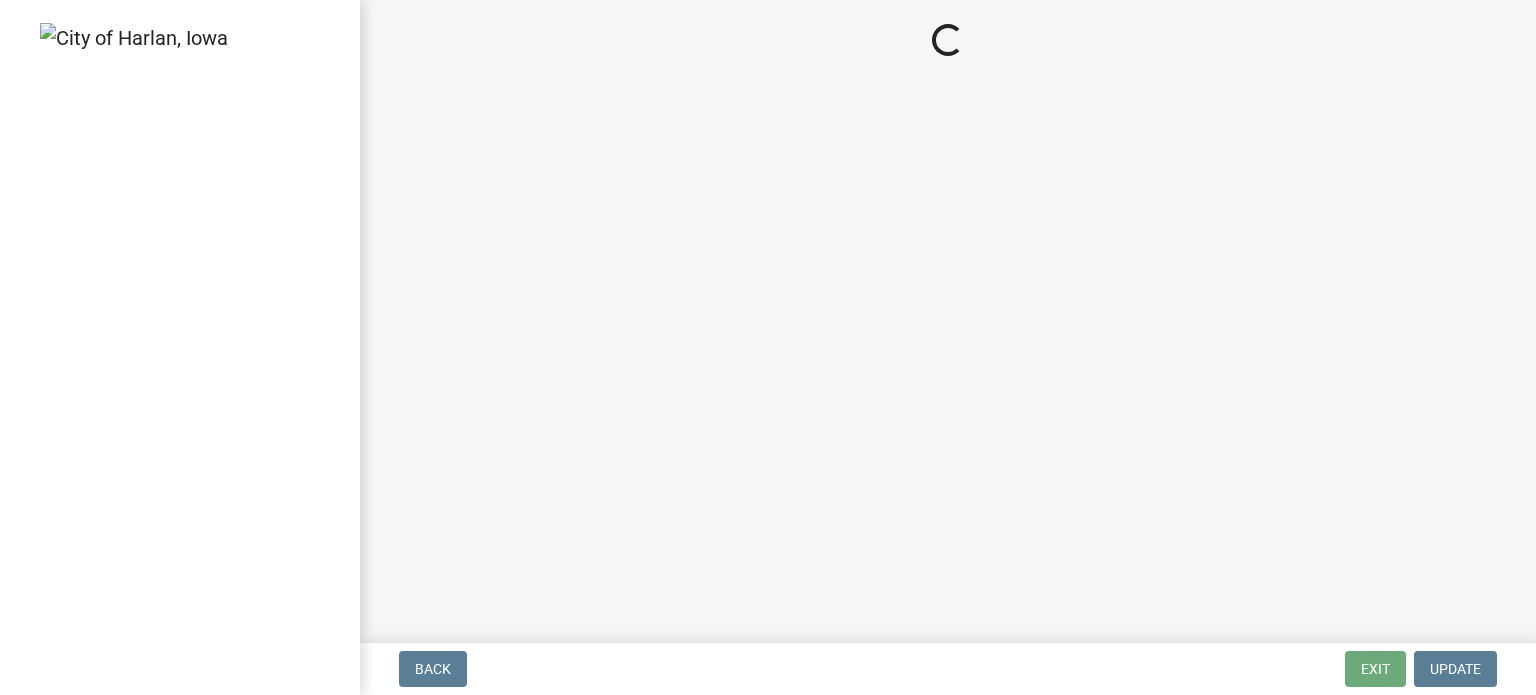 select on "f2c5cbda-973f-4459-90a4-2696cbb23e8f" 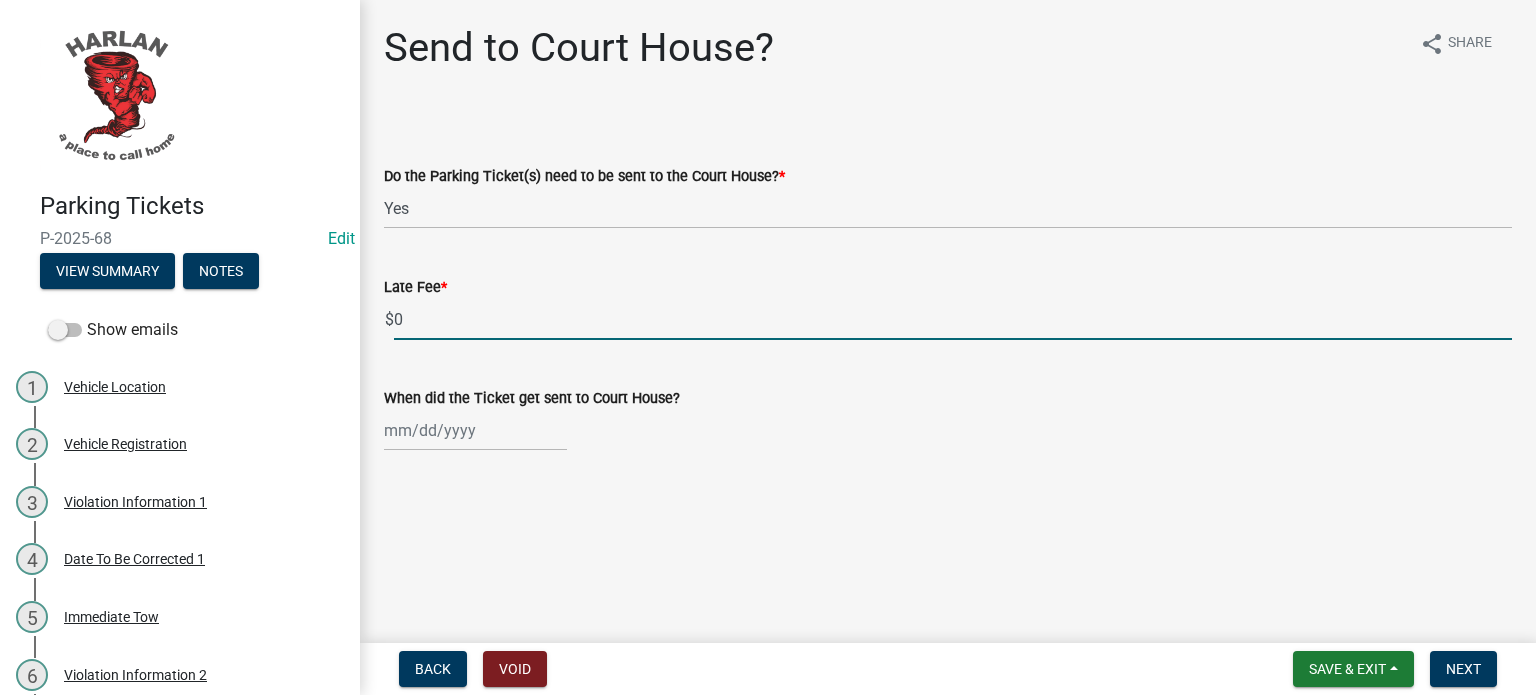 click on "0" at bounding box center [953, 319] 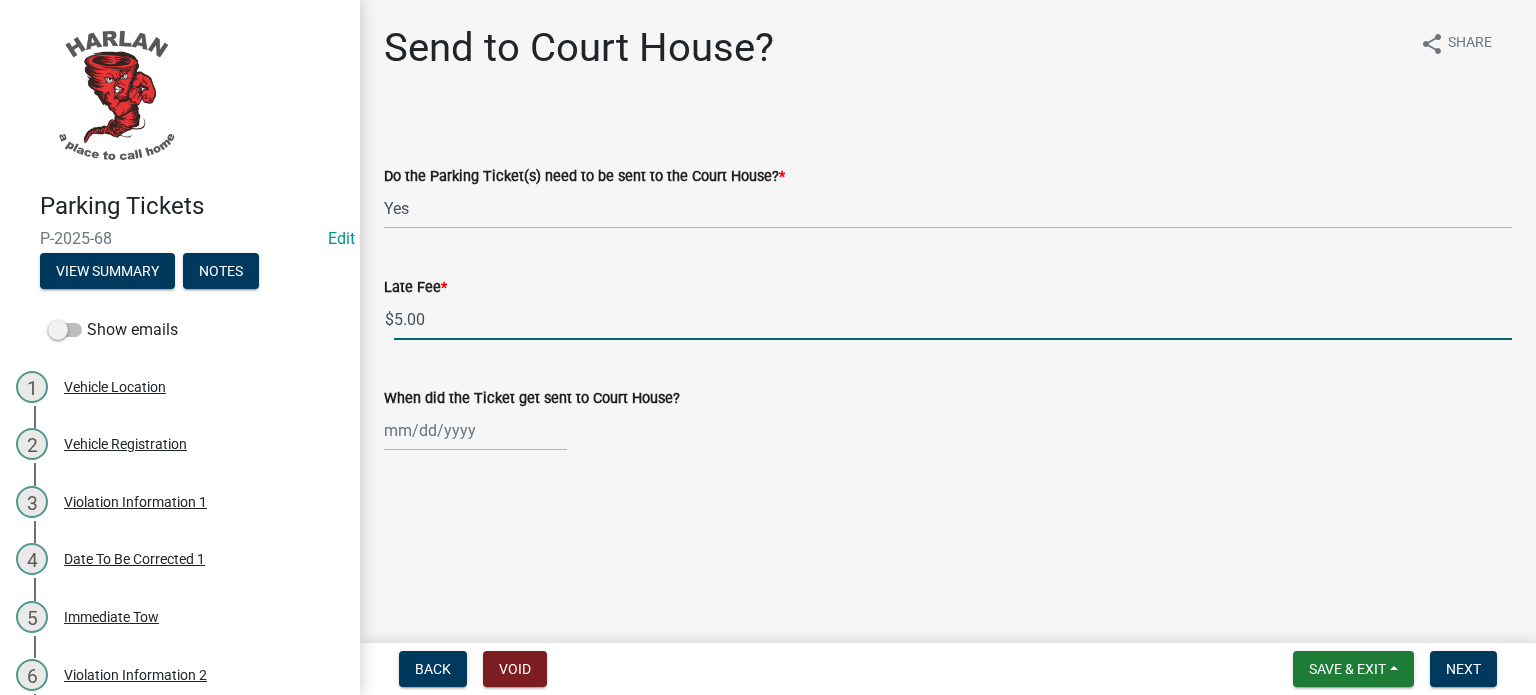 type on "5.00" 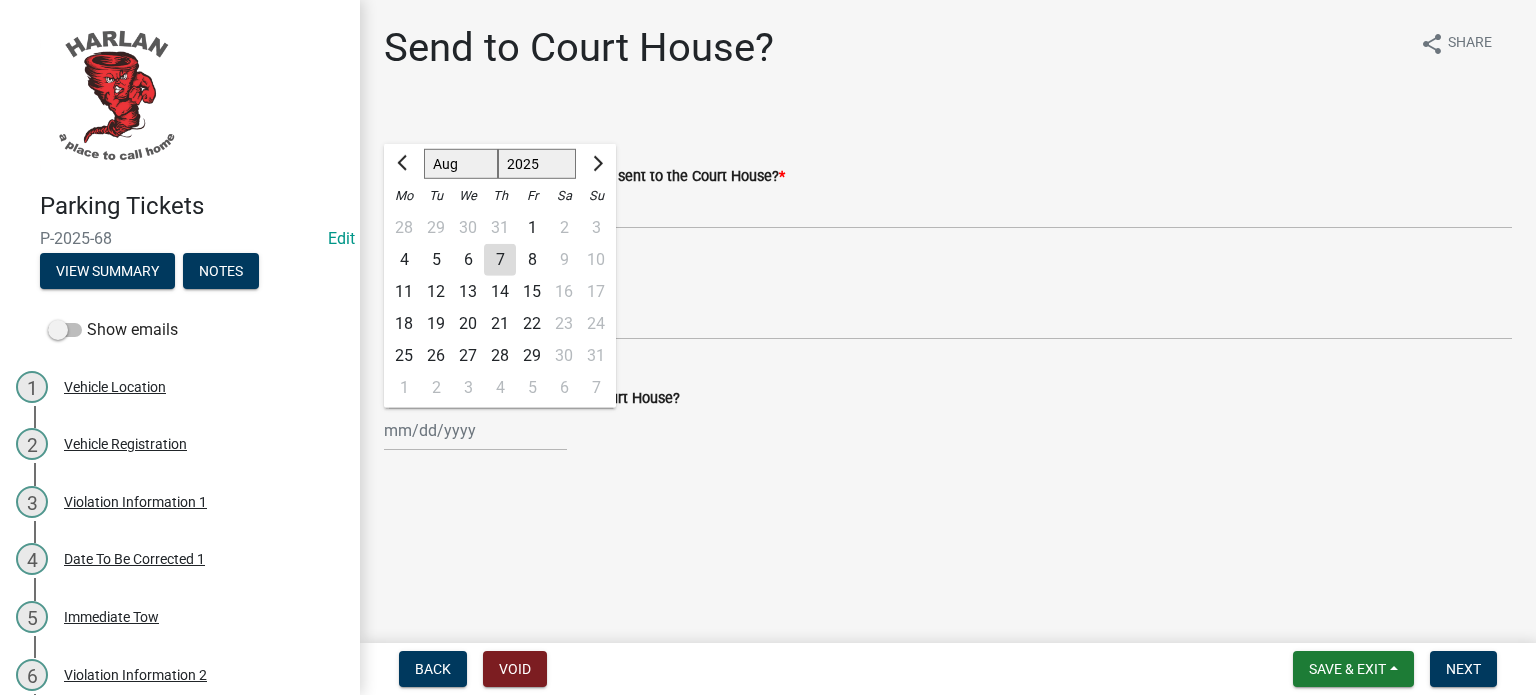 click on "7" 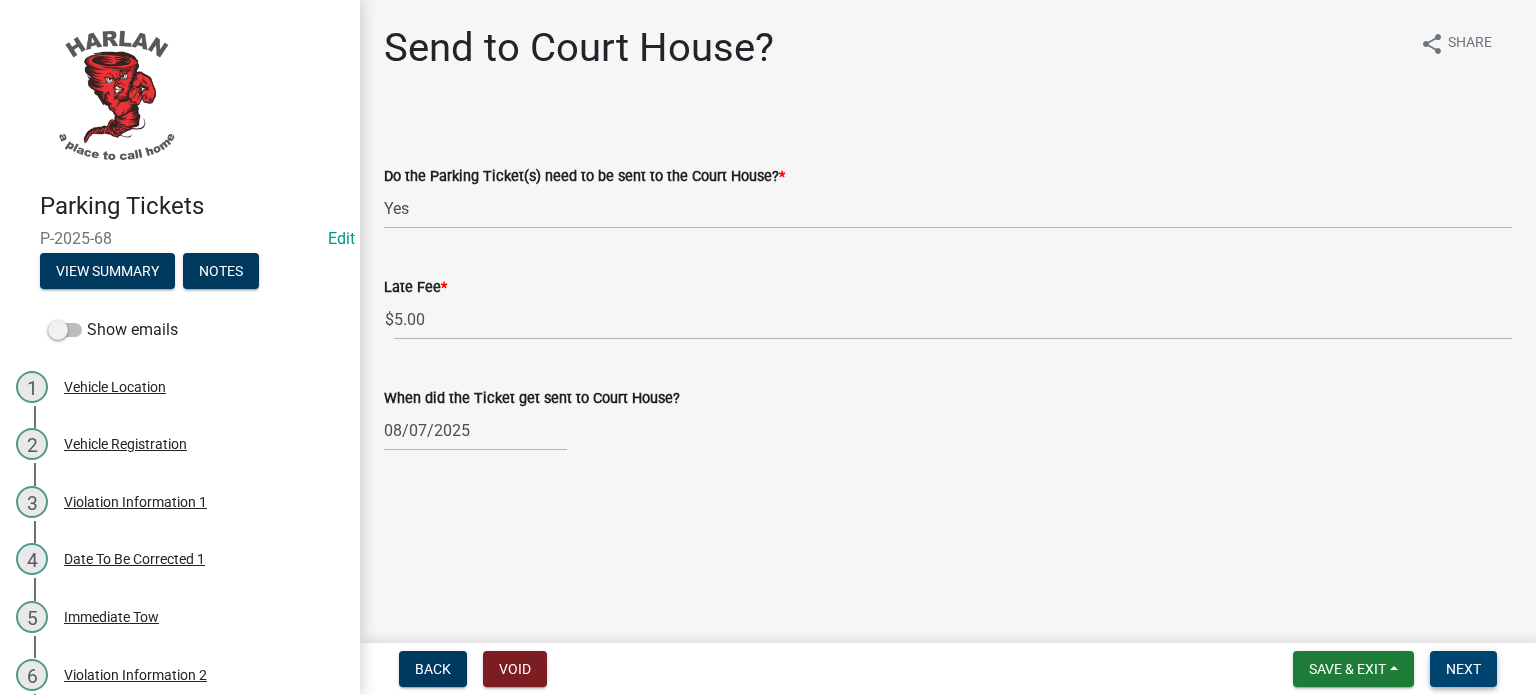 click on "Next" at bounding box center (1463, 669) 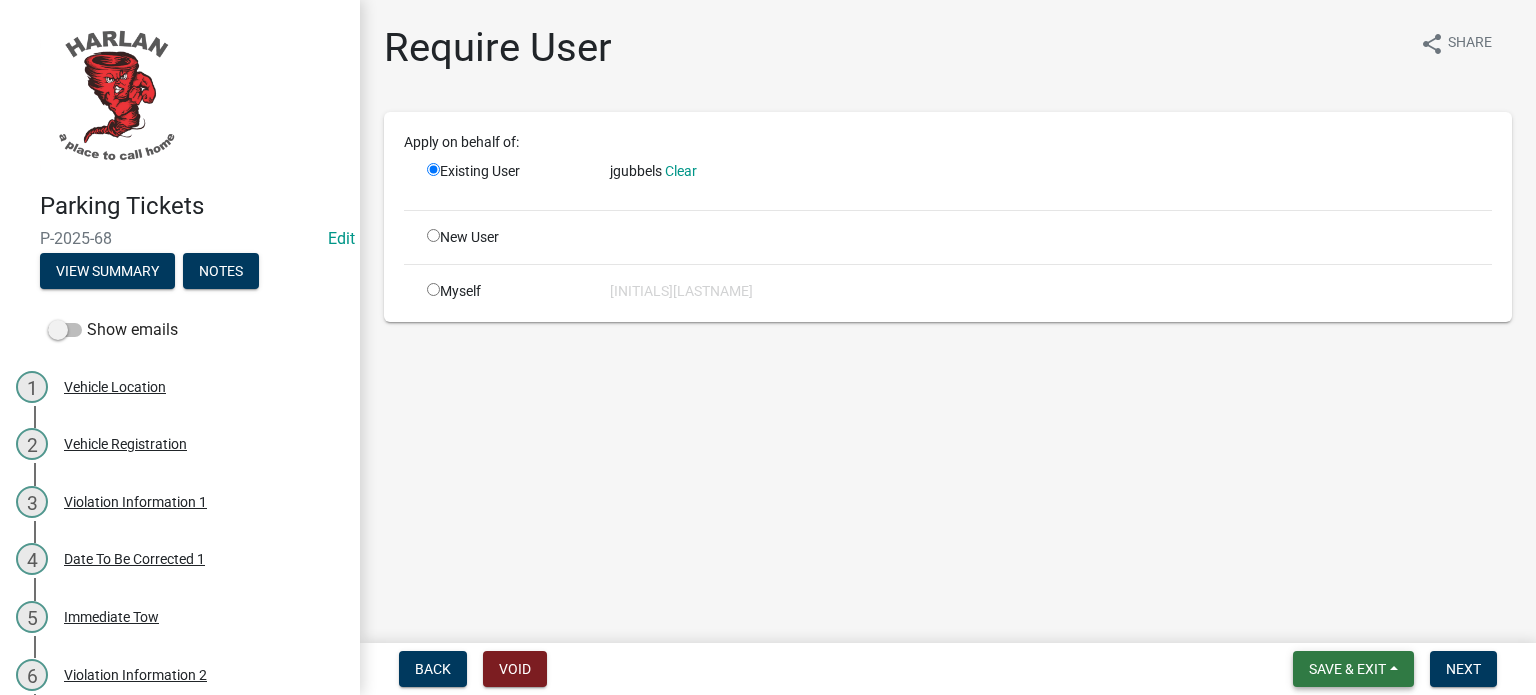 click on "Save & Exit" at bounding box center (1347, 669) 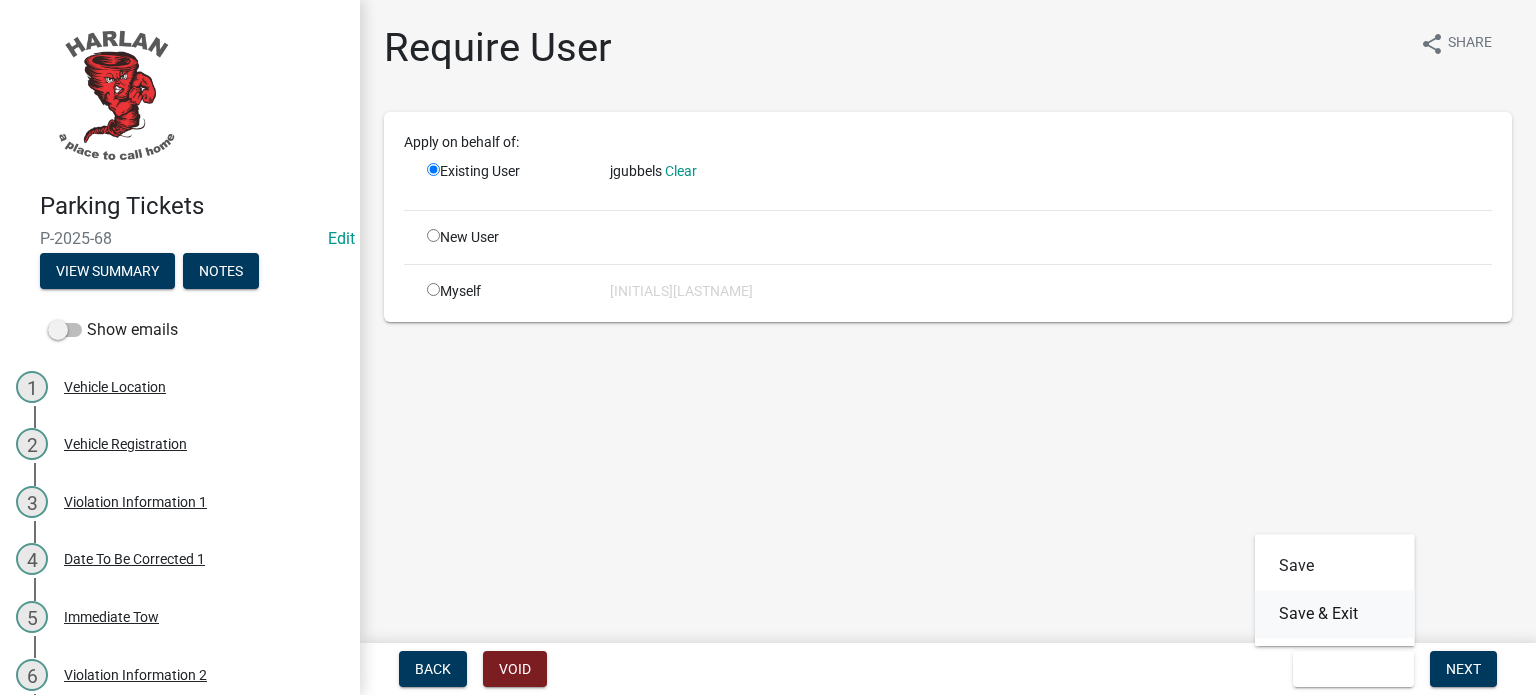 click on "Save & Exit" at bounding box center (1335, 614) 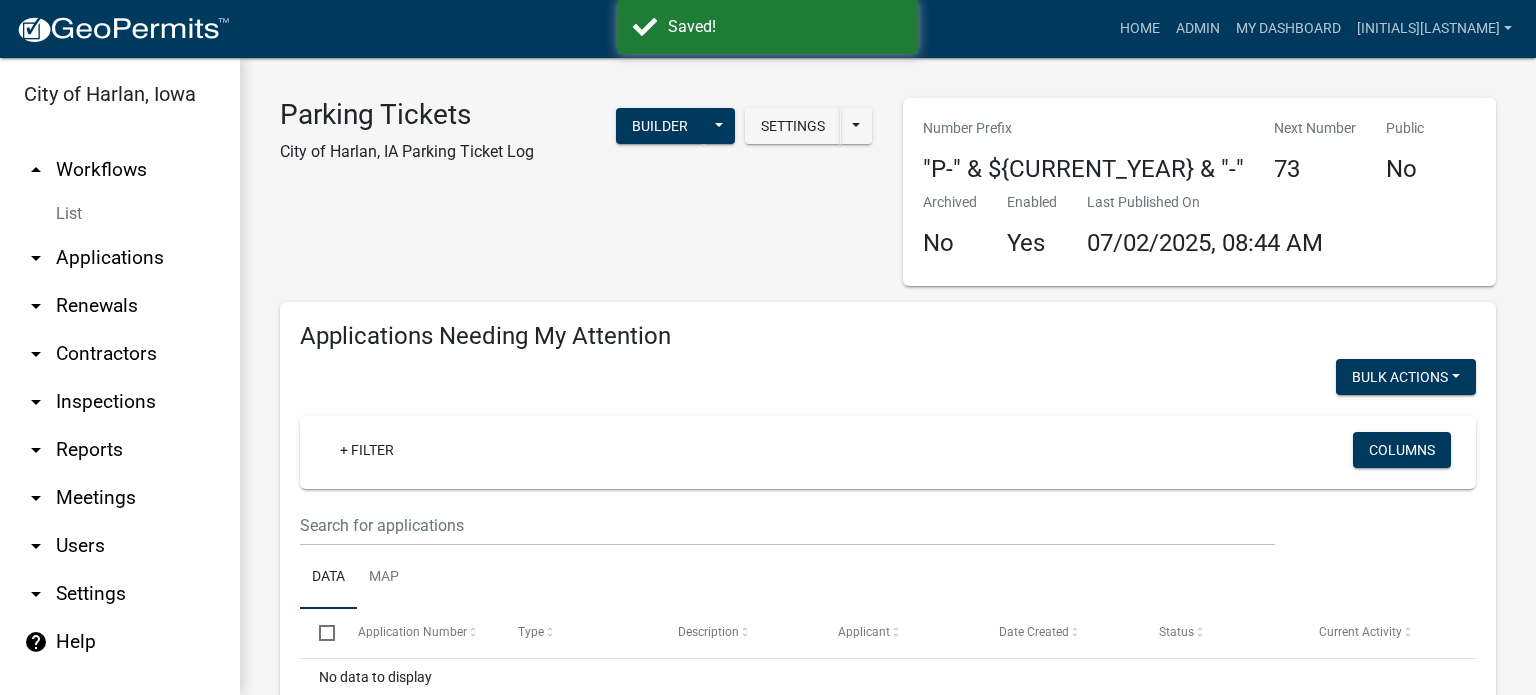 select on "3: 100" 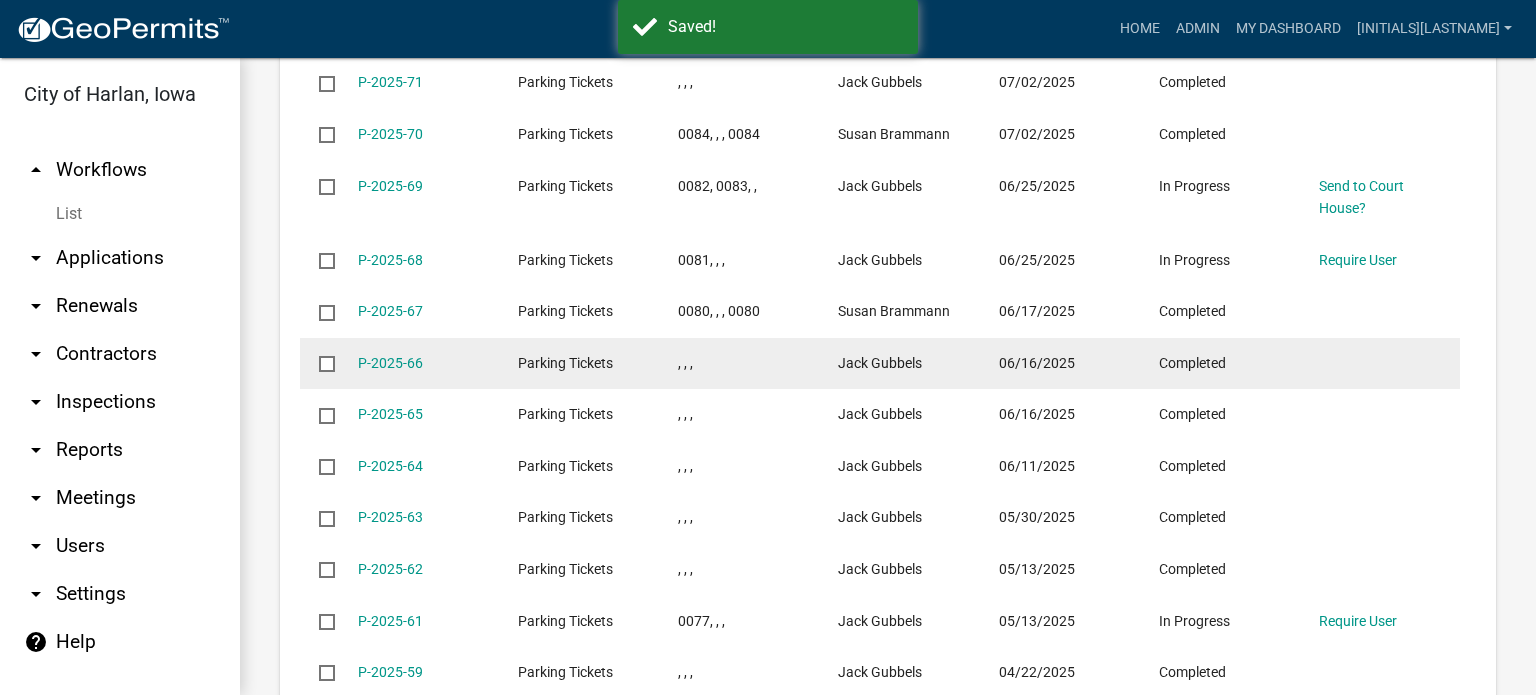 scroll, scrollTop: 1200, scrollLeft: 0, axis: vertical 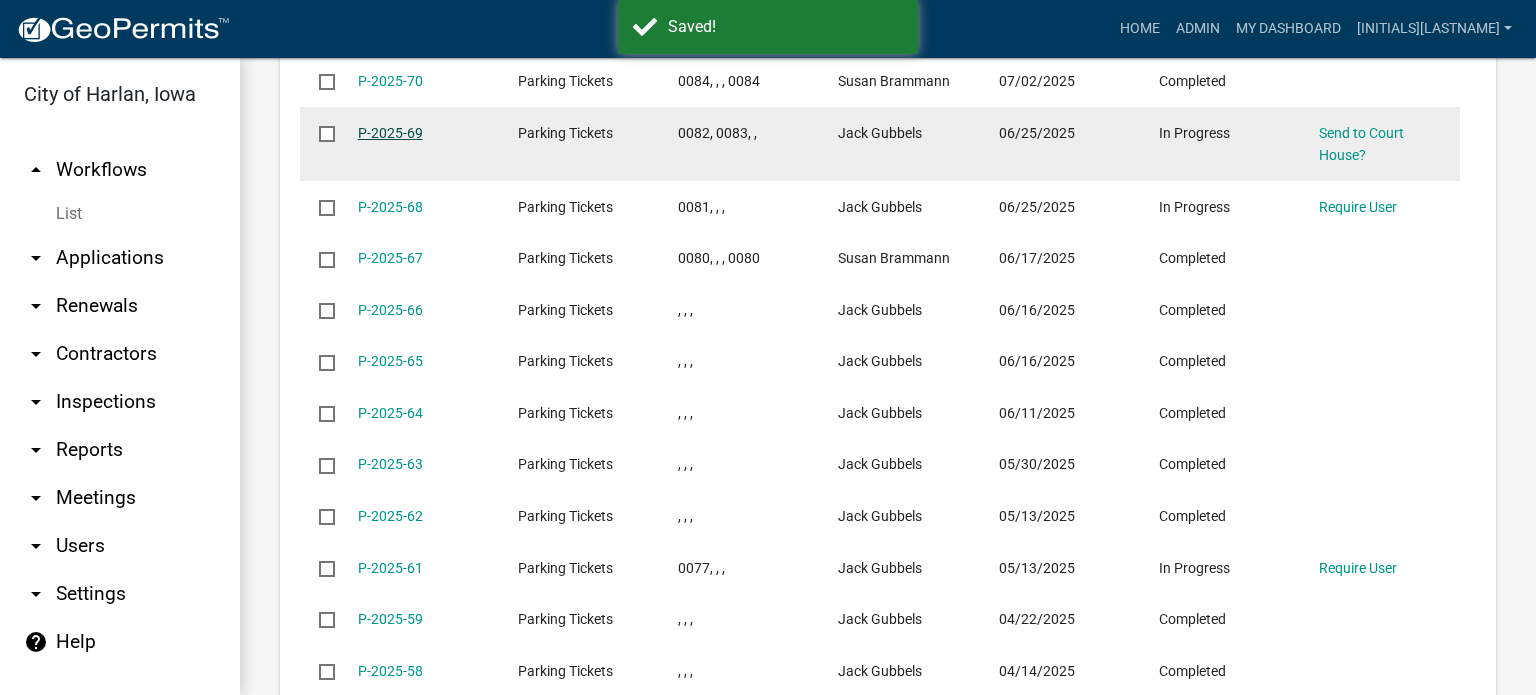 click on "P-2025-69" 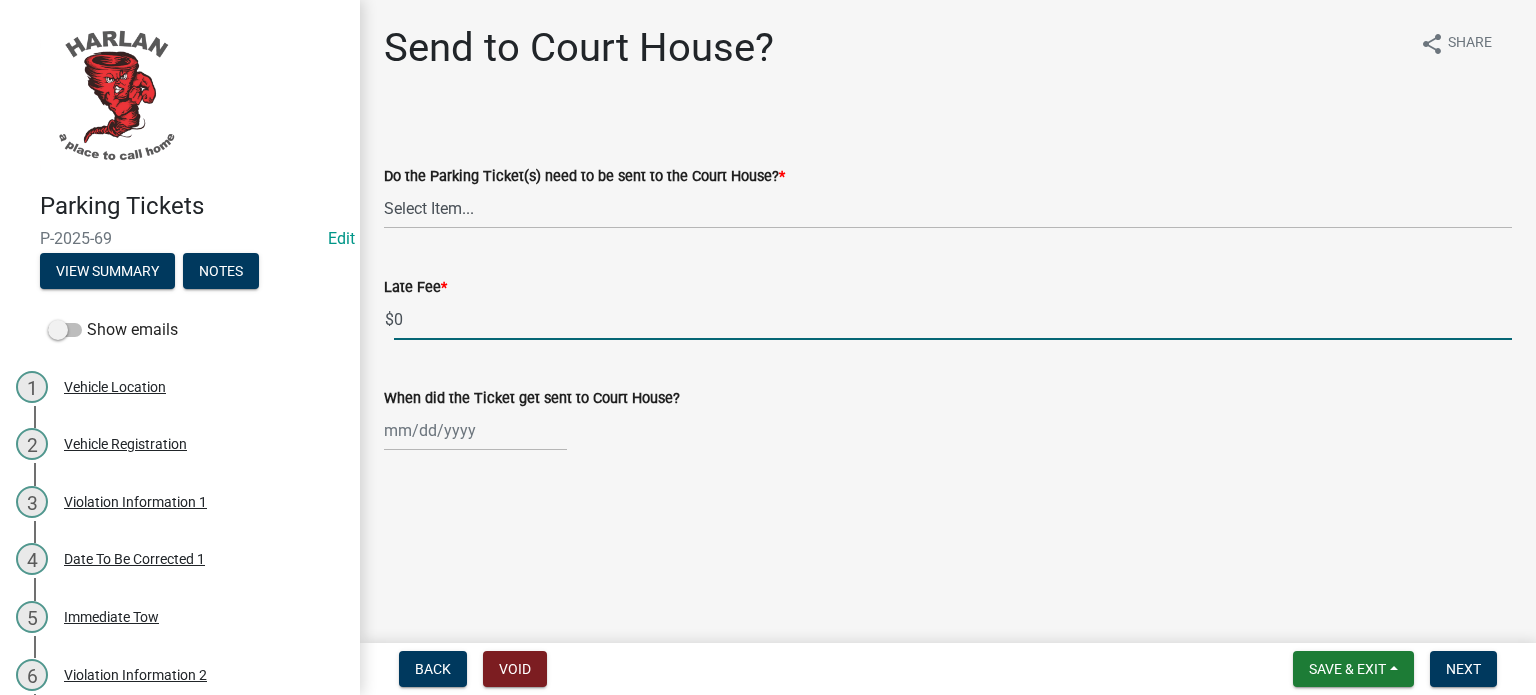 click on "0" at bounding box center (953, 319) 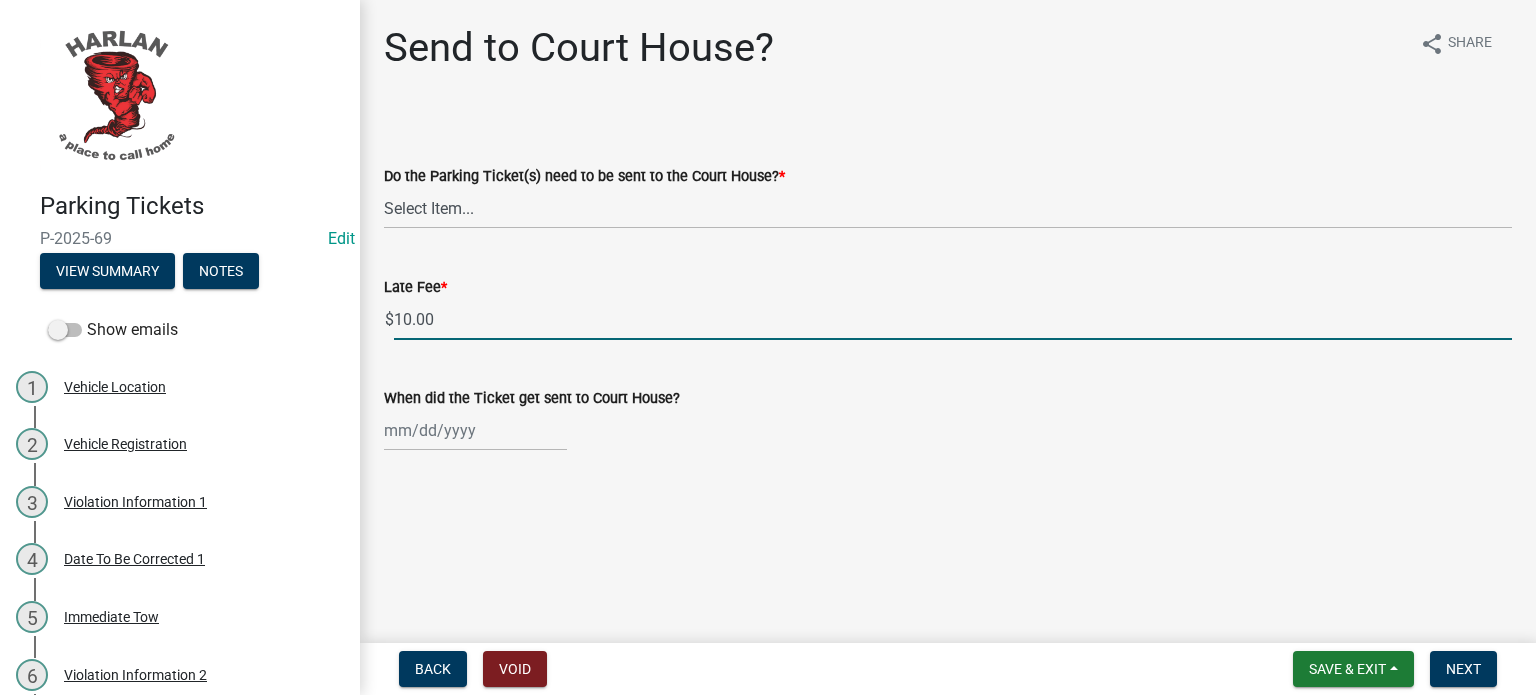 type on "10.00" 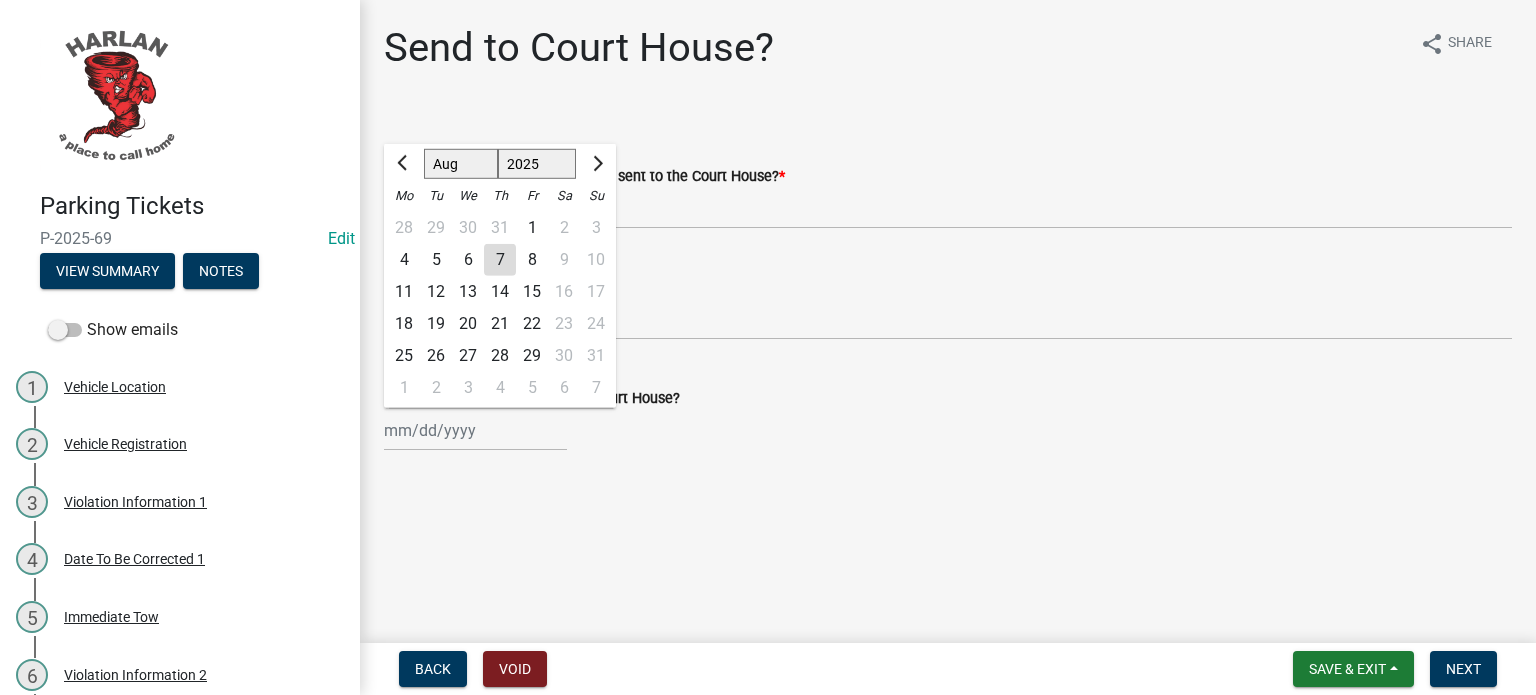 click on "7" 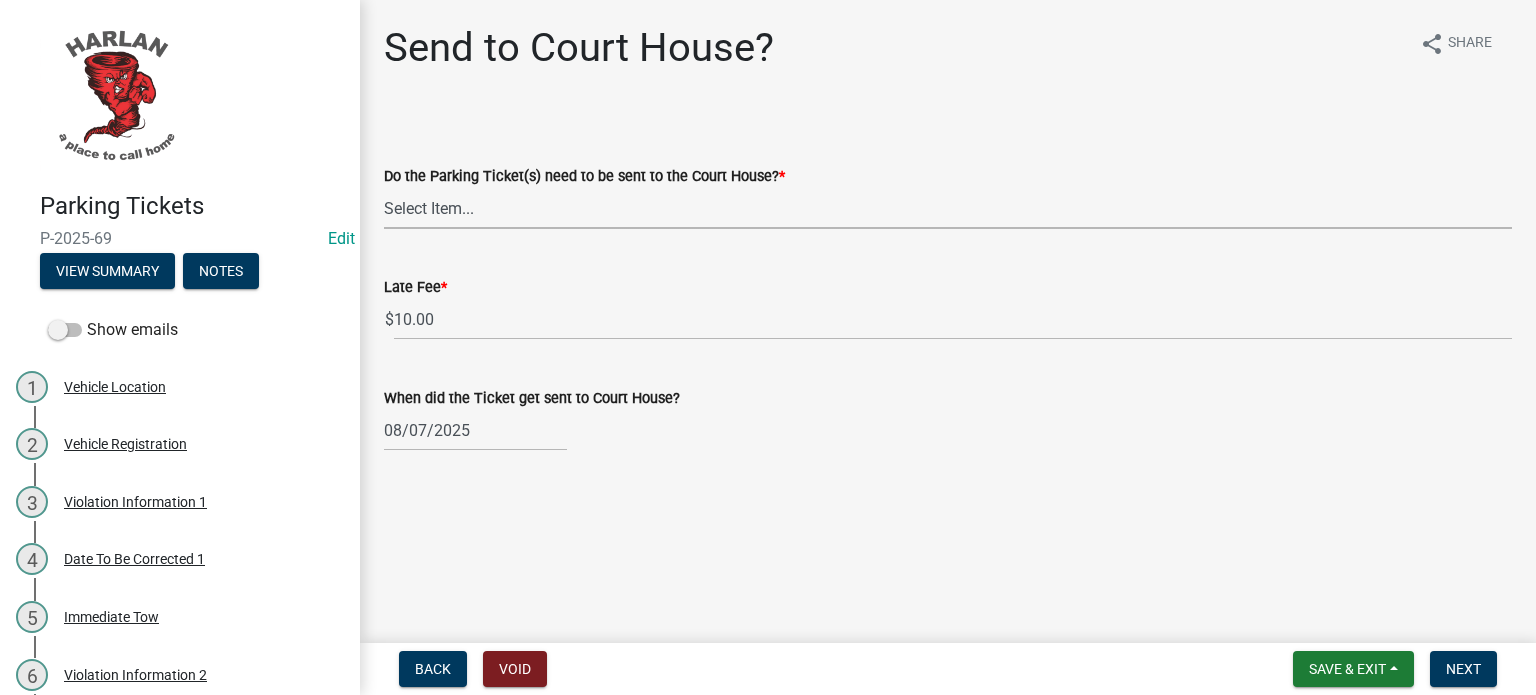 click on "Select Item...   Yes   No" at bounding box center [948, 208] 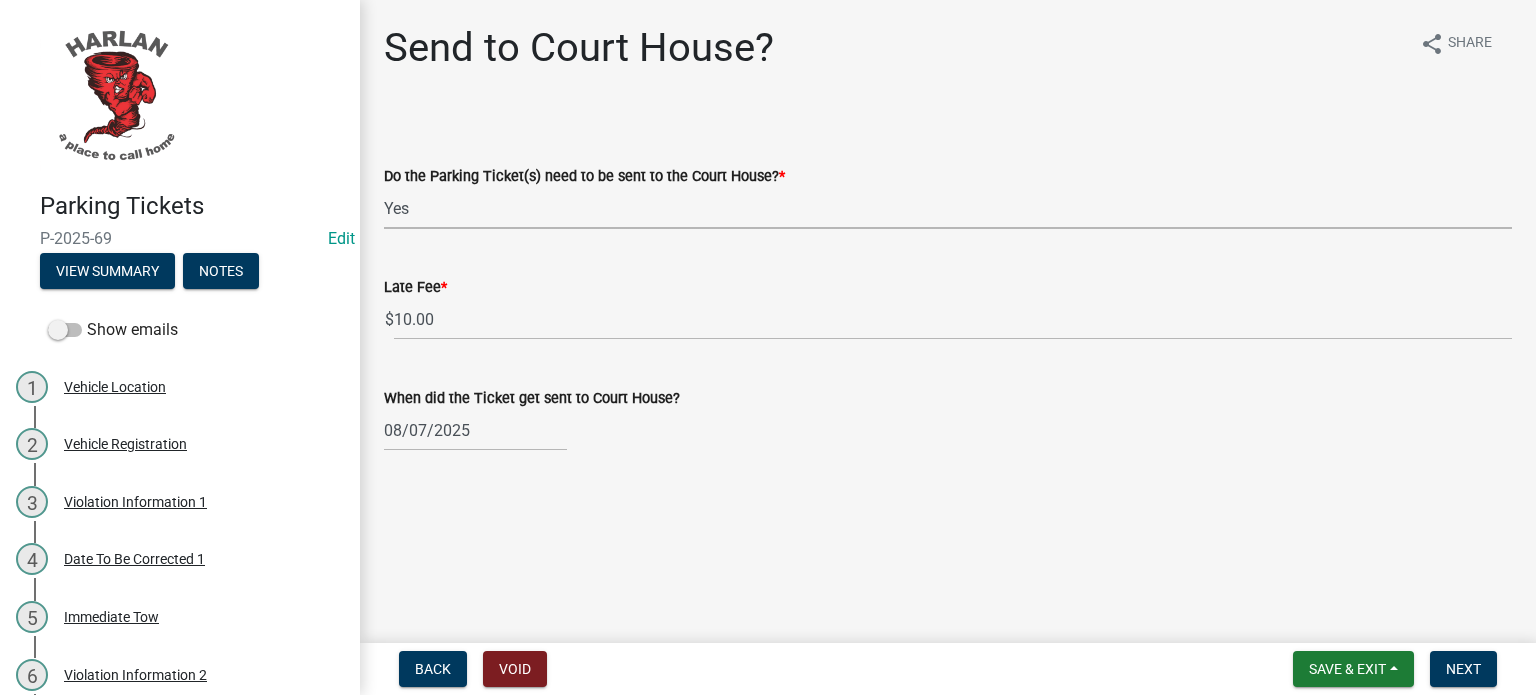click on "Select Item...   Yes   No" at bounding box center [948, 208] 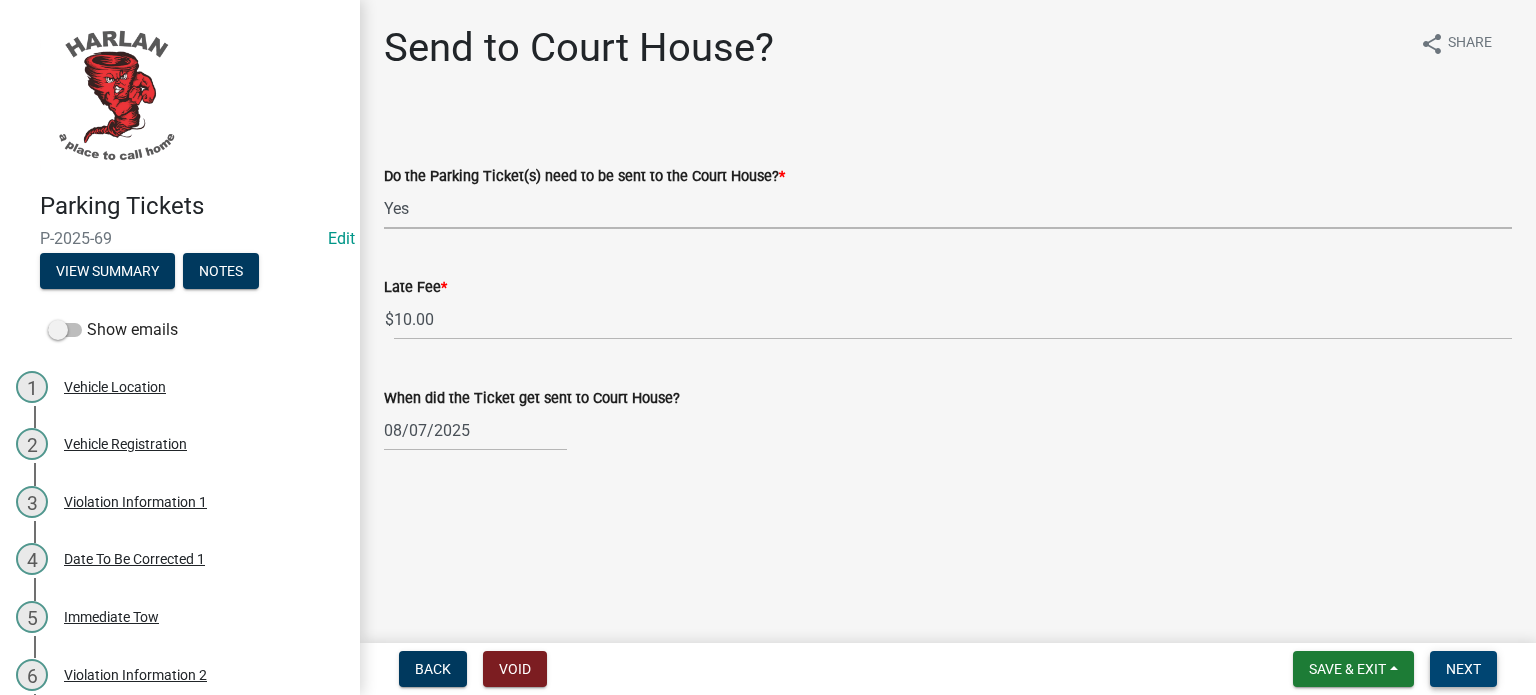 click on "Next" at bounding box center [1463, 669] 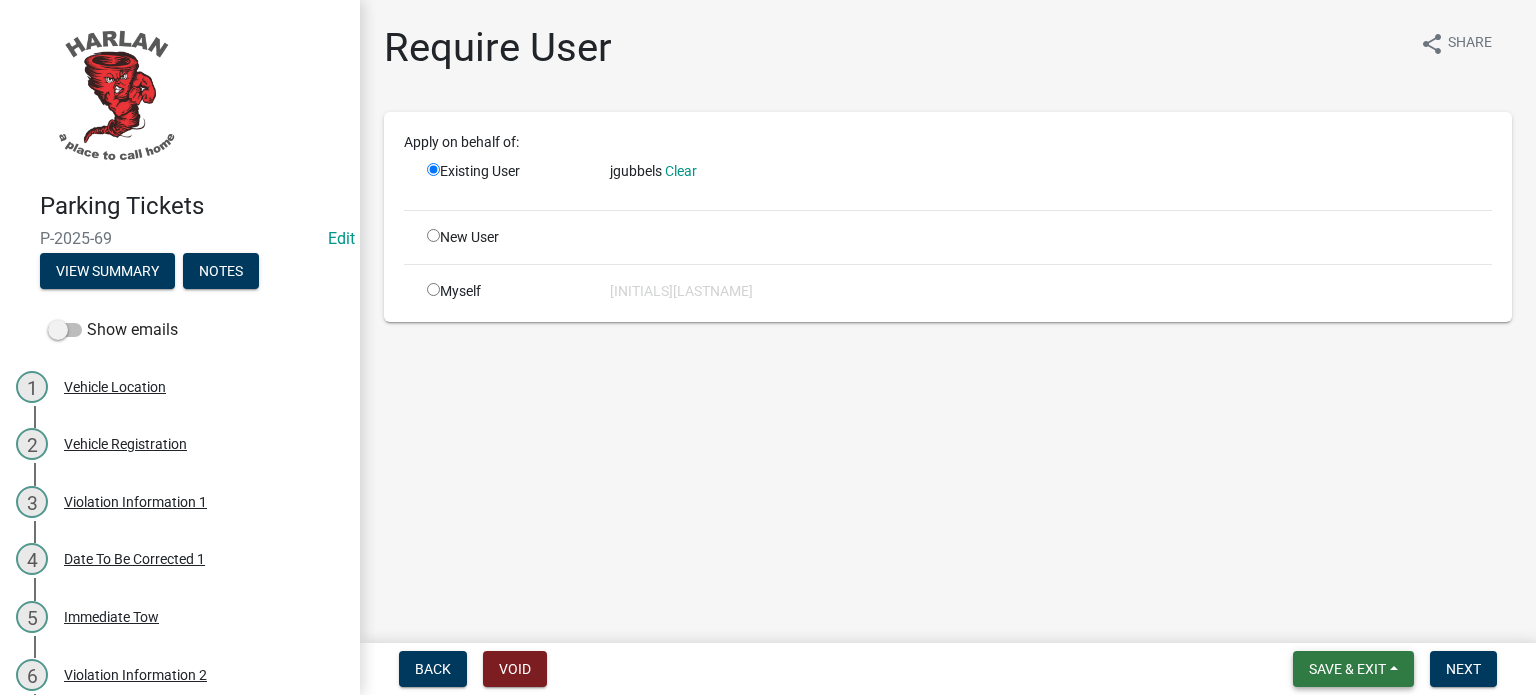 click on "Save & Exit" at bounding box center [1347, 669] 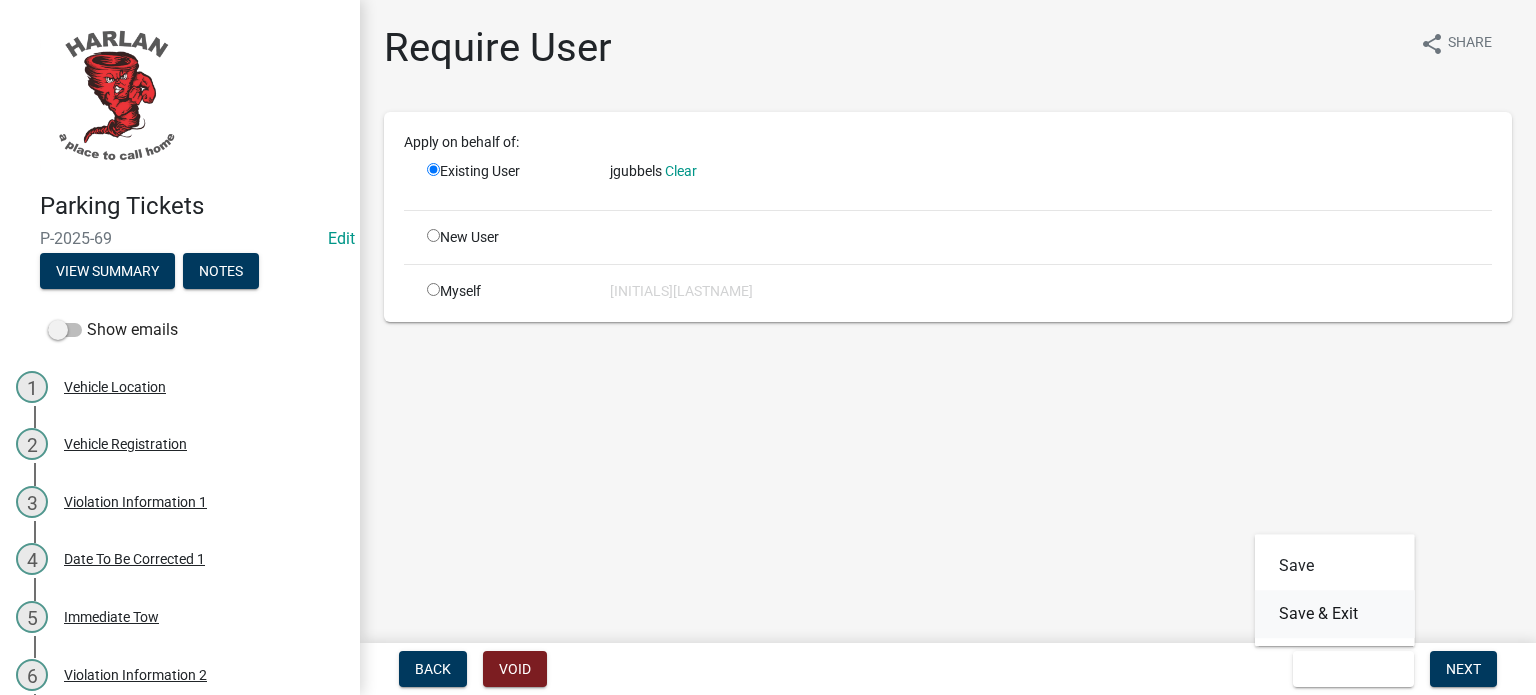 click on "Save & Exit" at bounding box center [1335, 614] 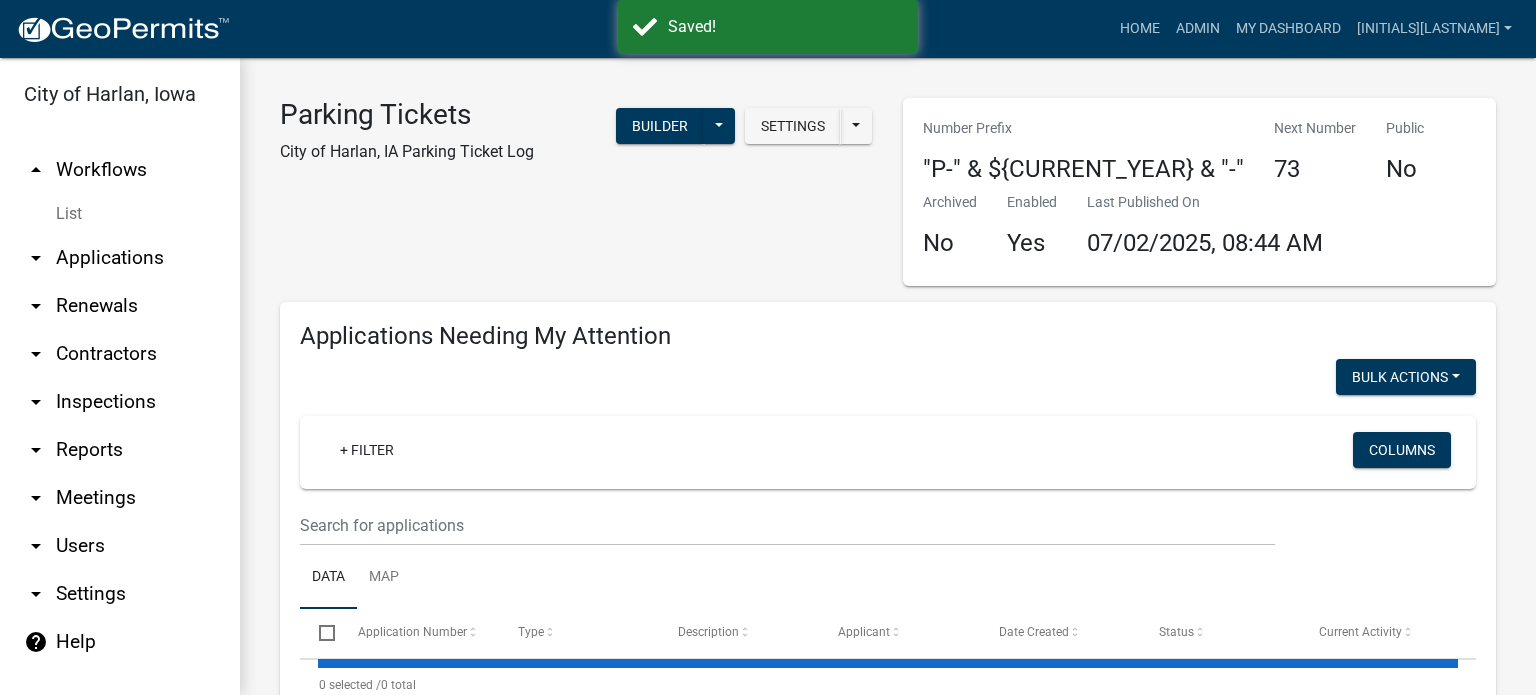 select on "3: 100" 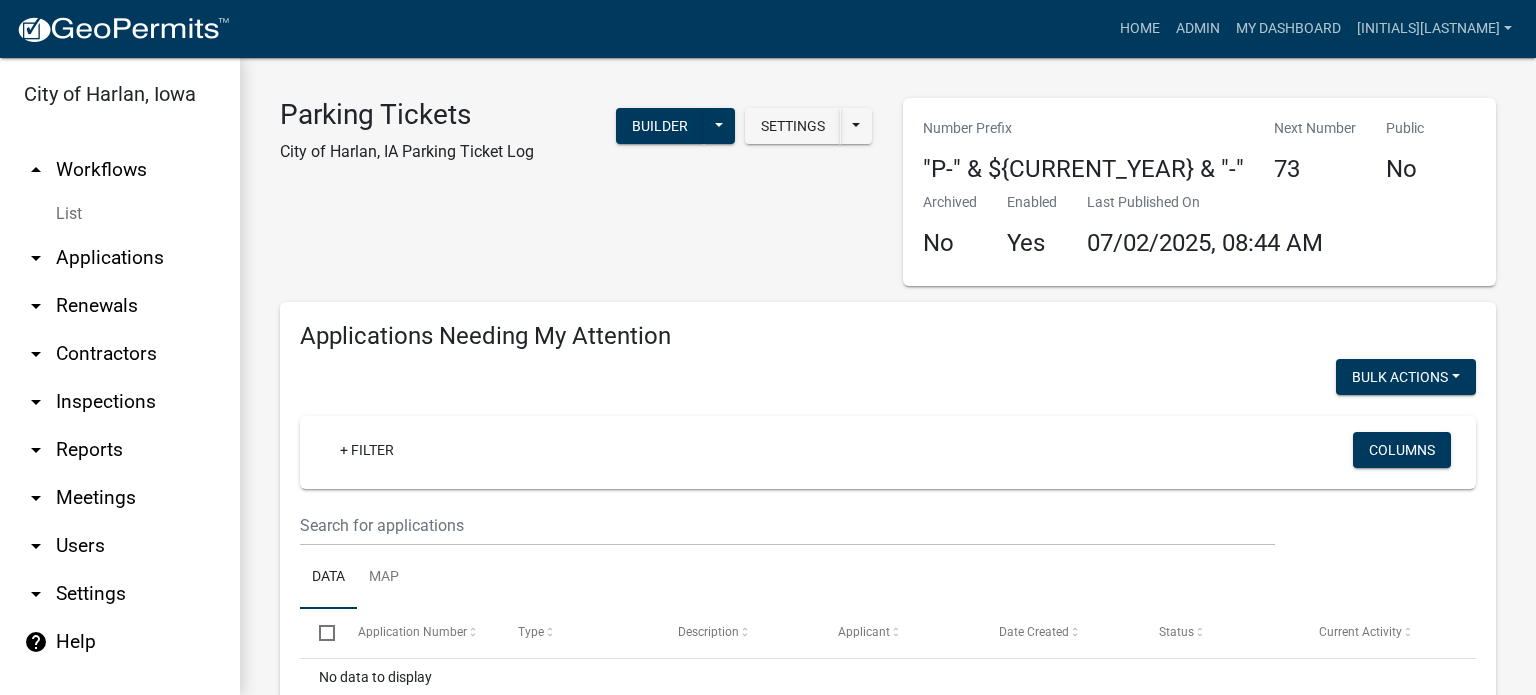click on "arrow_drop_up   Workflows" at bounding box center (120, 170) 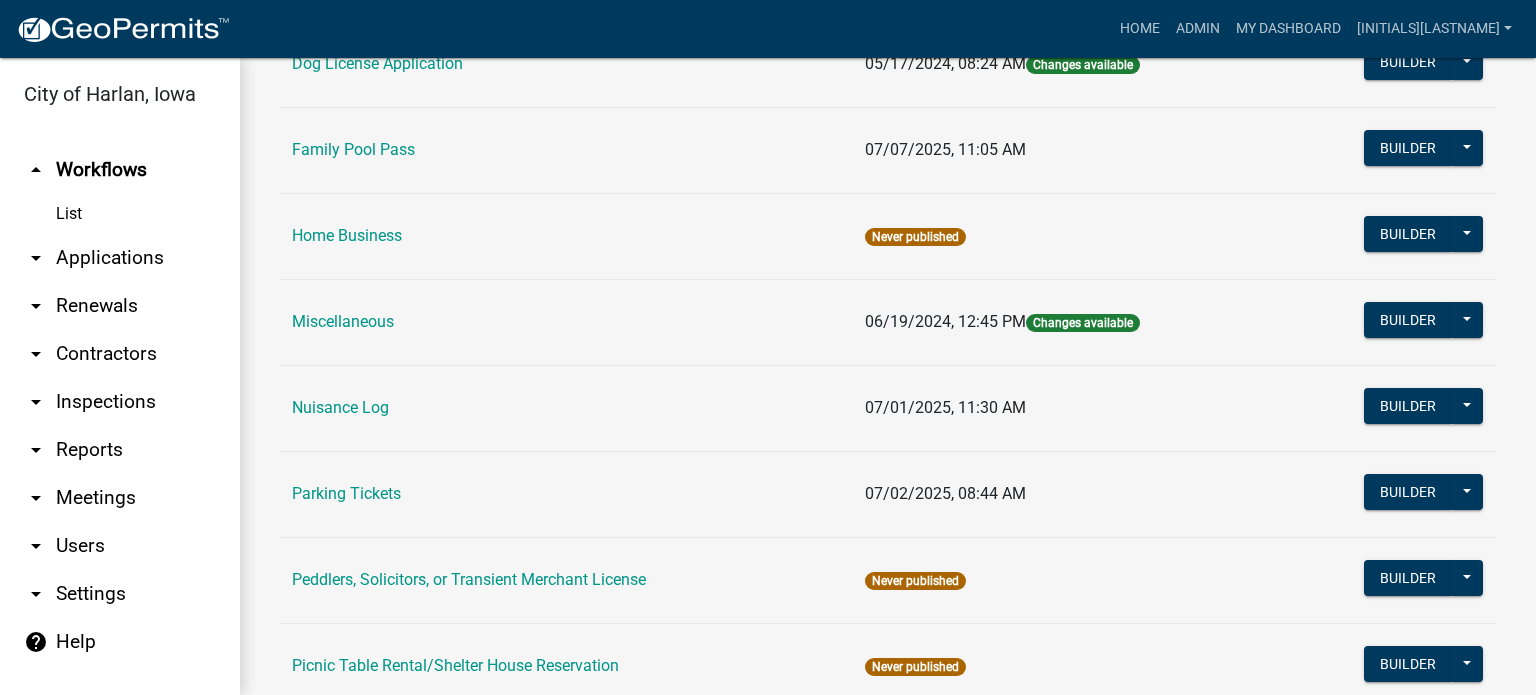 scroll, scrollTop: 1100, scrollLeft: 0, axis: vertical 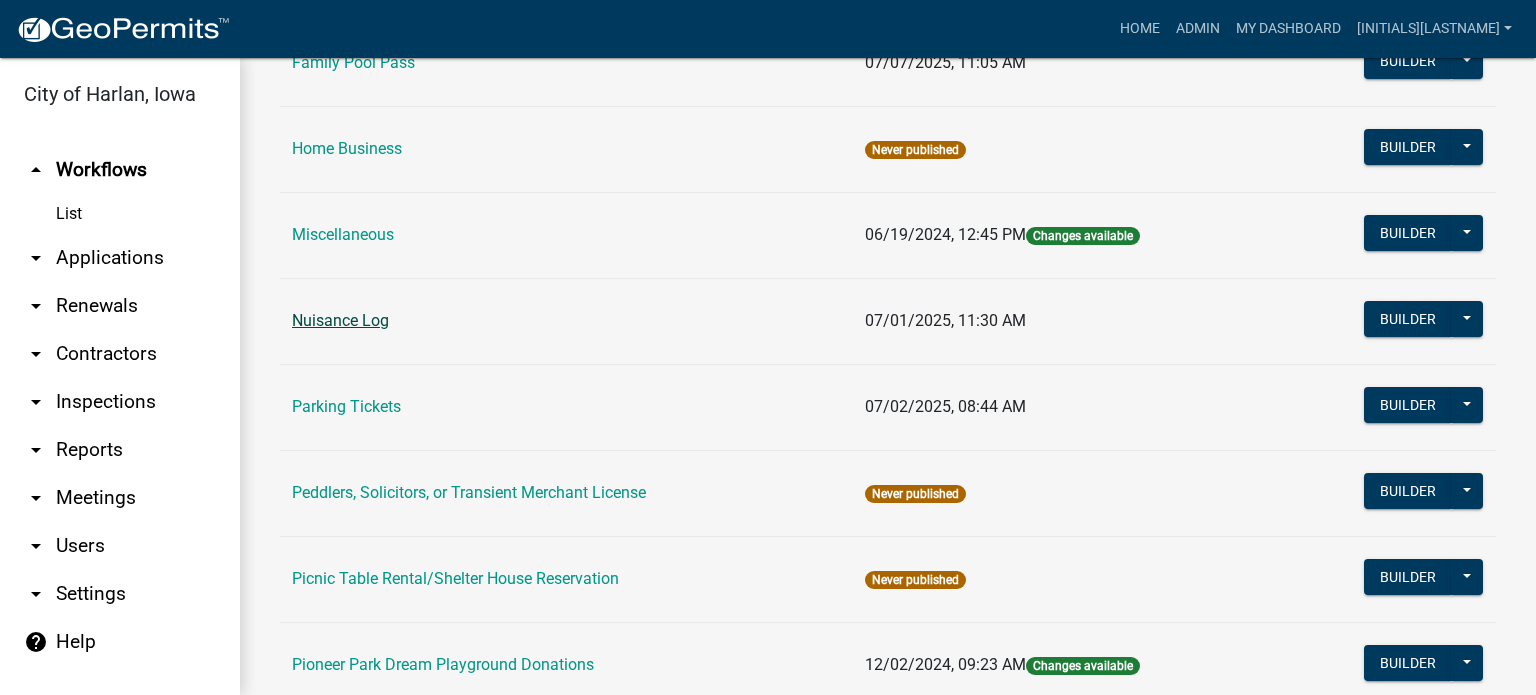 click on "Nuisance Log" at bounding box center (340, 320) 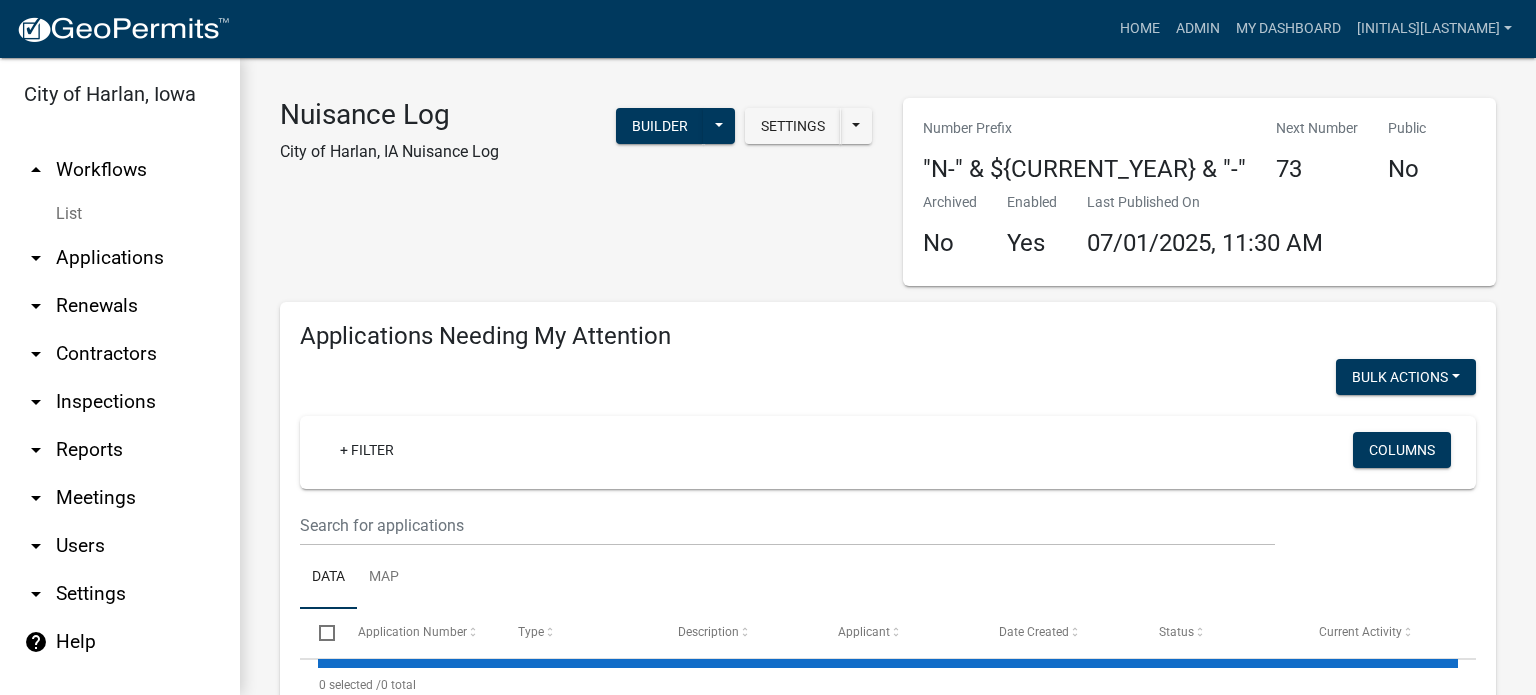 select on "3: 100" 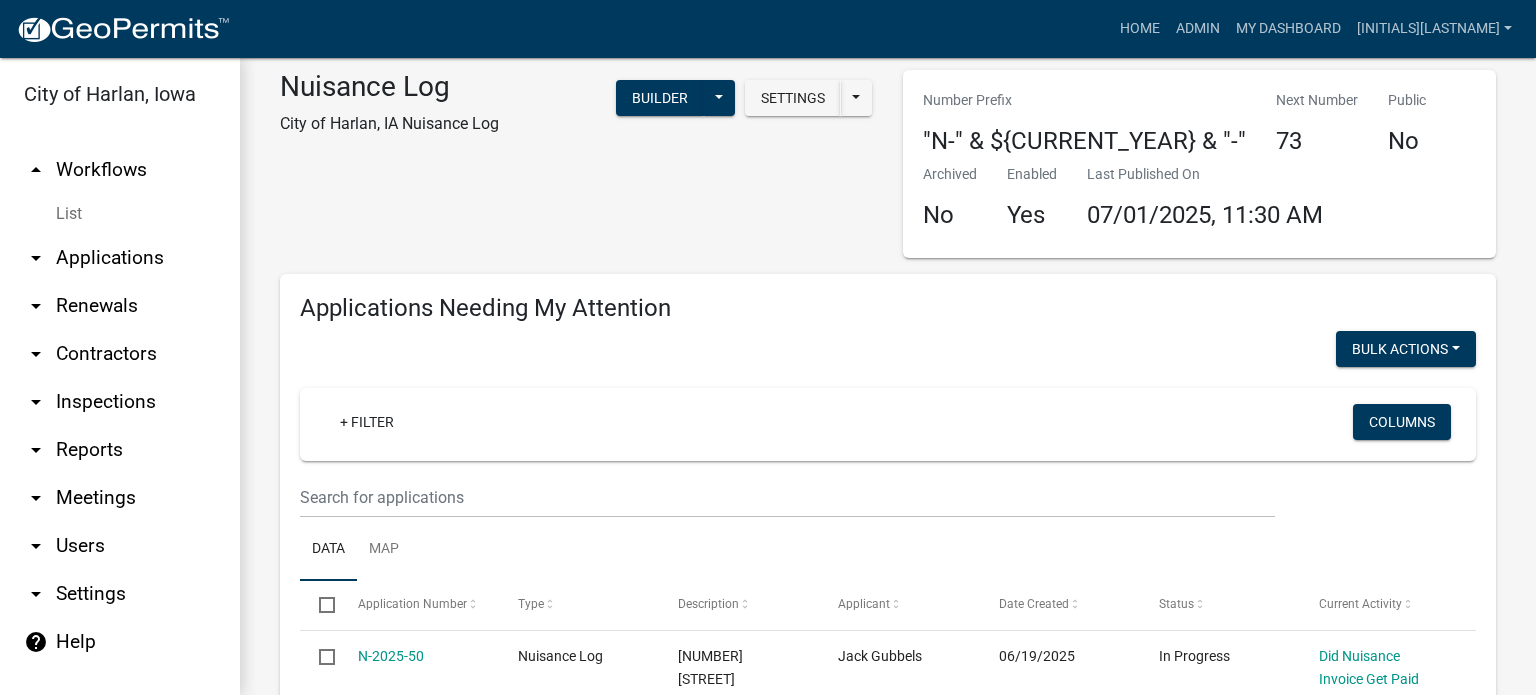 scroll, scrollTop: 0, scrollLeft: 0, axis: both 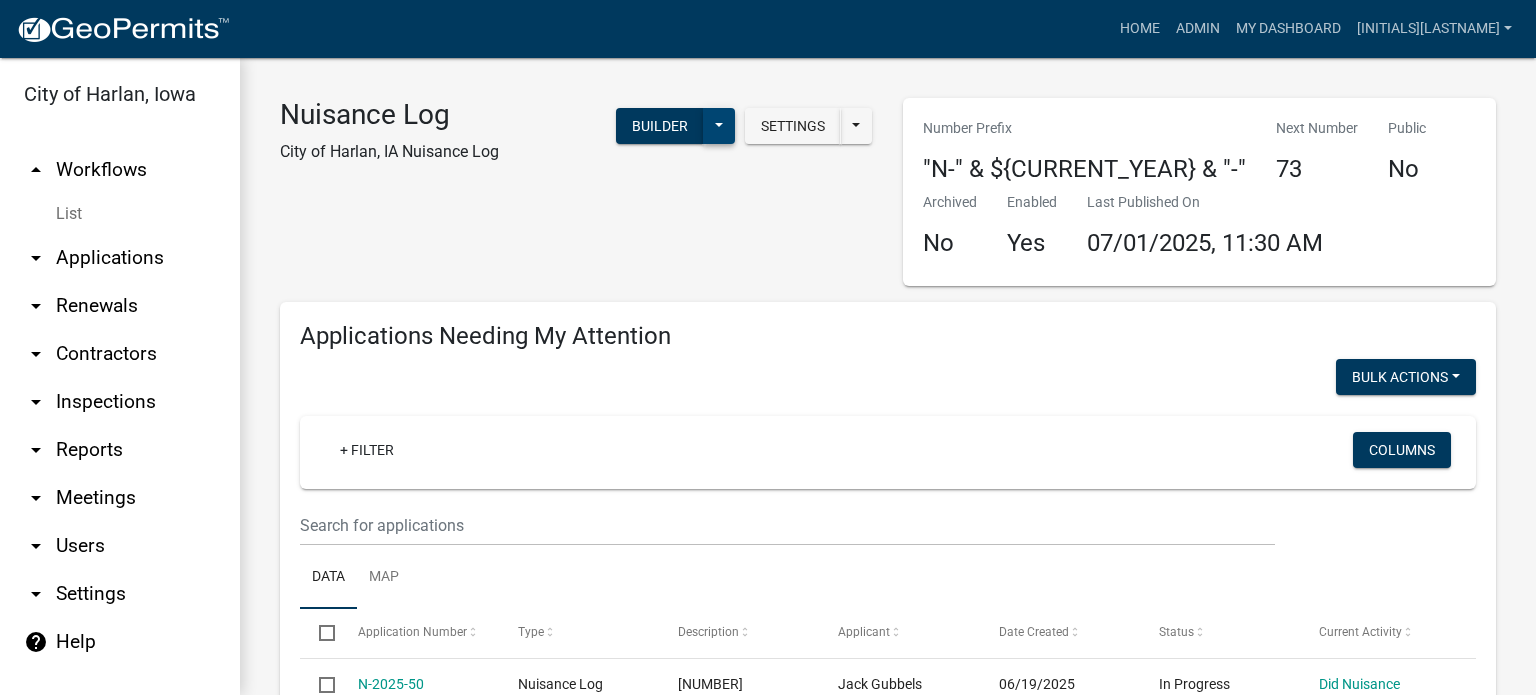 click 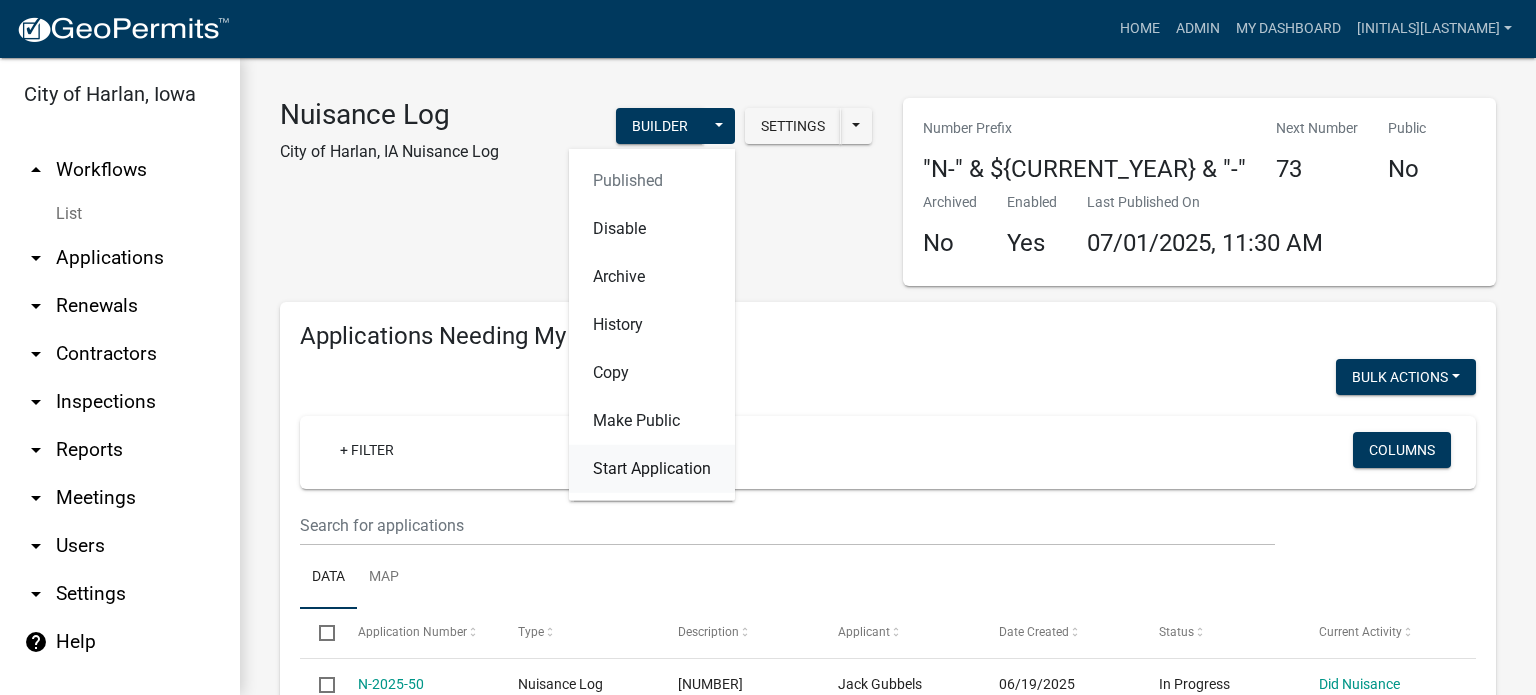 click on "Start Application" 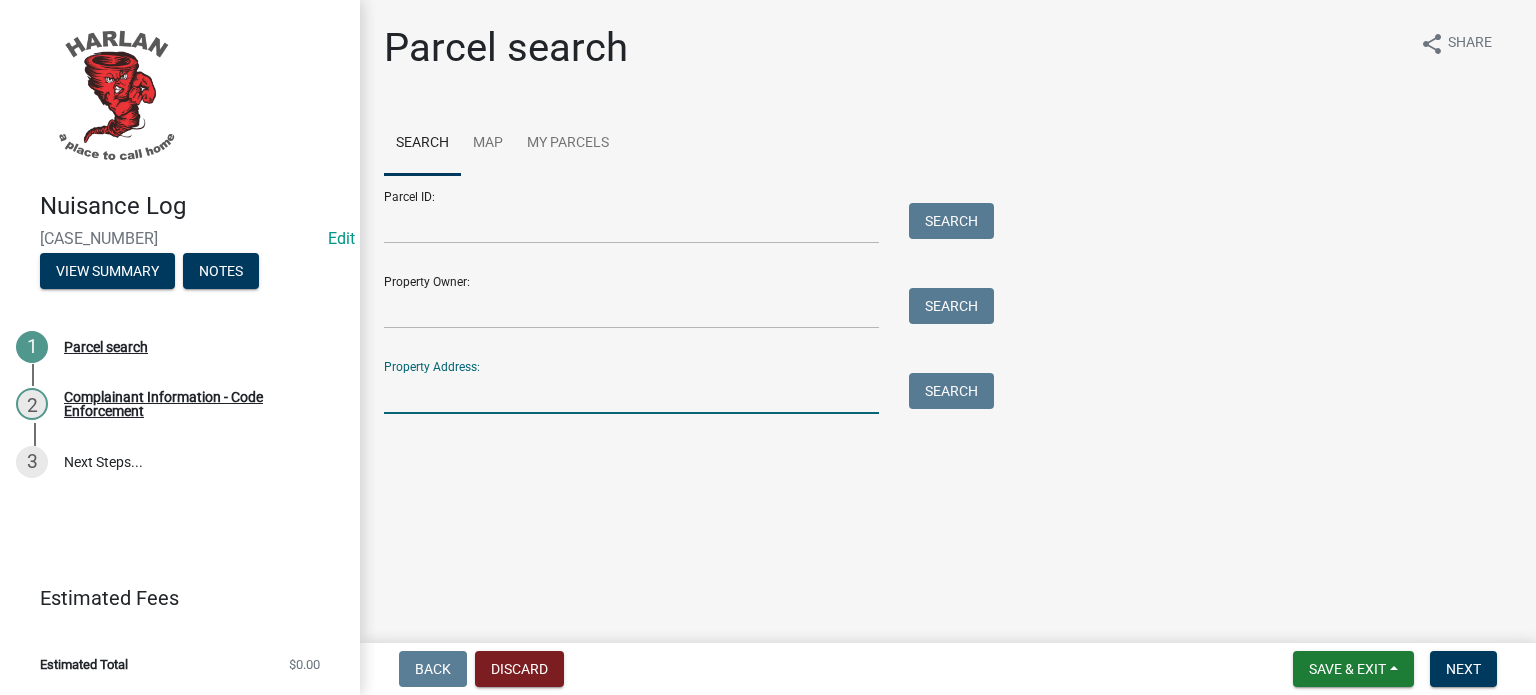 click on "Property Address:" at bounding box center (631, 393) 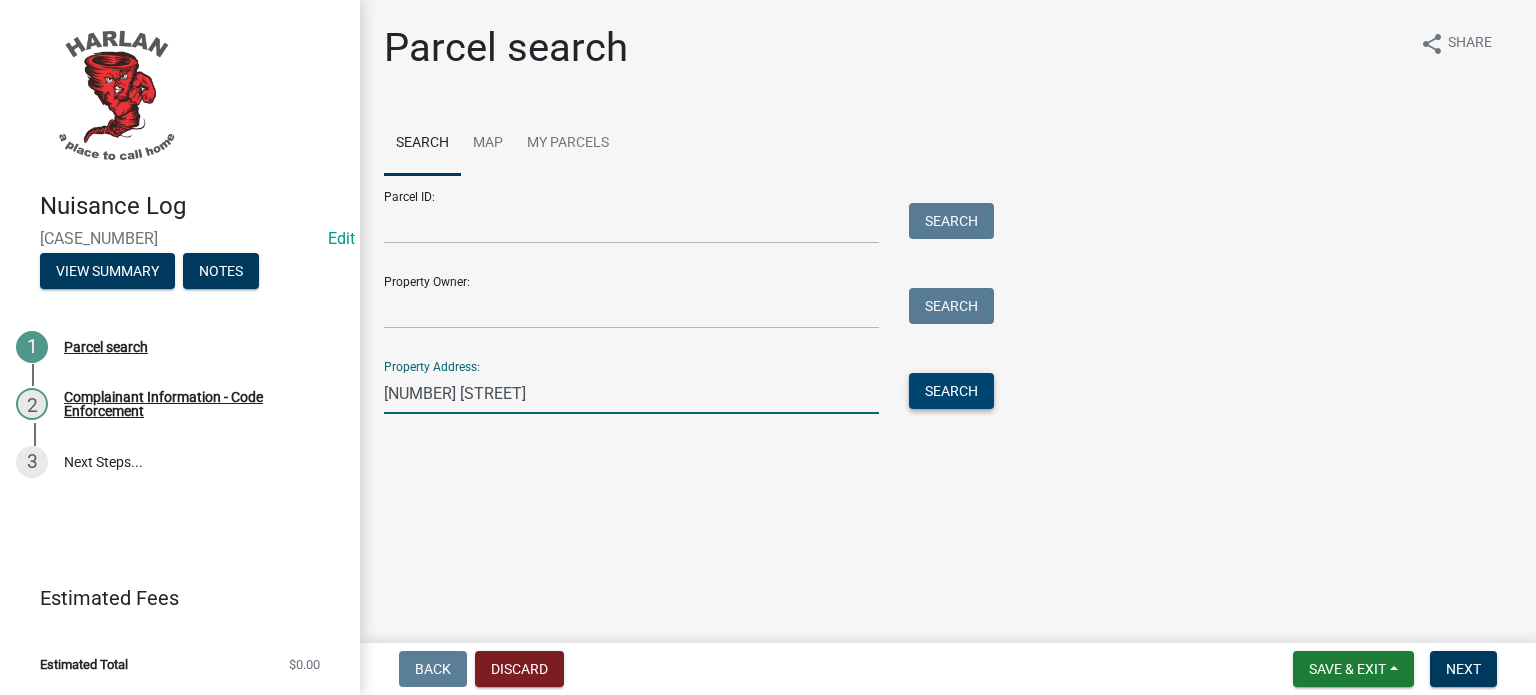 type on "[NUMBER] [STREET]" 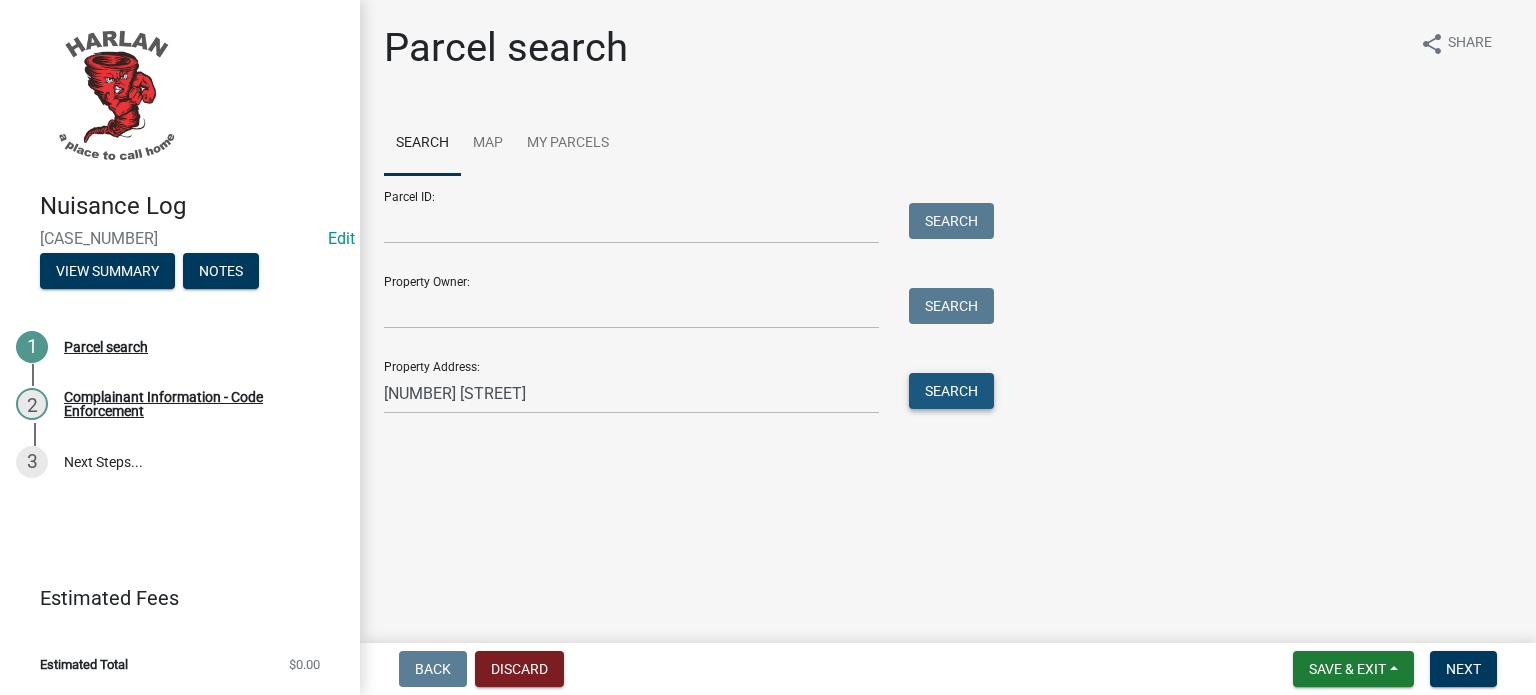 click on "Search" at bounding box center (951, 391) 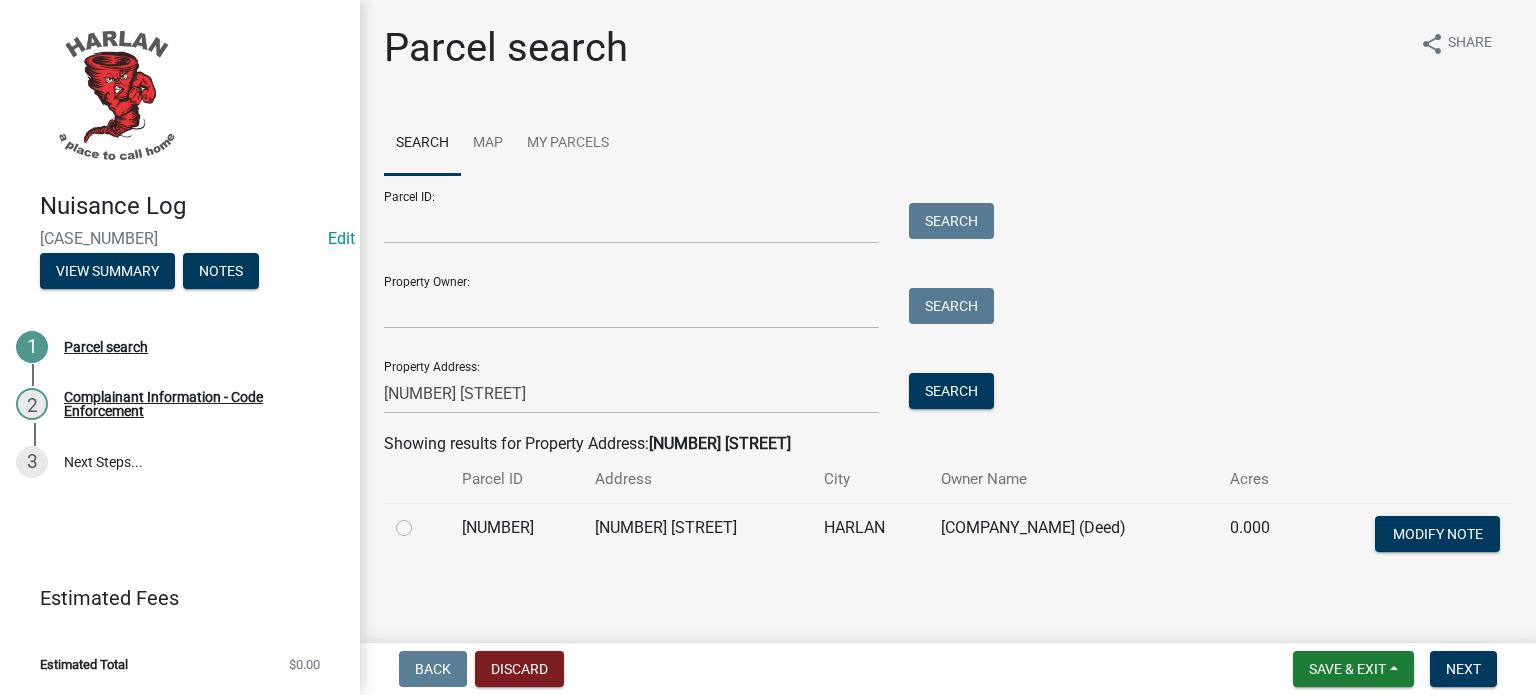 click 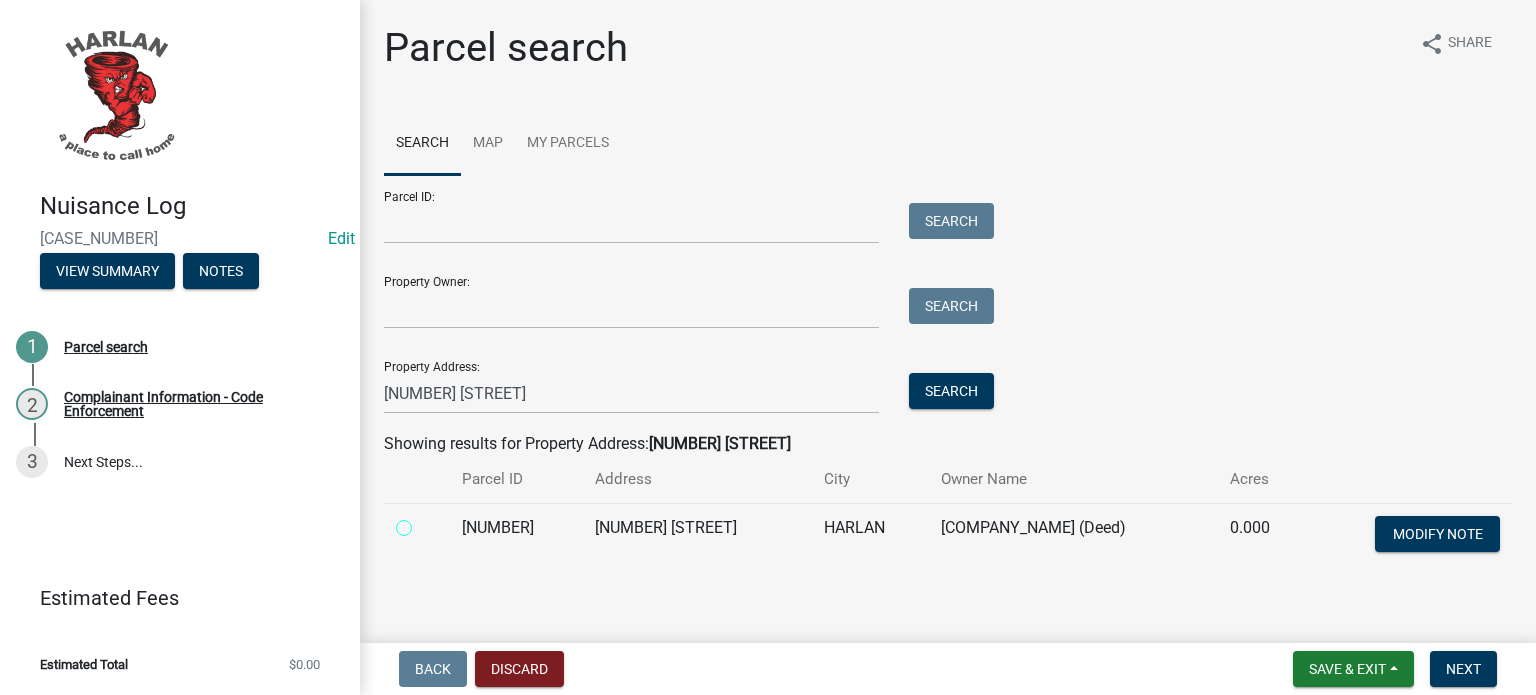 click at bounding box center [426, 522] 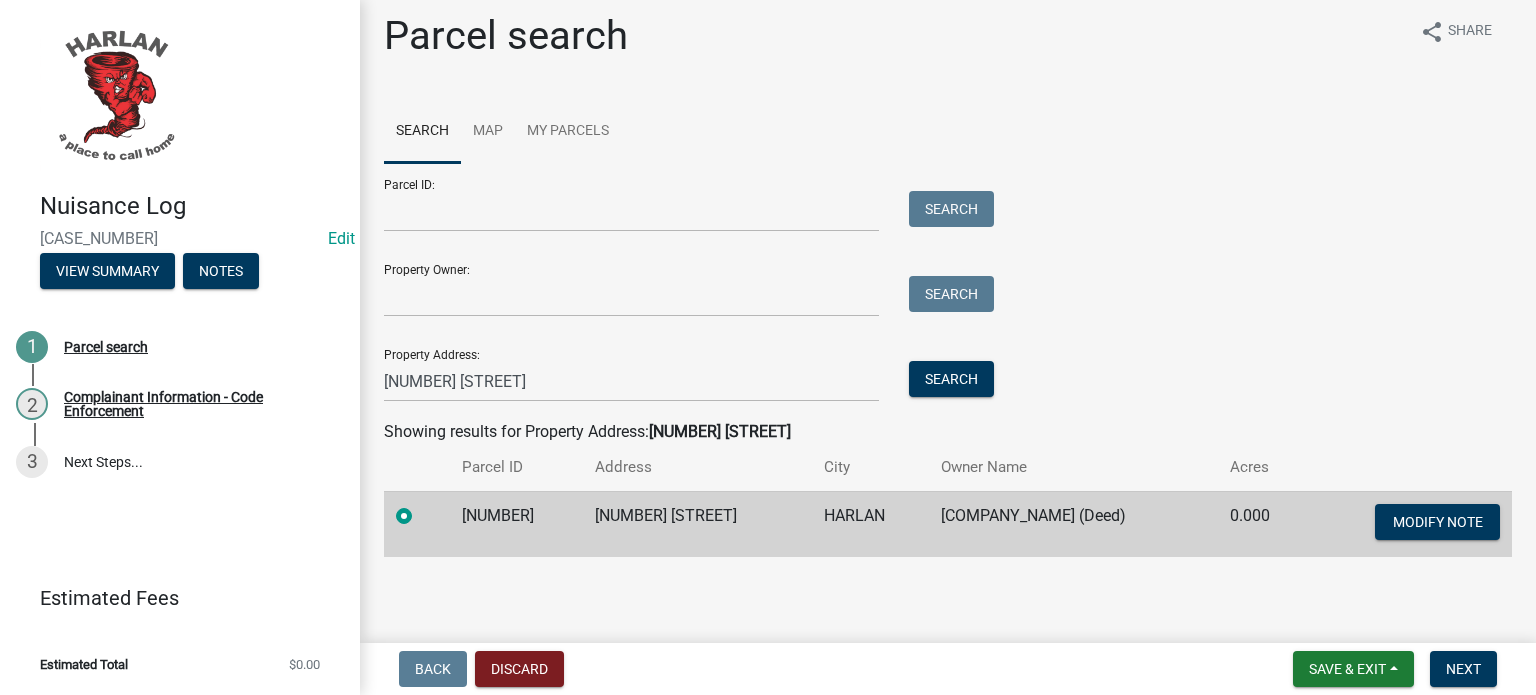 scroll, scrollTop: 52, scrollLeft: 0, axis: vertical 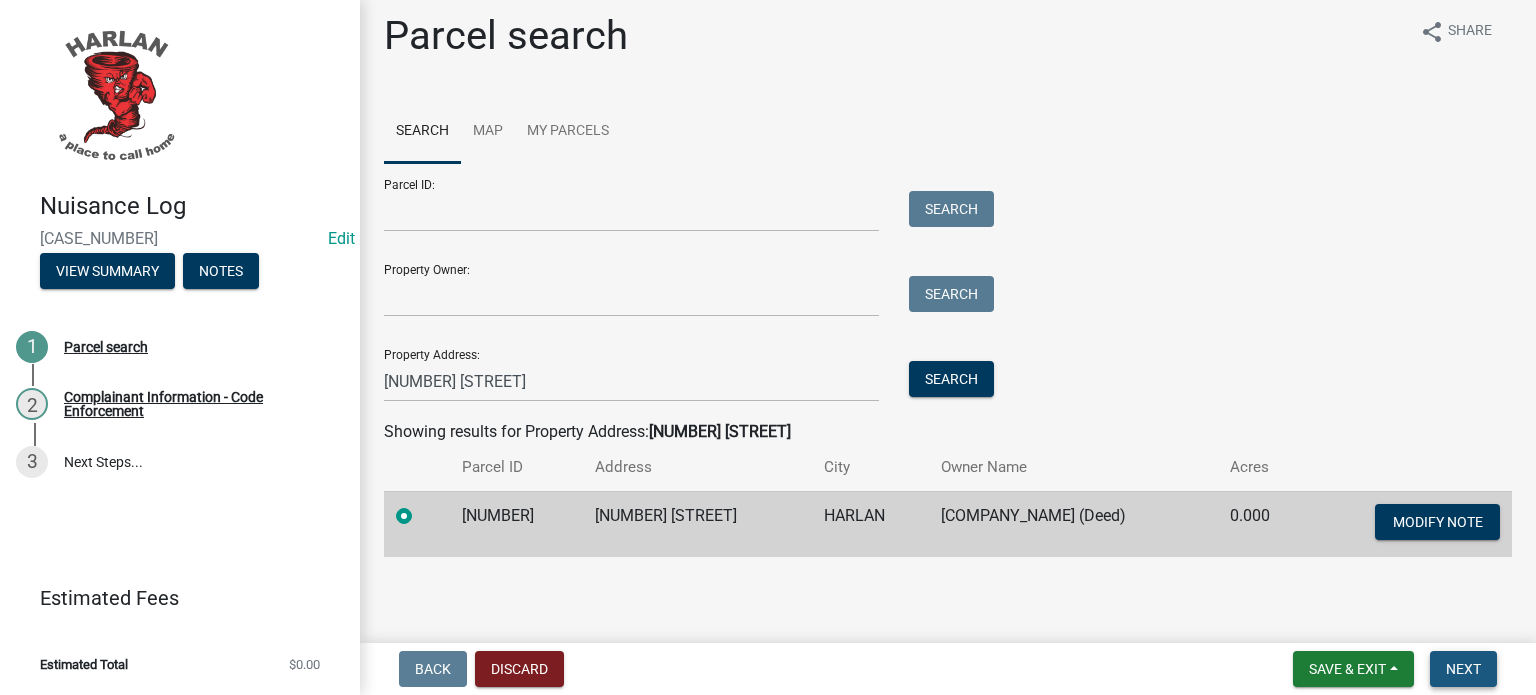 click on "Next" at bounding box center (1463, 669) 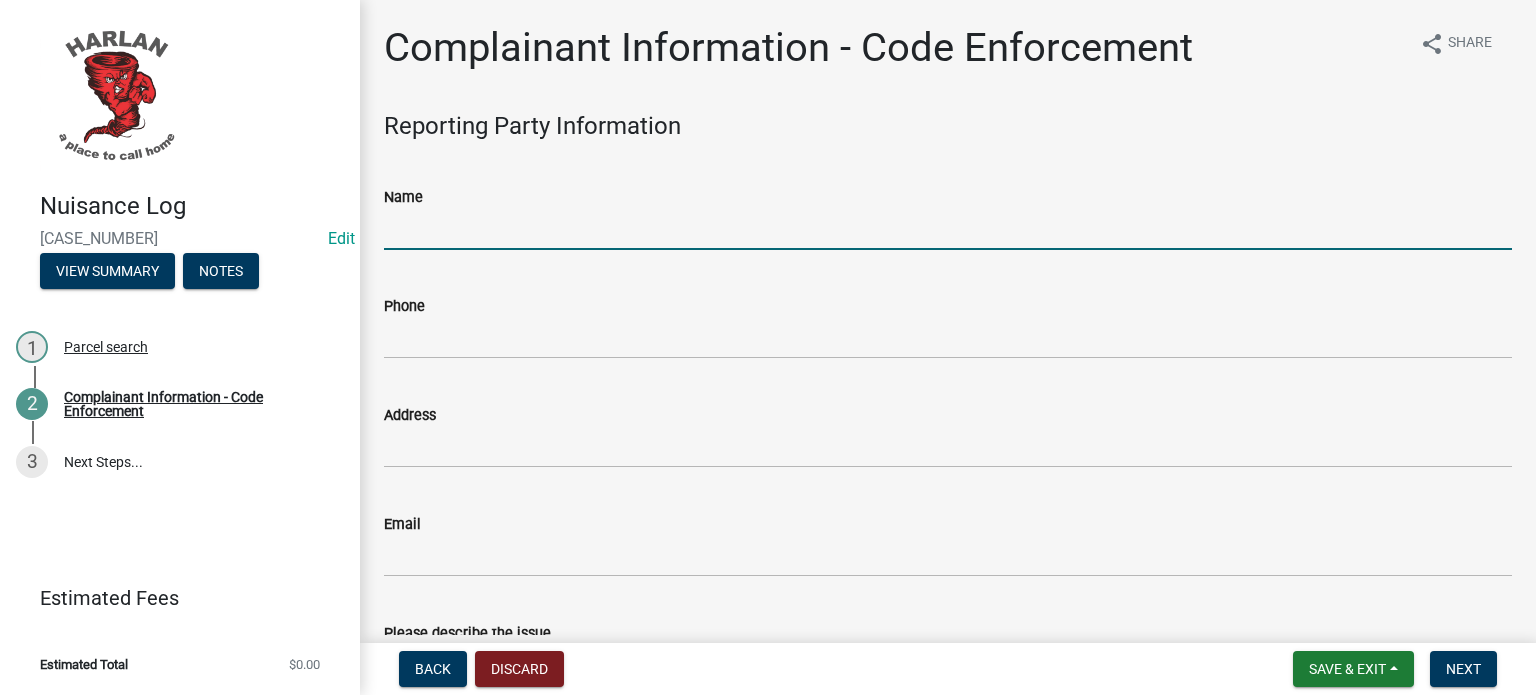 click on "Name" at bounding box center [948, 229] 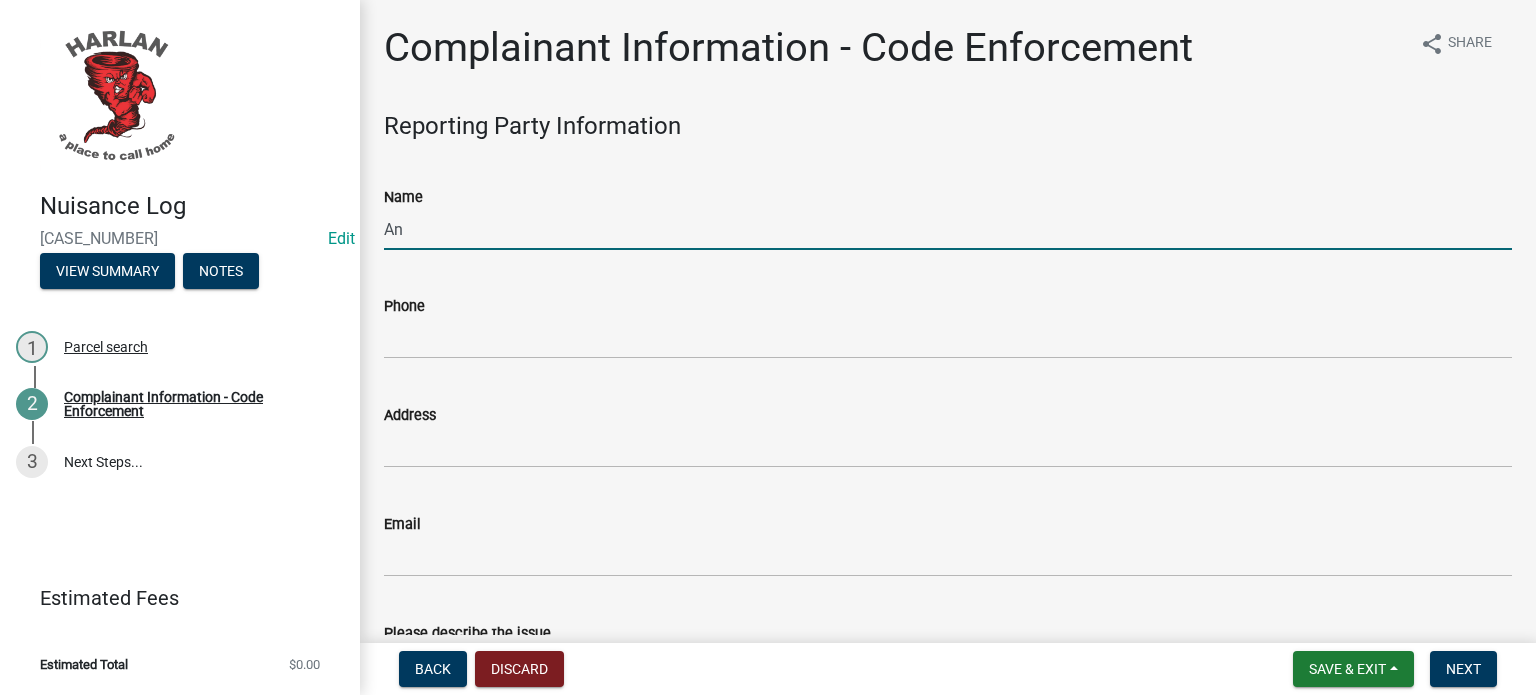 type on "A" 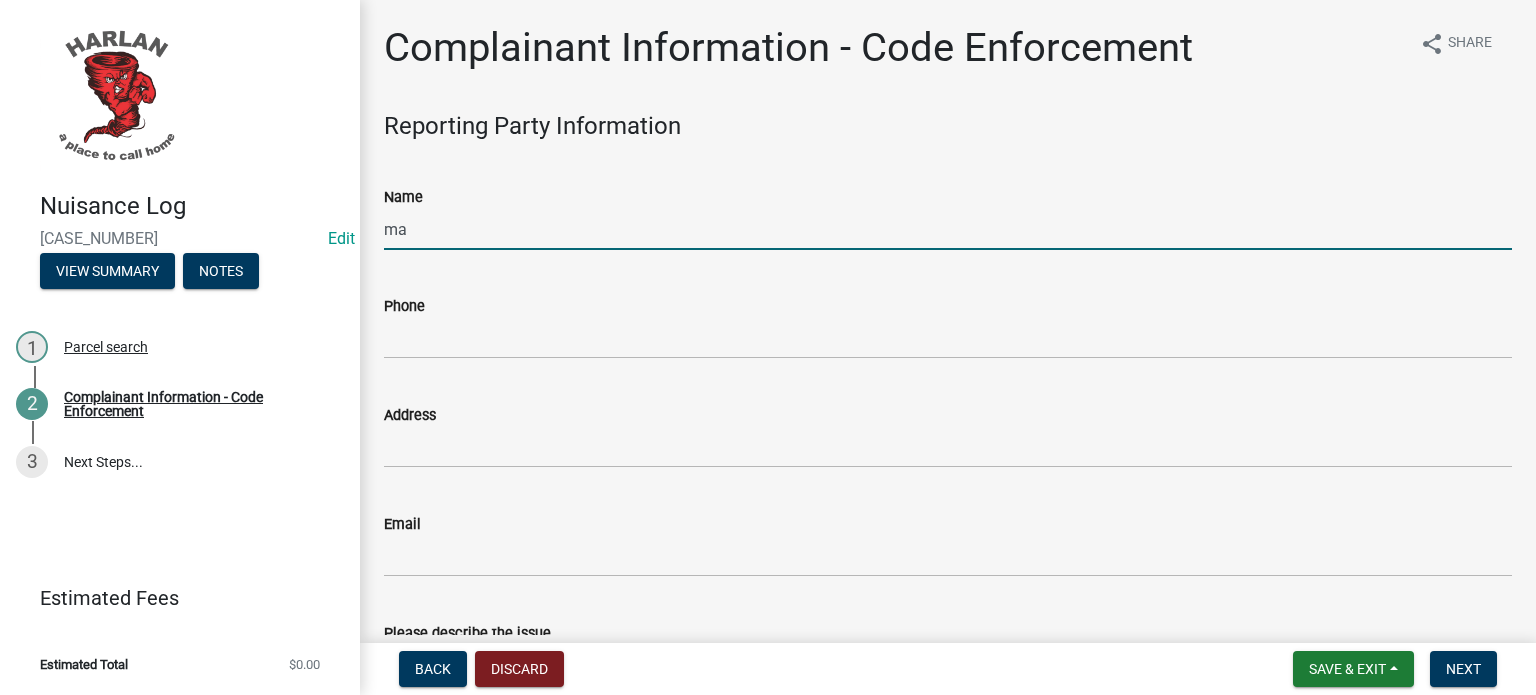 type on "m" 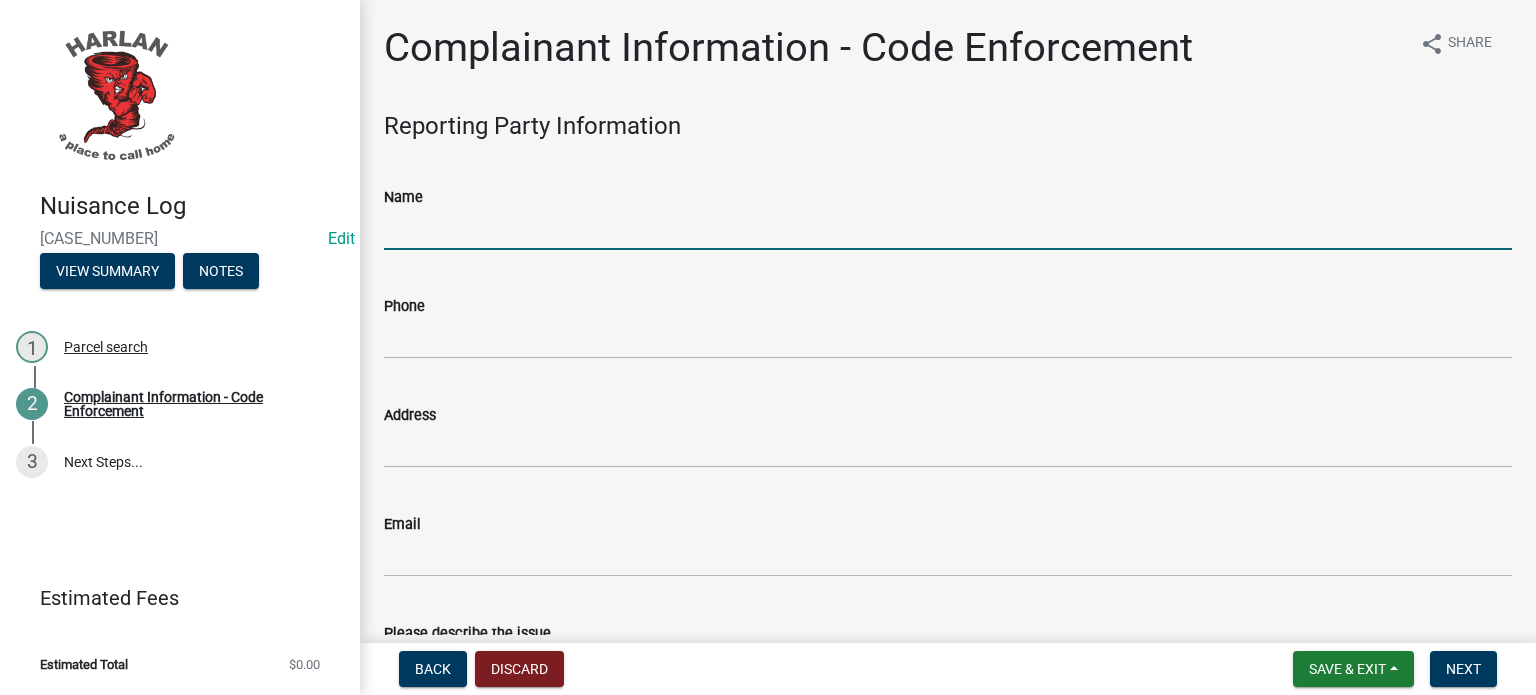 type on "M" 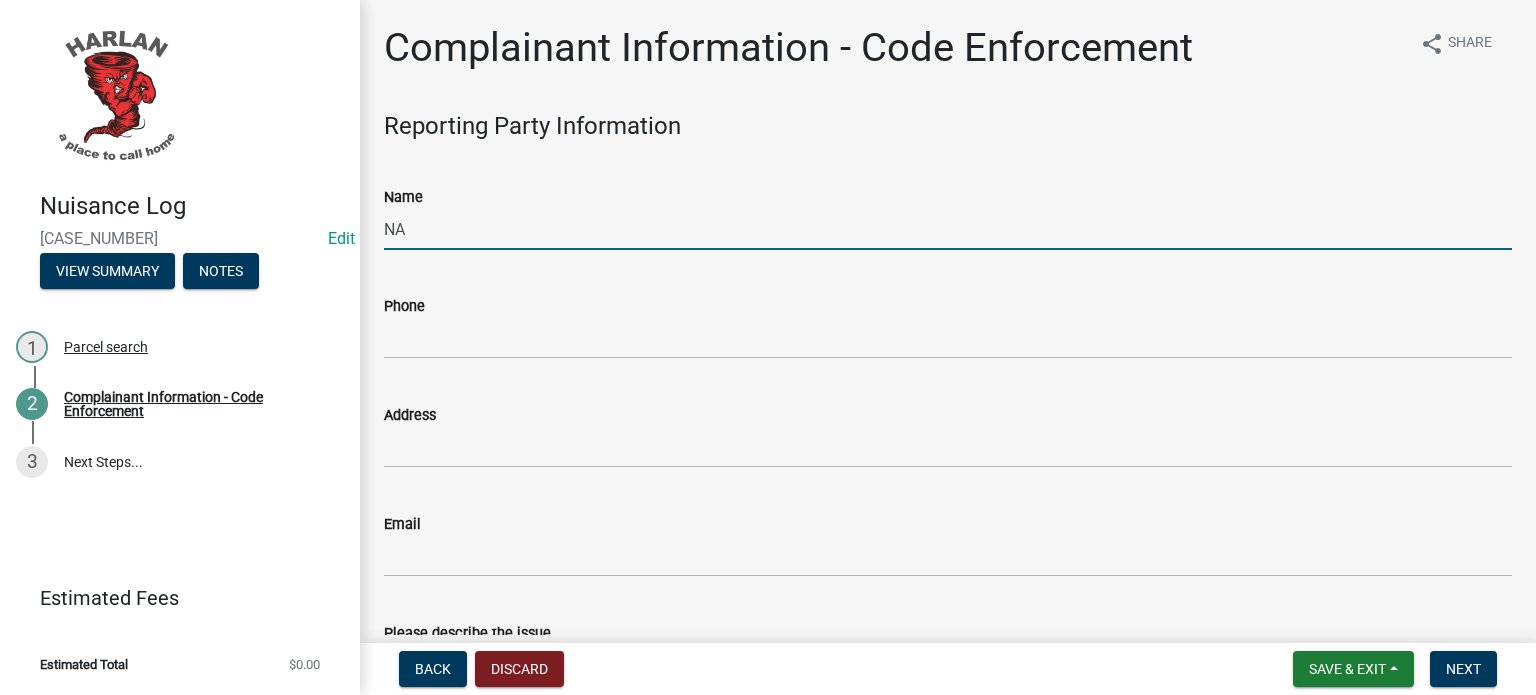 type on "NA" 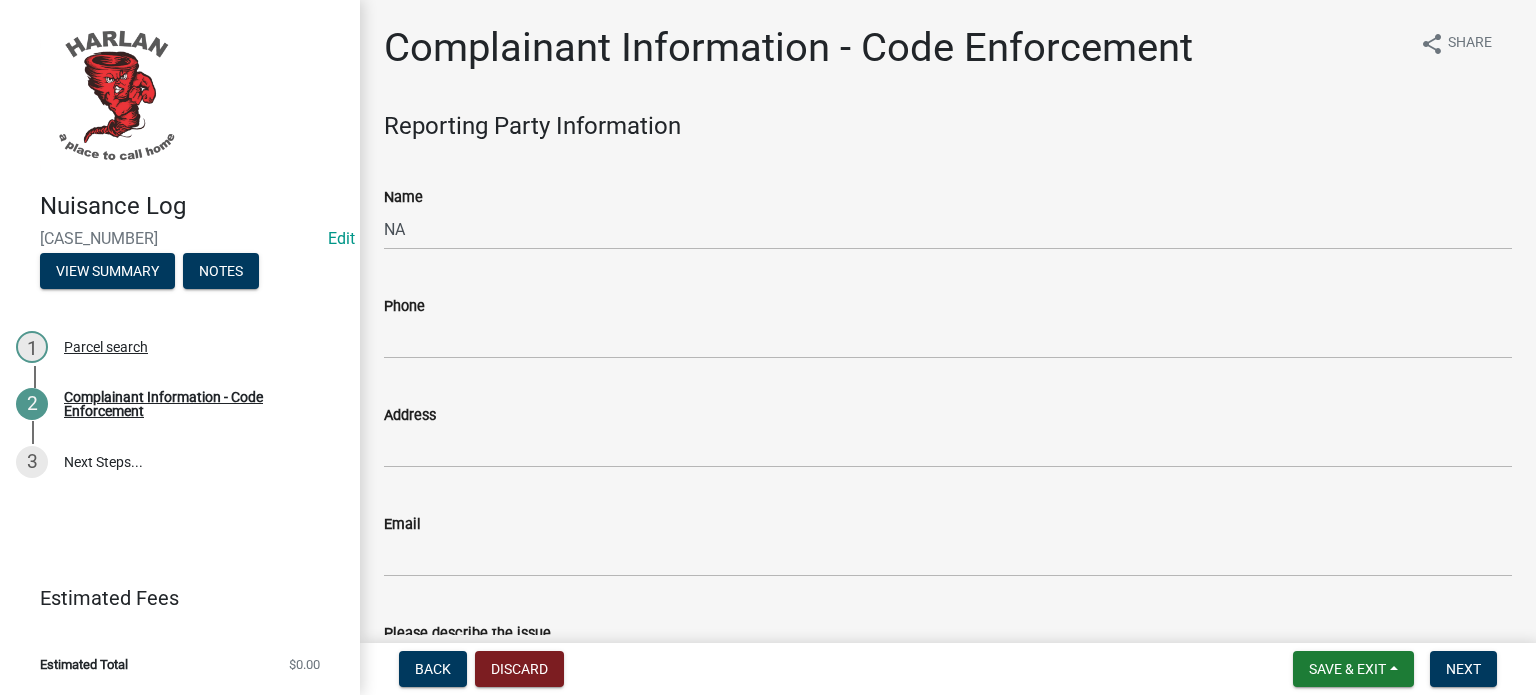 scroll, scrollTop: 342, scrollLeft: 0, axis: vertical 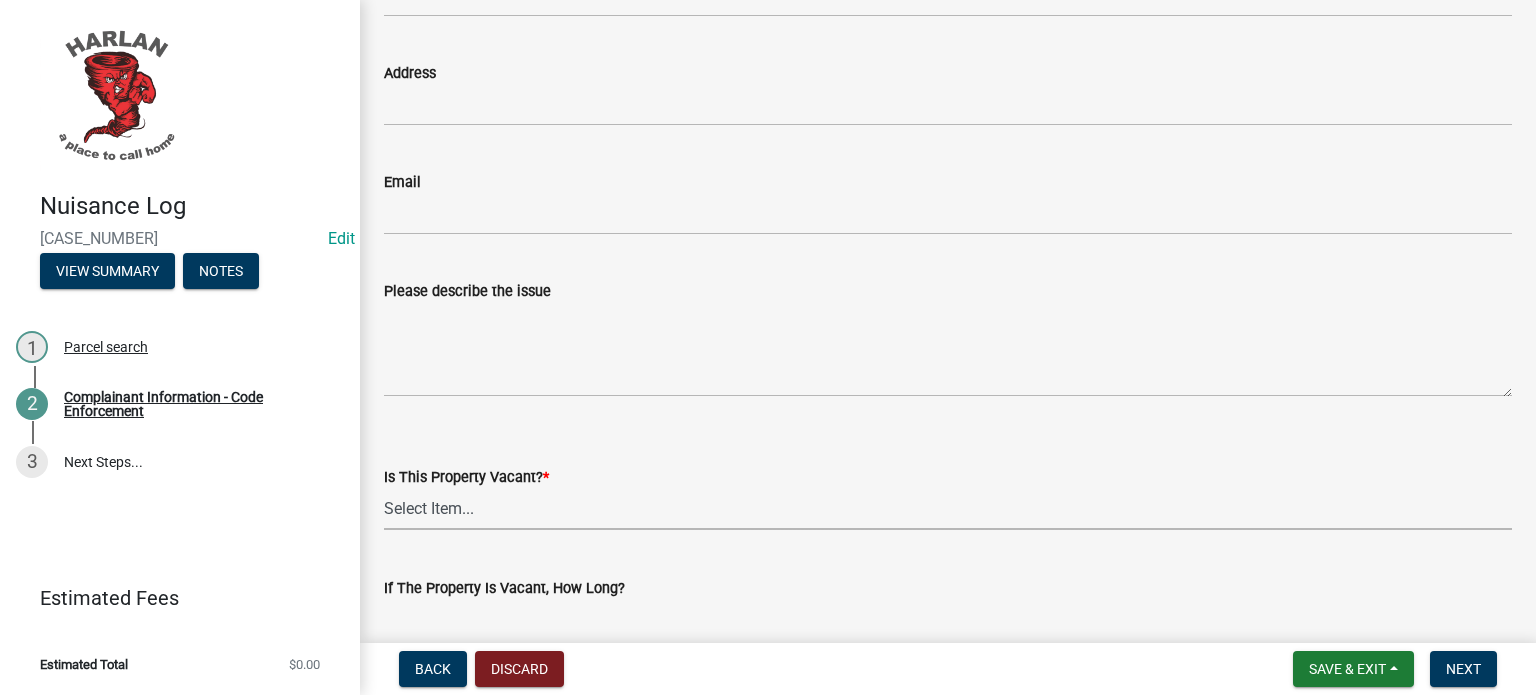 click on "Select Item...   Yes   No   Unsure" at bounding box center [948, 509] 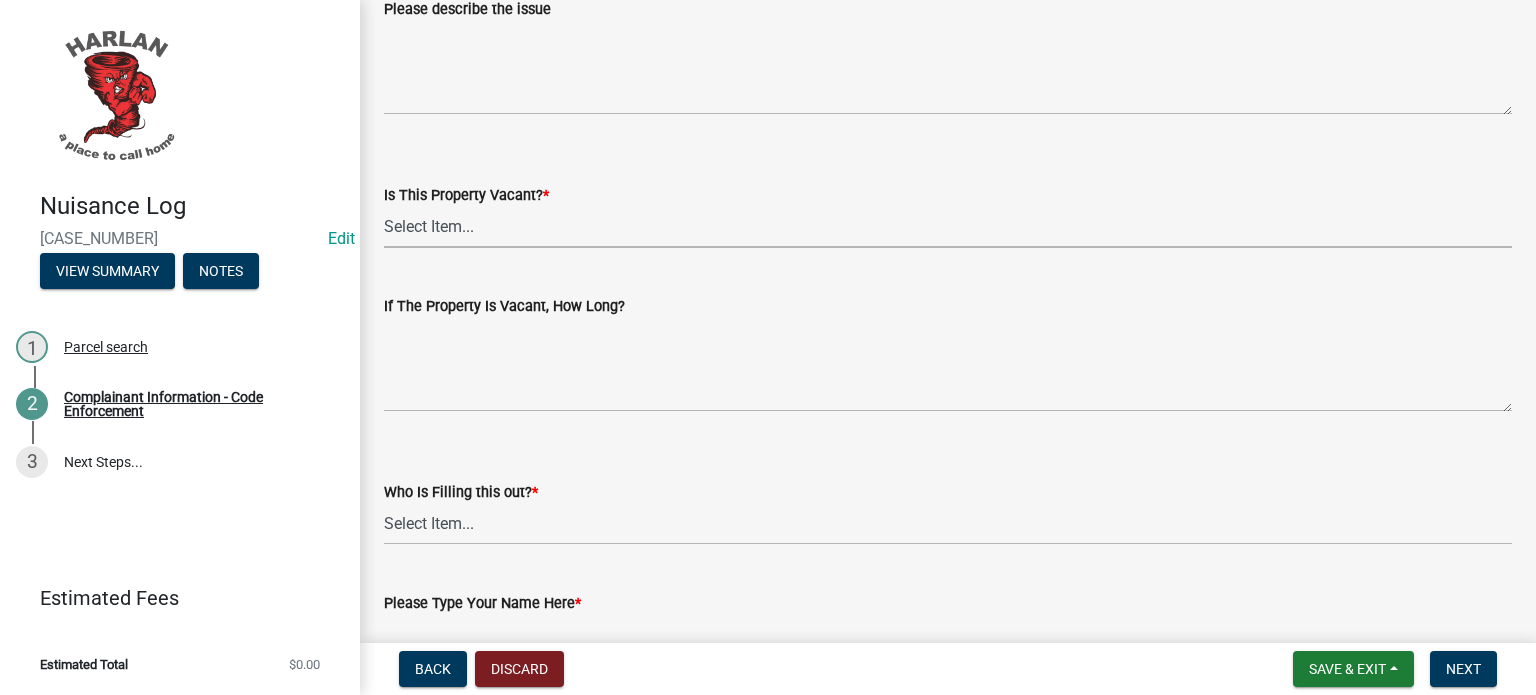 scroll, scrollTop: 642, scrollLeft: 0, axis: vertical 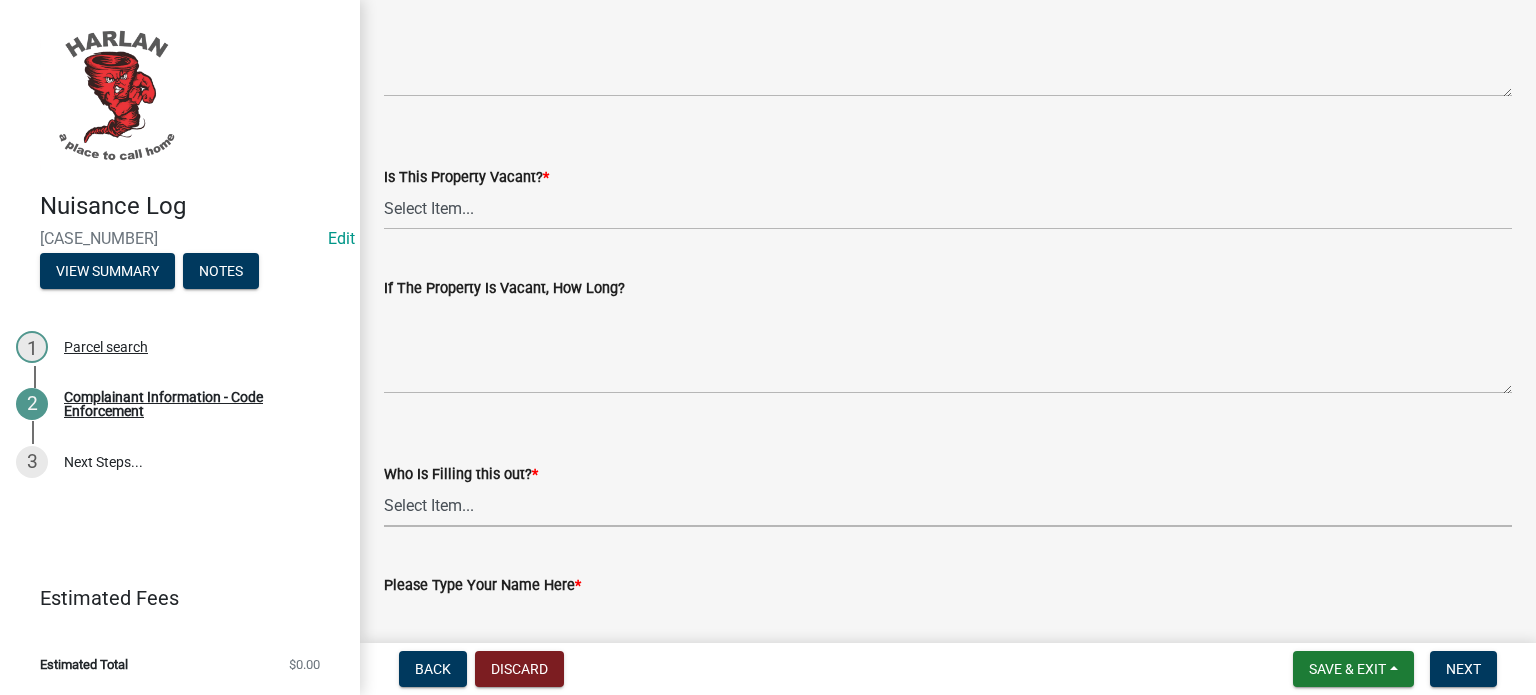 click on "Select Item...  City Hall  83-25" at bounding box center (948, 506) 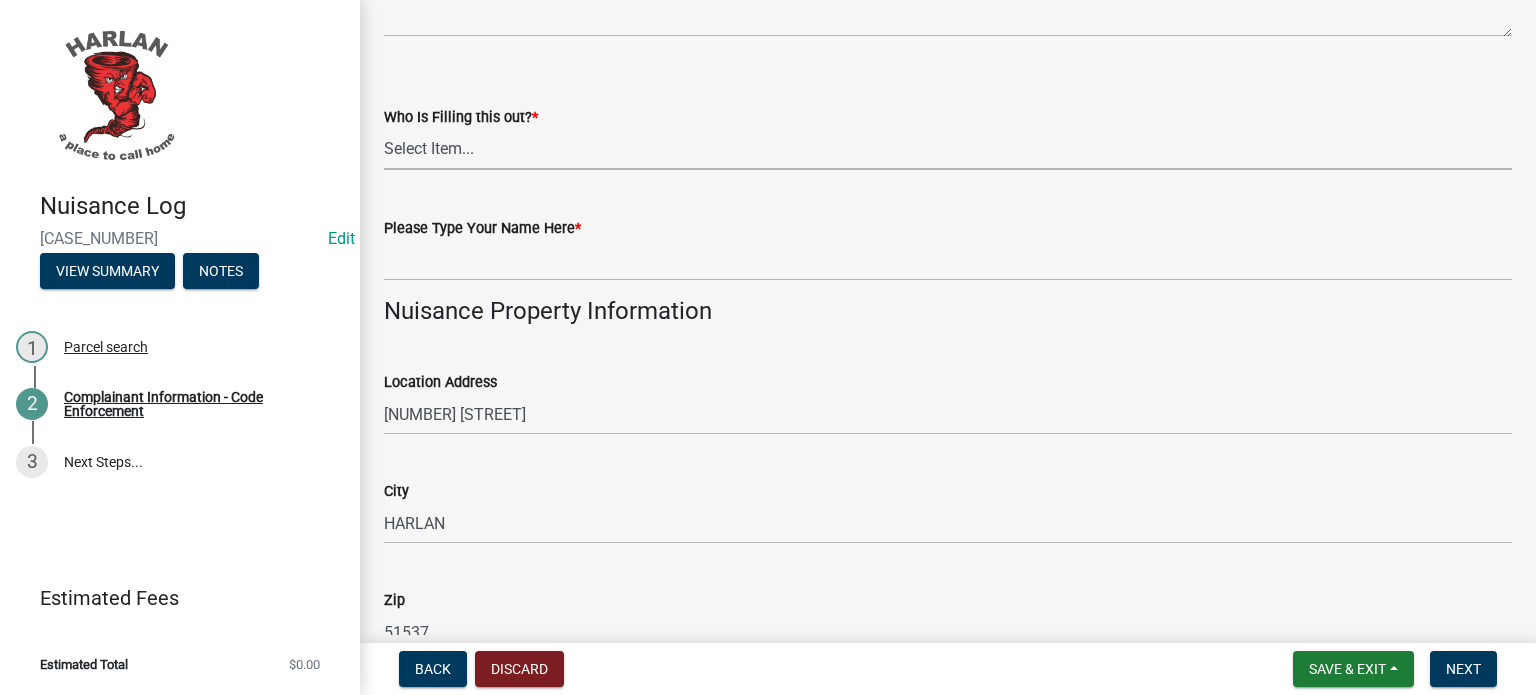 scroll, scrollTop: 1042, scrollLeft: 0, axis: vertical 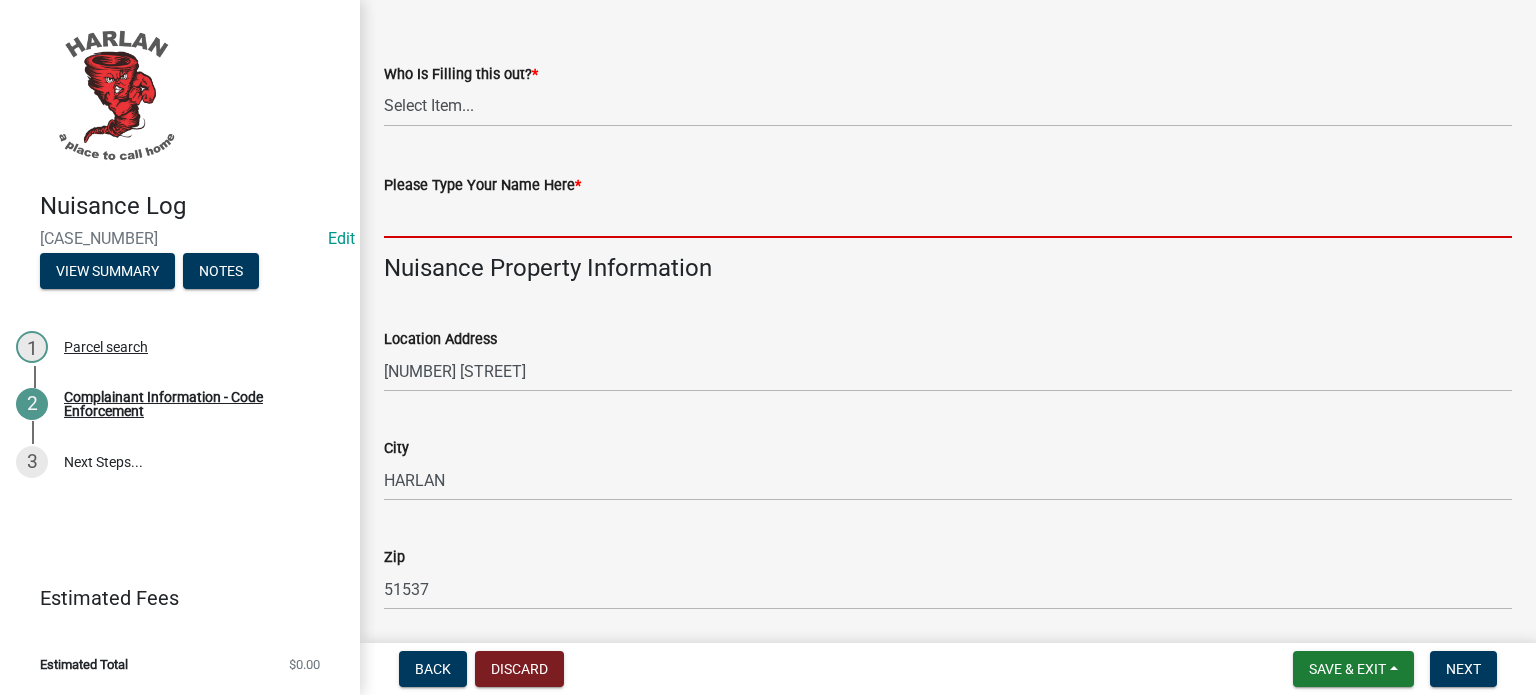 click on "Please Type Your Name Here  *" at bounding box center (948, 217) 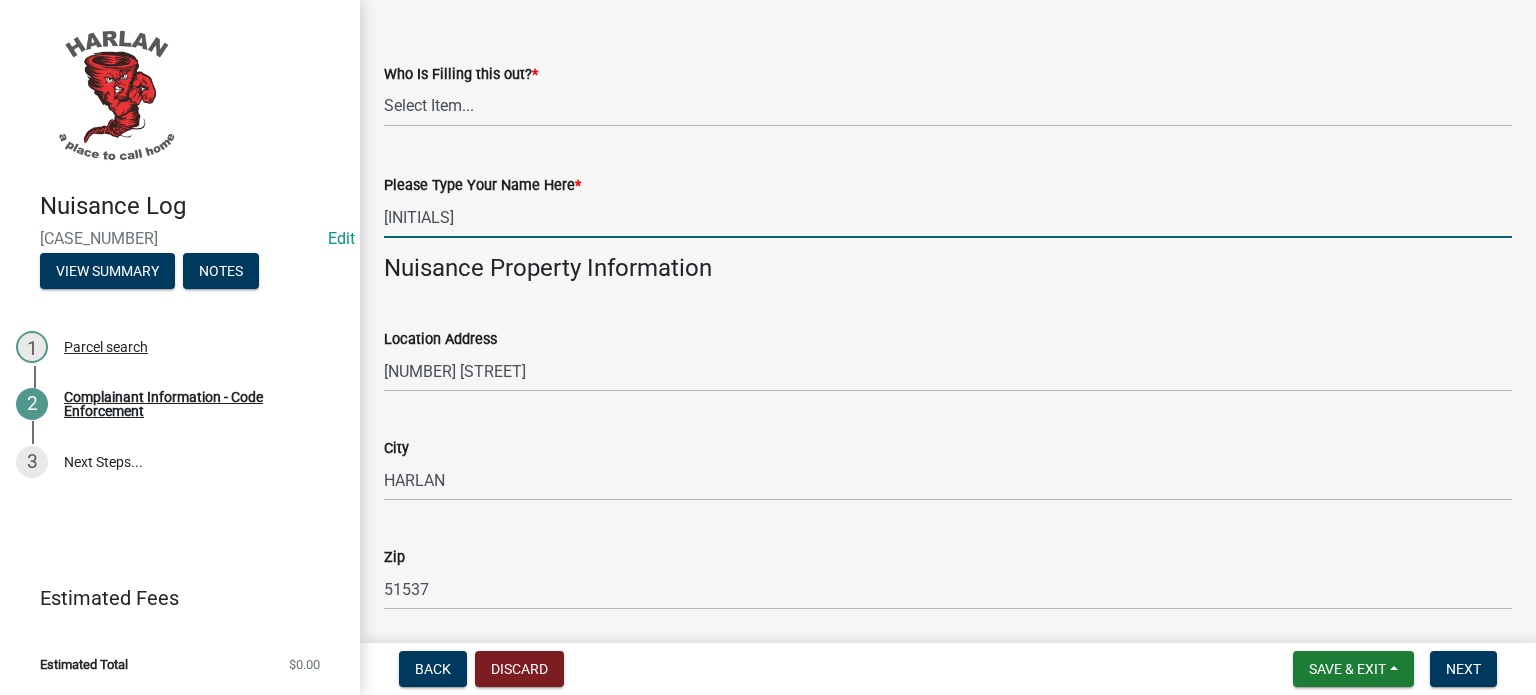 type on "j" 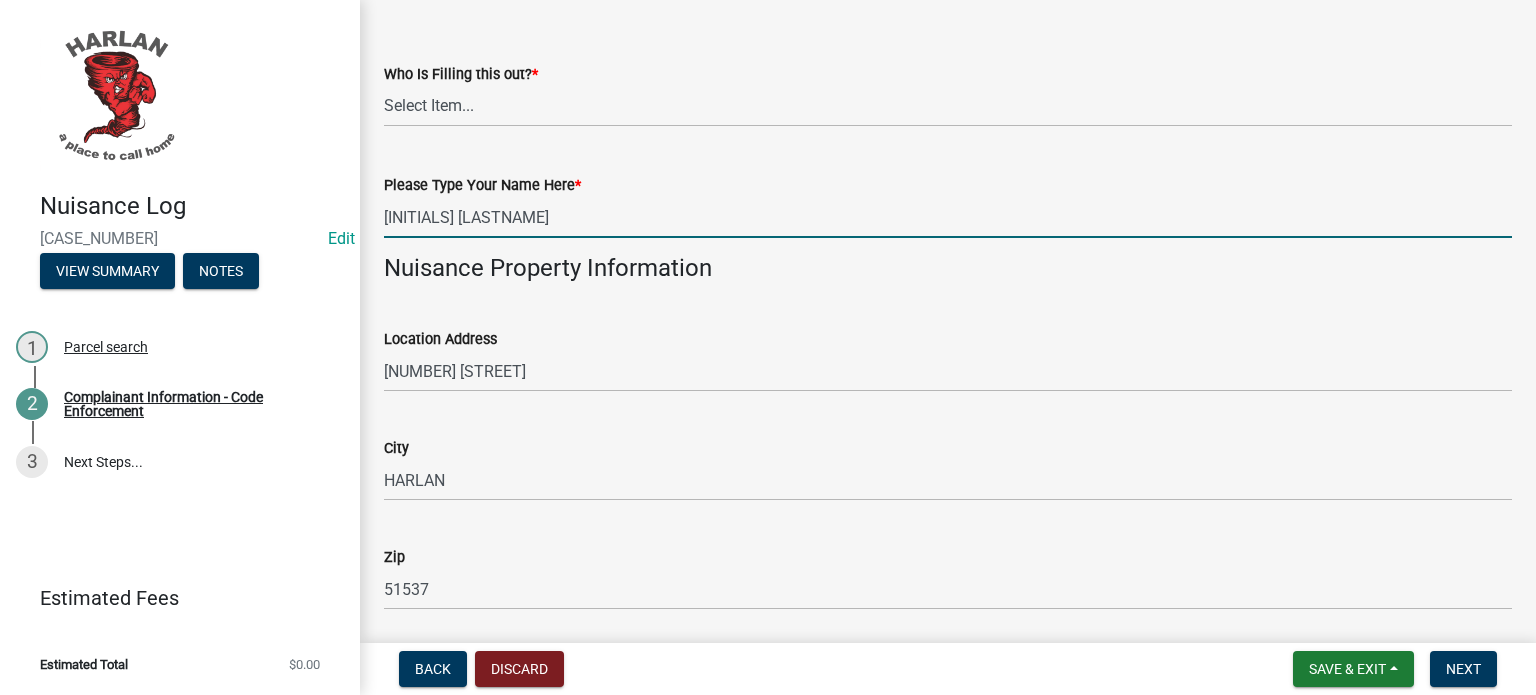 type on "[INITIALS] [LASTNAME]" 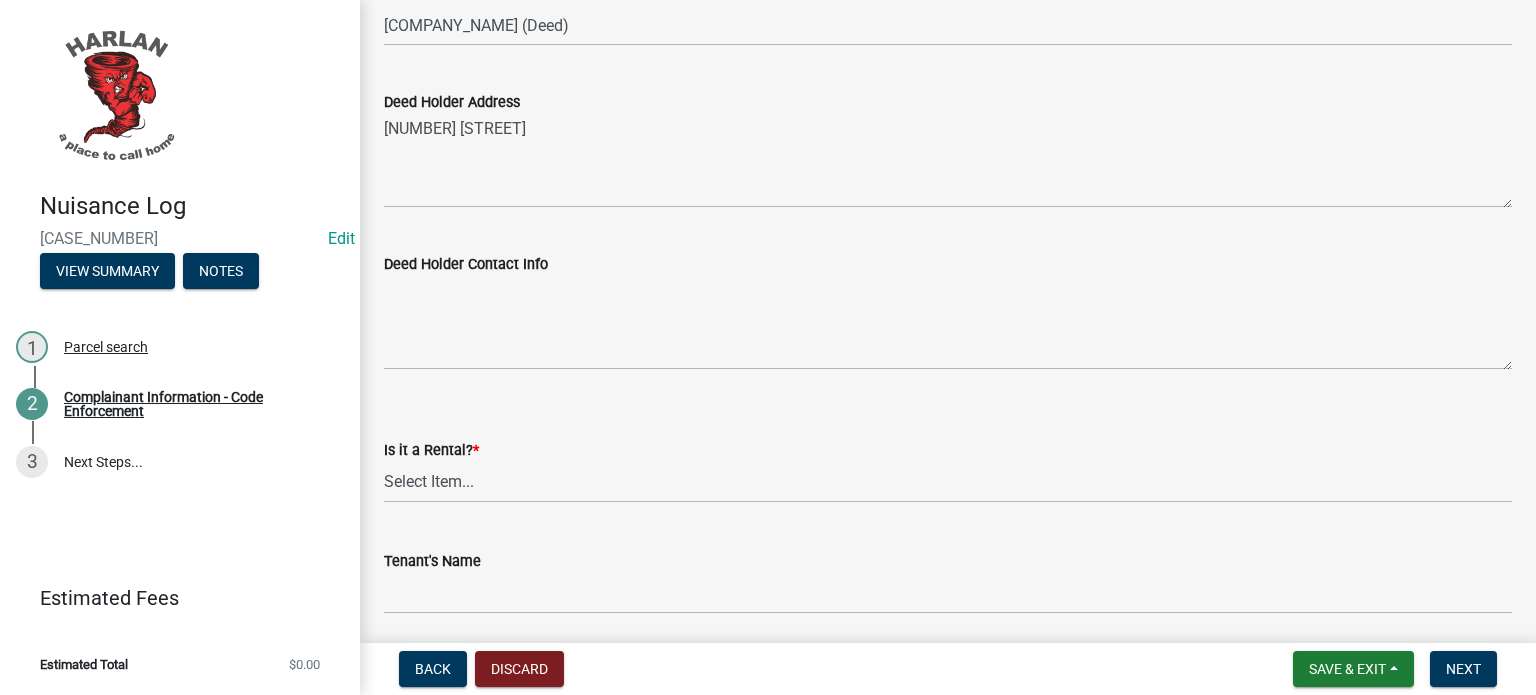 scroll, scrollTop: 2142, scrollLeft: 0, axis: vertical 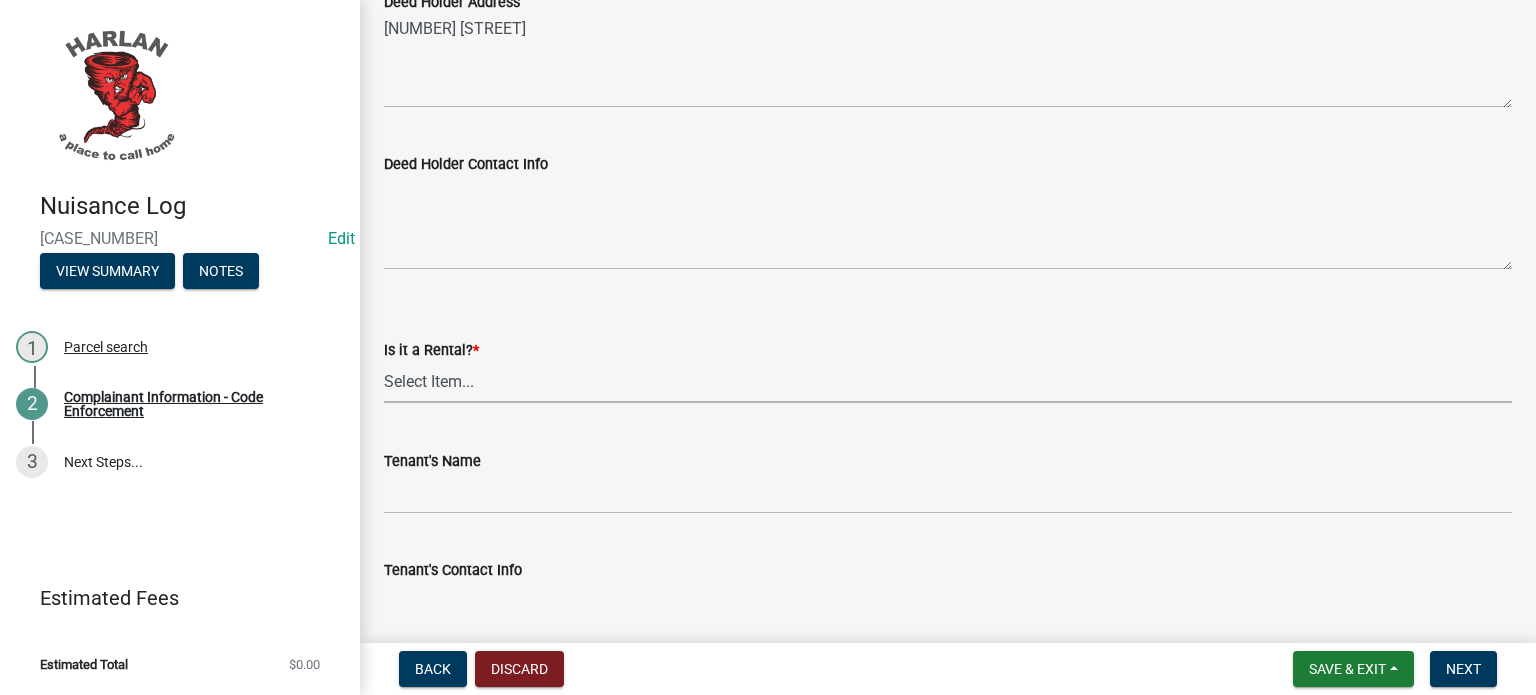 click on "Select Item...   Yes   No" at bounding box center (948, 382) 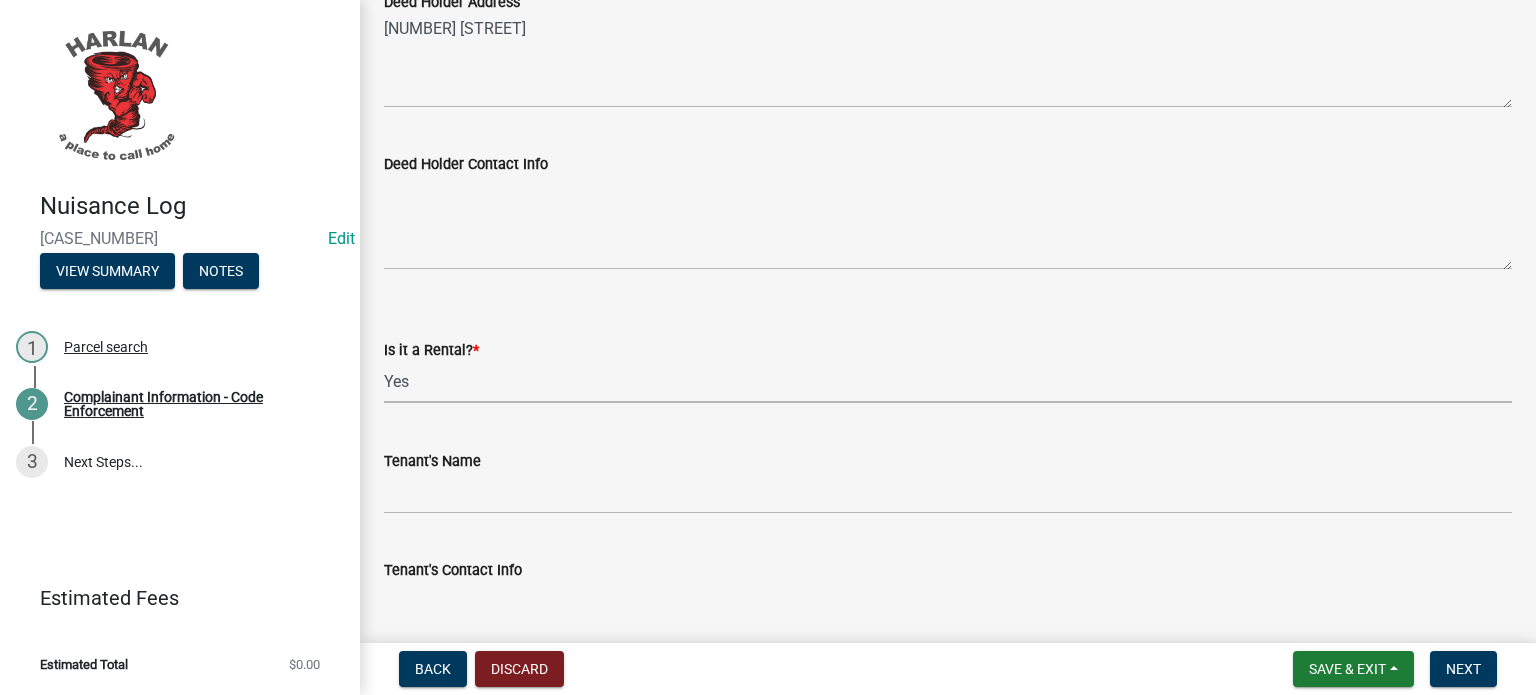 click on "Select Item...   Yes   No" at bounding box center (948, 382) 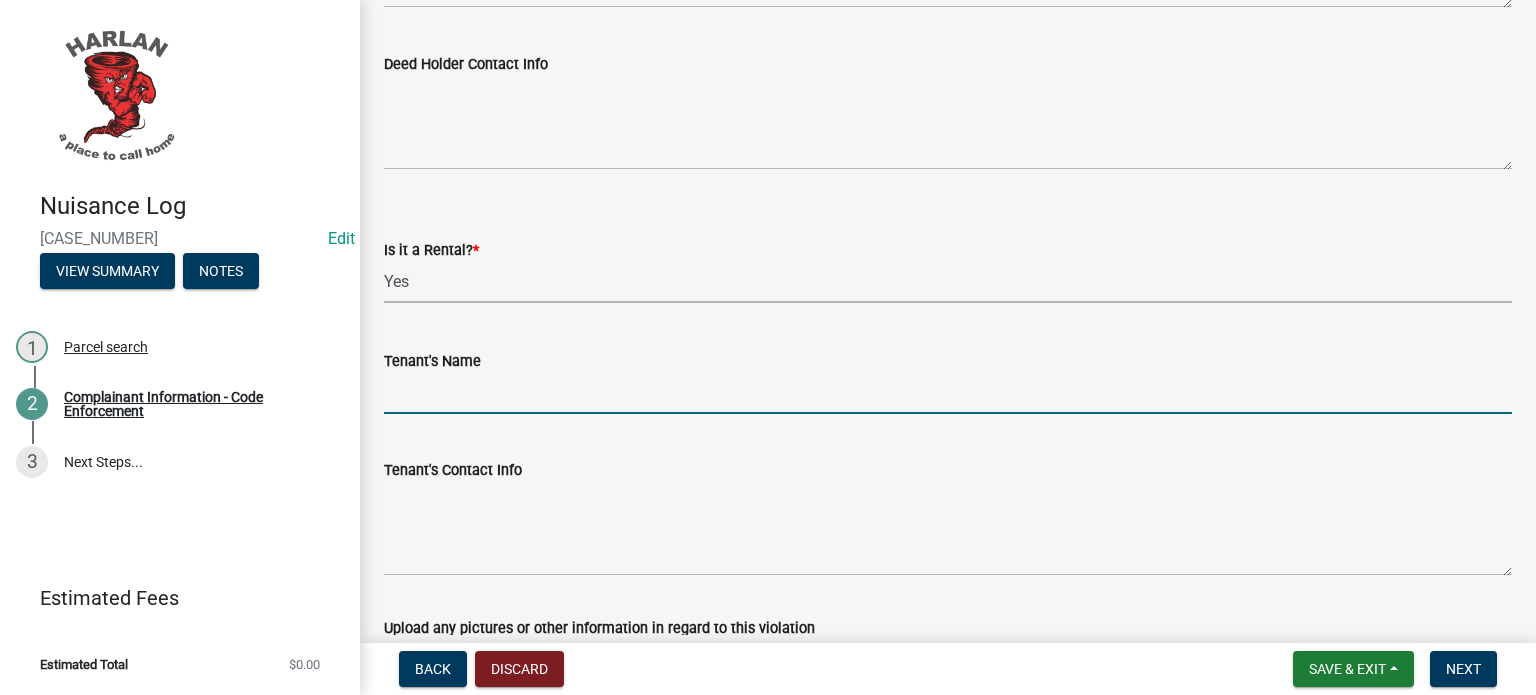 click on "Tenant's Name" at bounding box center [948, 393] 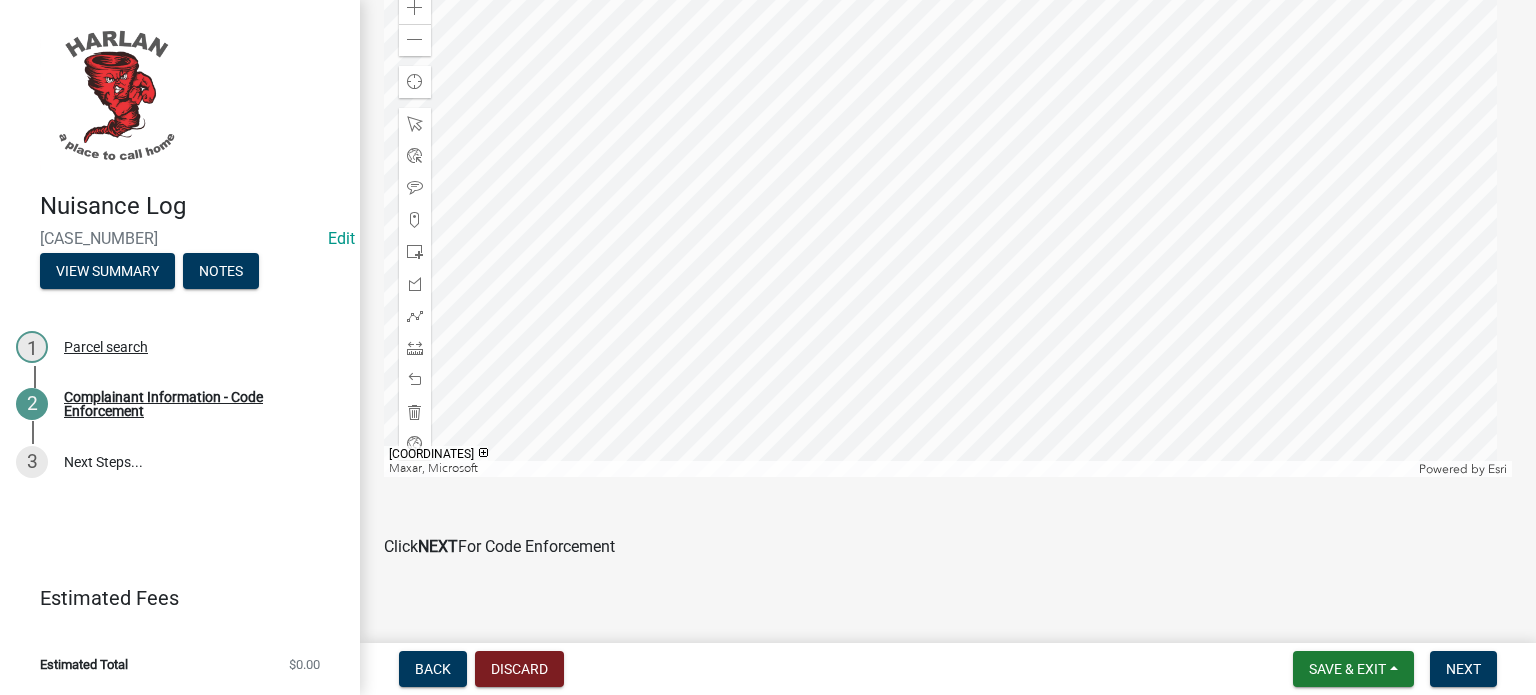 scroll, scrollTop: 3362, scrollLeft: 0, axis: vertical 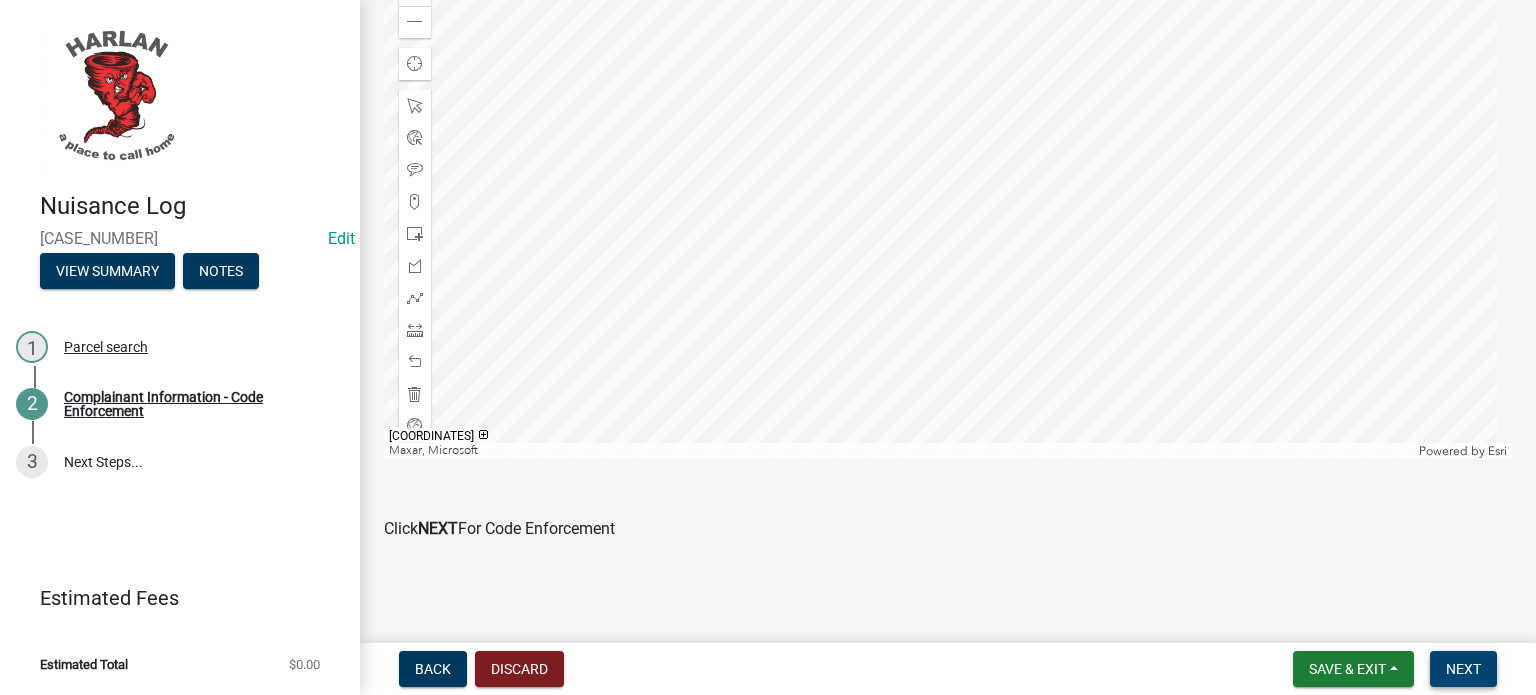 type on "TENANT" 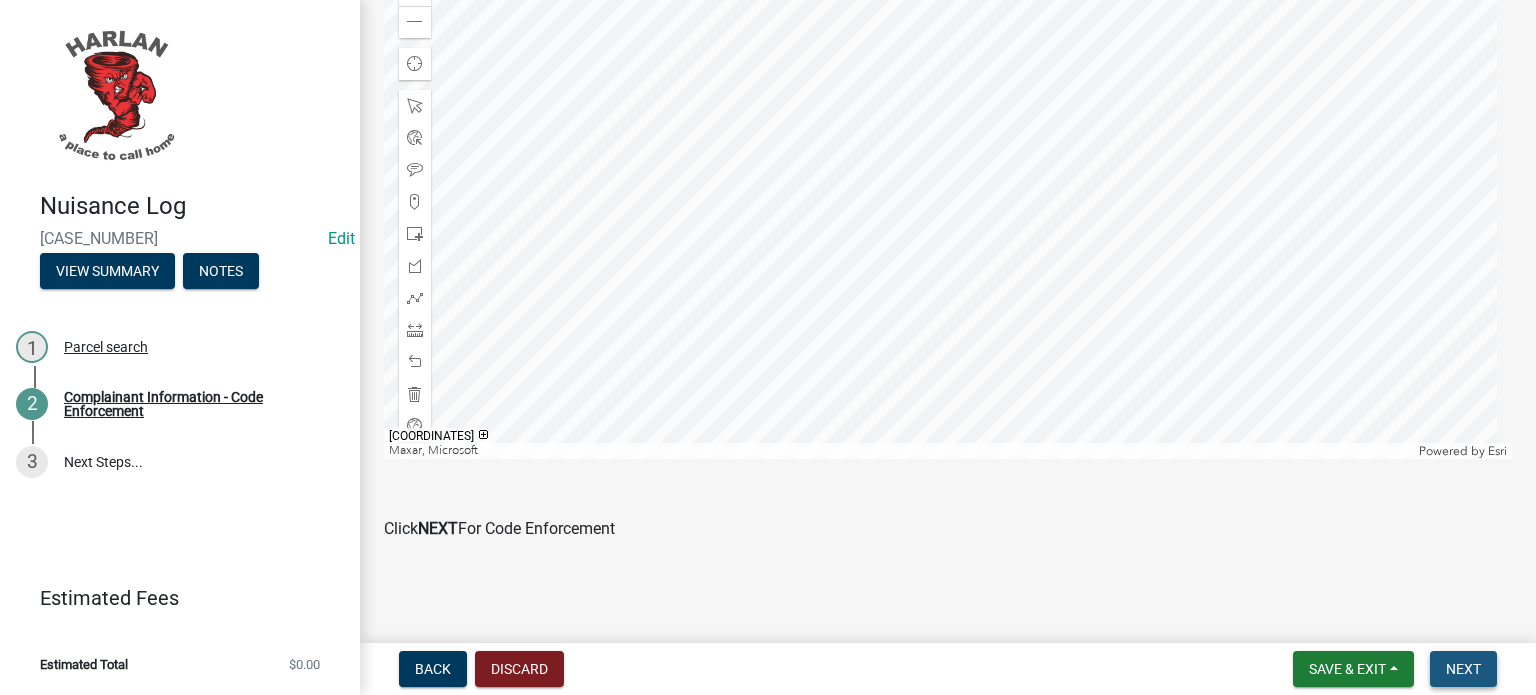 click on "Next" at bounding box center (1463, 669) 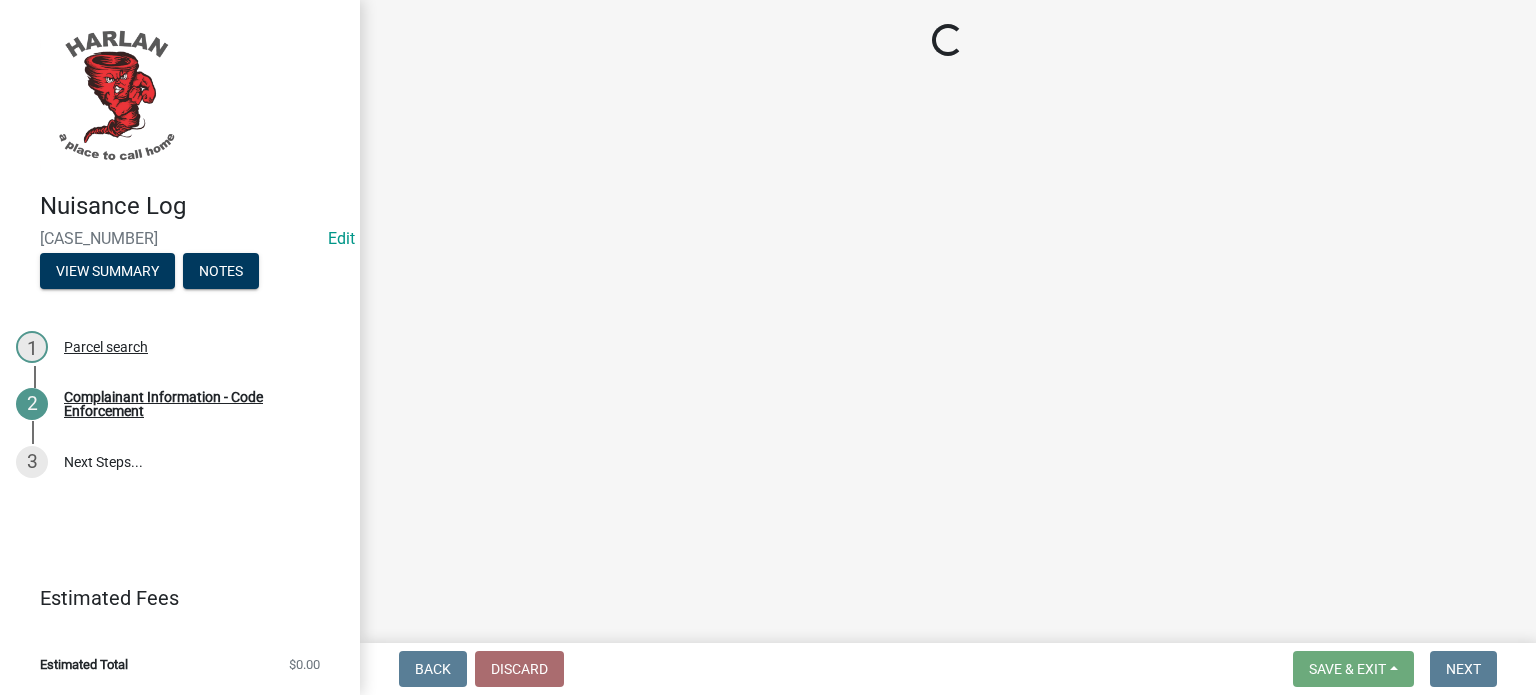 scroll, scrollTop: 0, scrollLeft: 0, axis: both 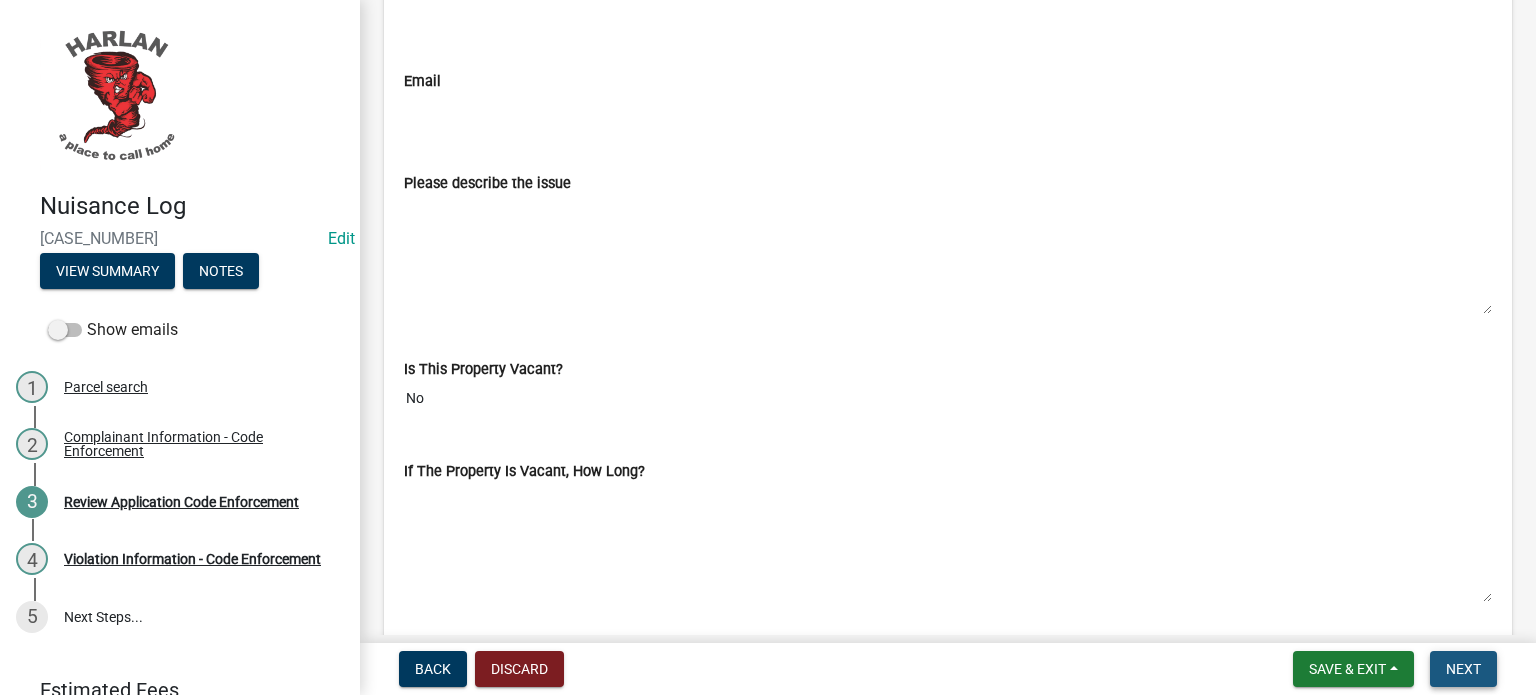 click on "Next" at bounding box center (1463, 669) 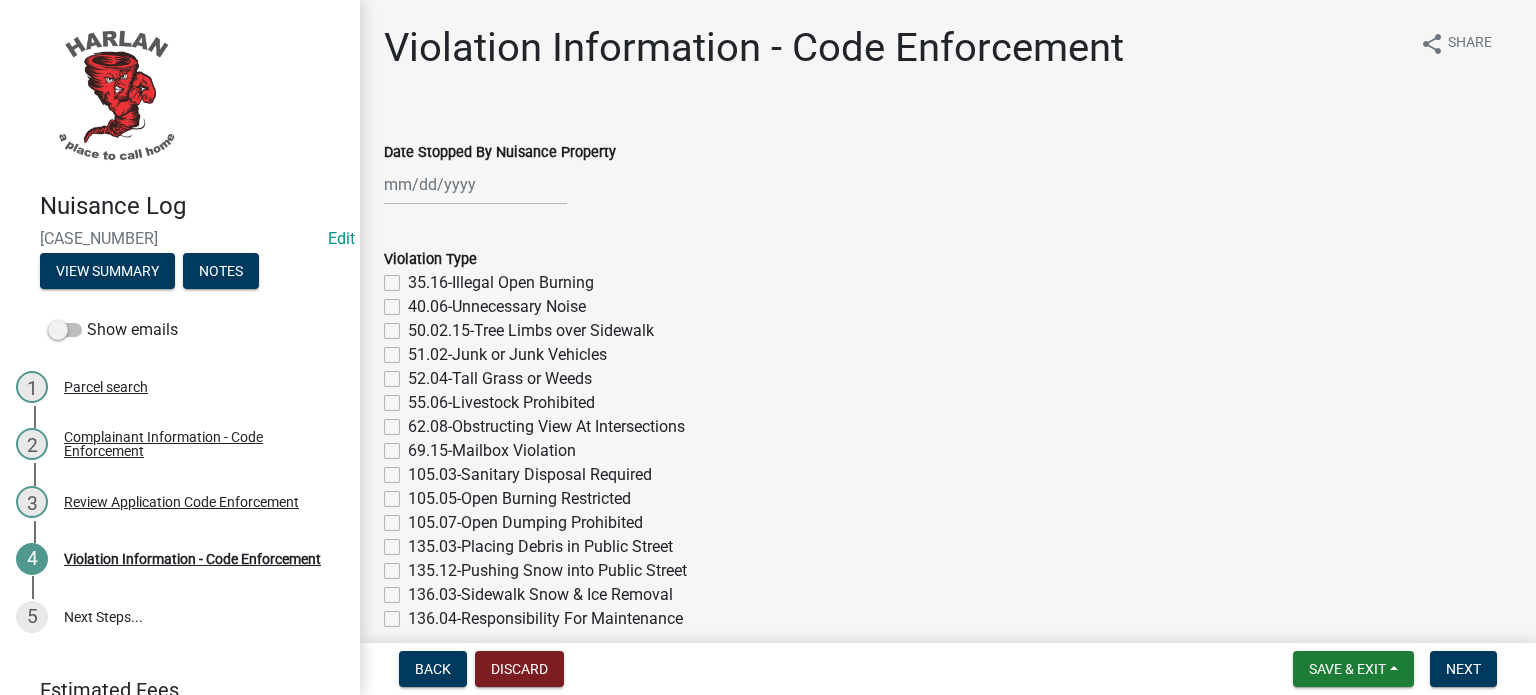 click 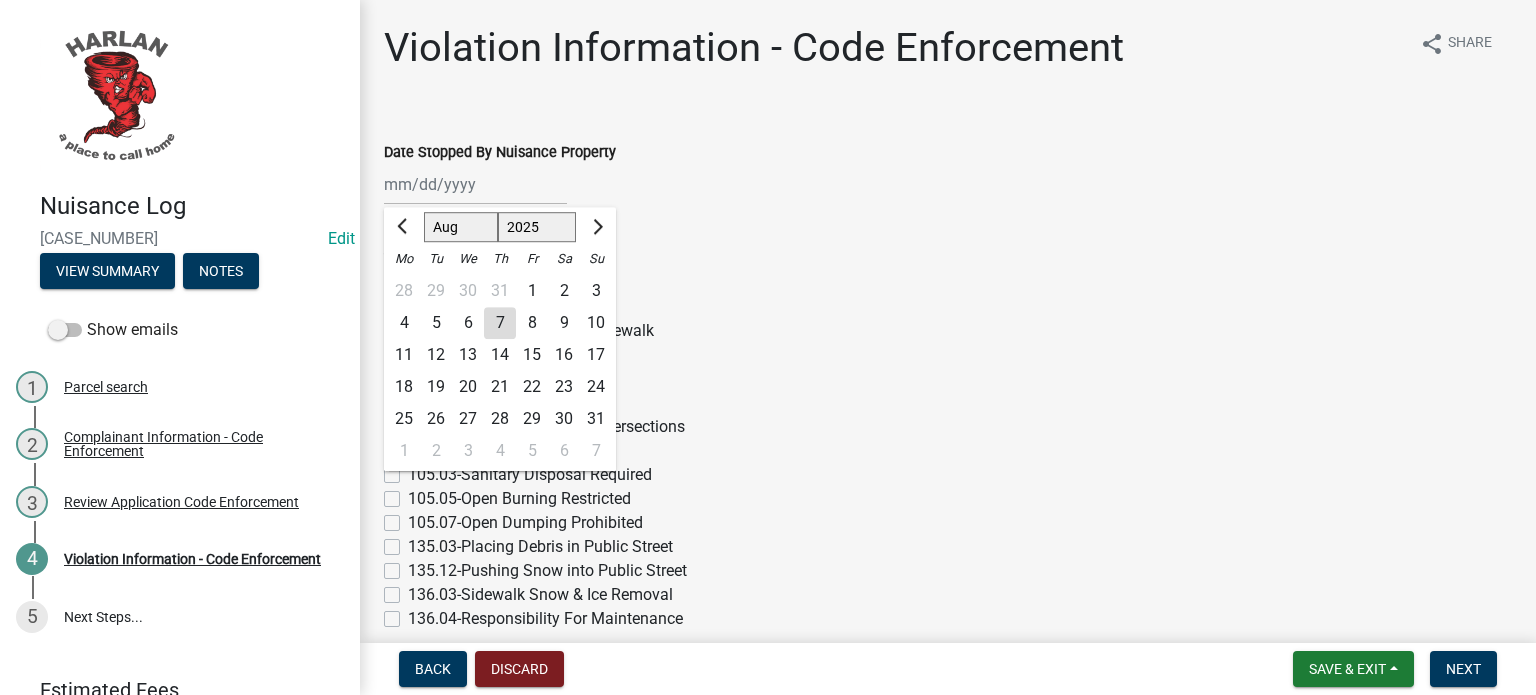 click on "7" 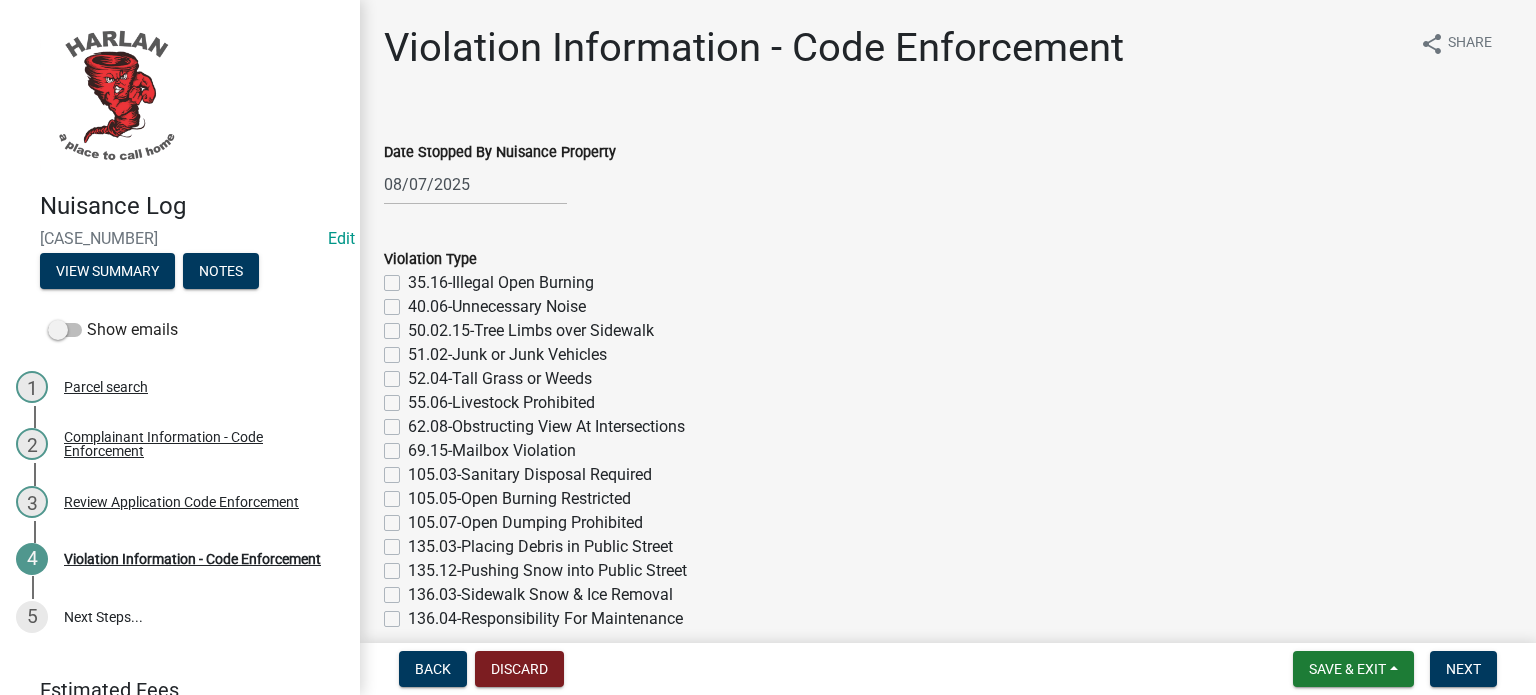 click on "52.04-Tall Grass or Weeds" 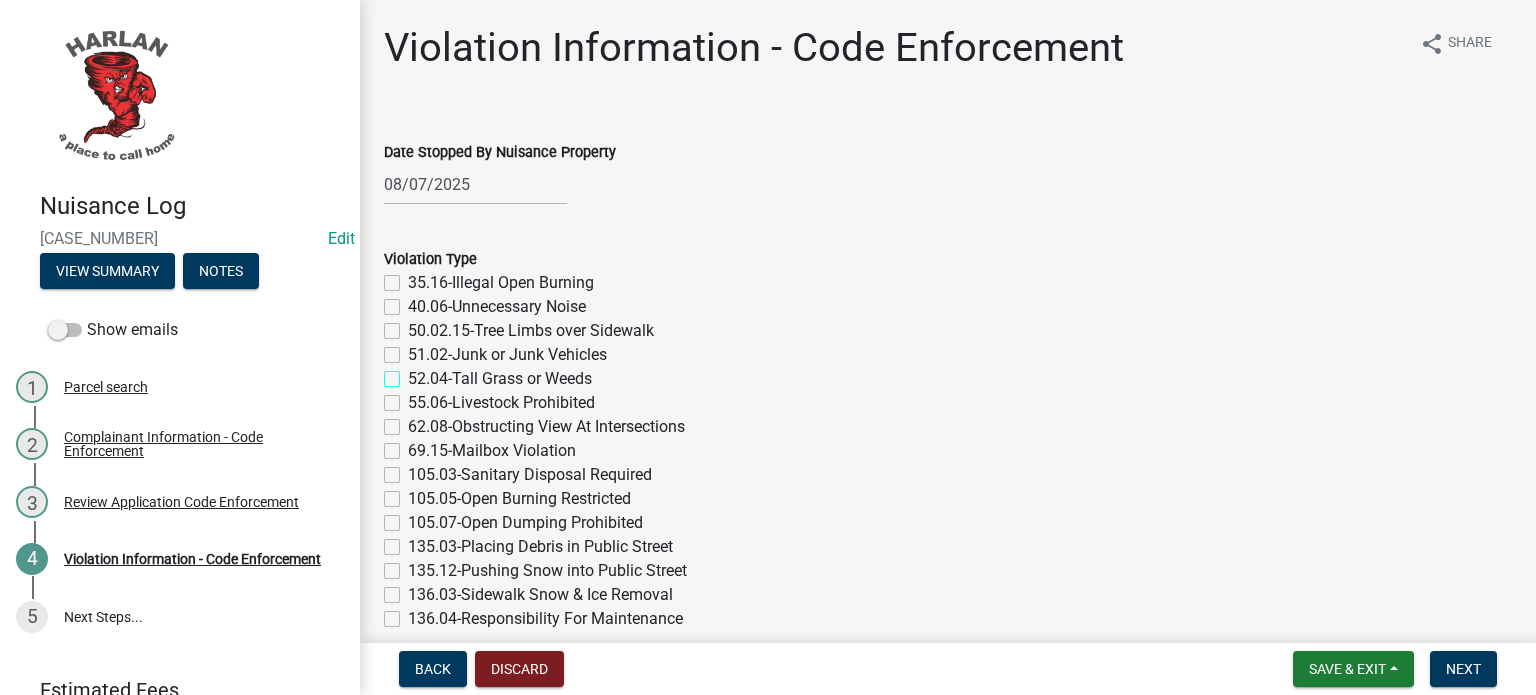 click on "52.04-Tall Grass or Weeds" at bounding box center (414, 373) 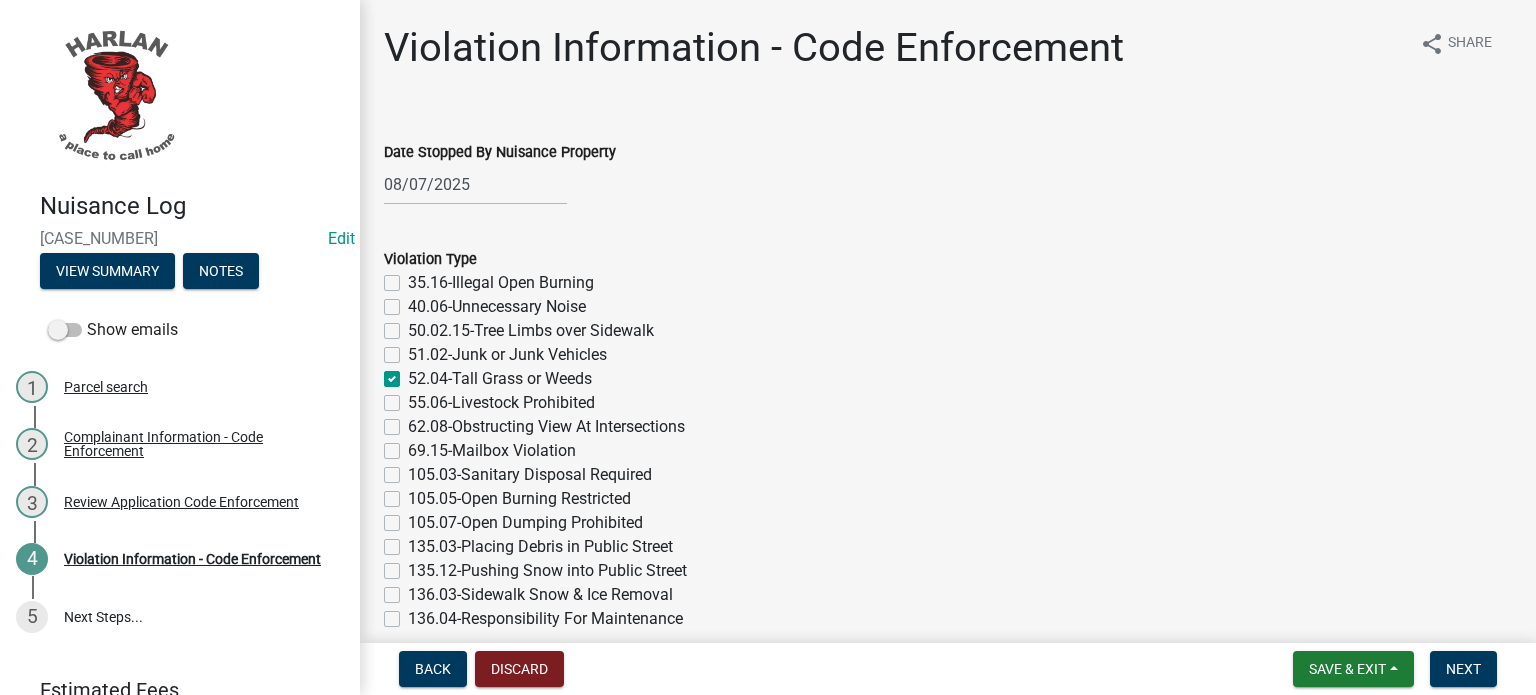 checkbox on "false" 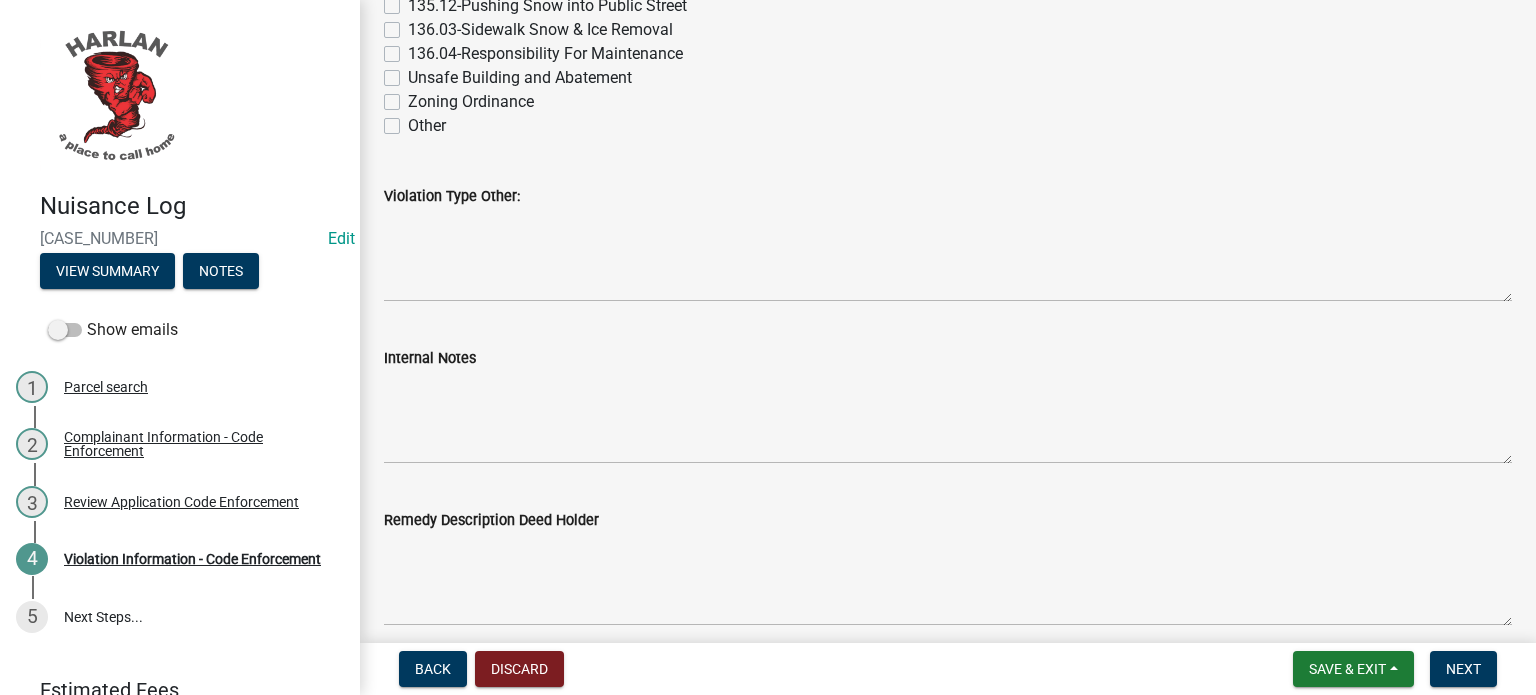 scroll, scrollTop: 600, scrollLeft: 0, axis: vertical 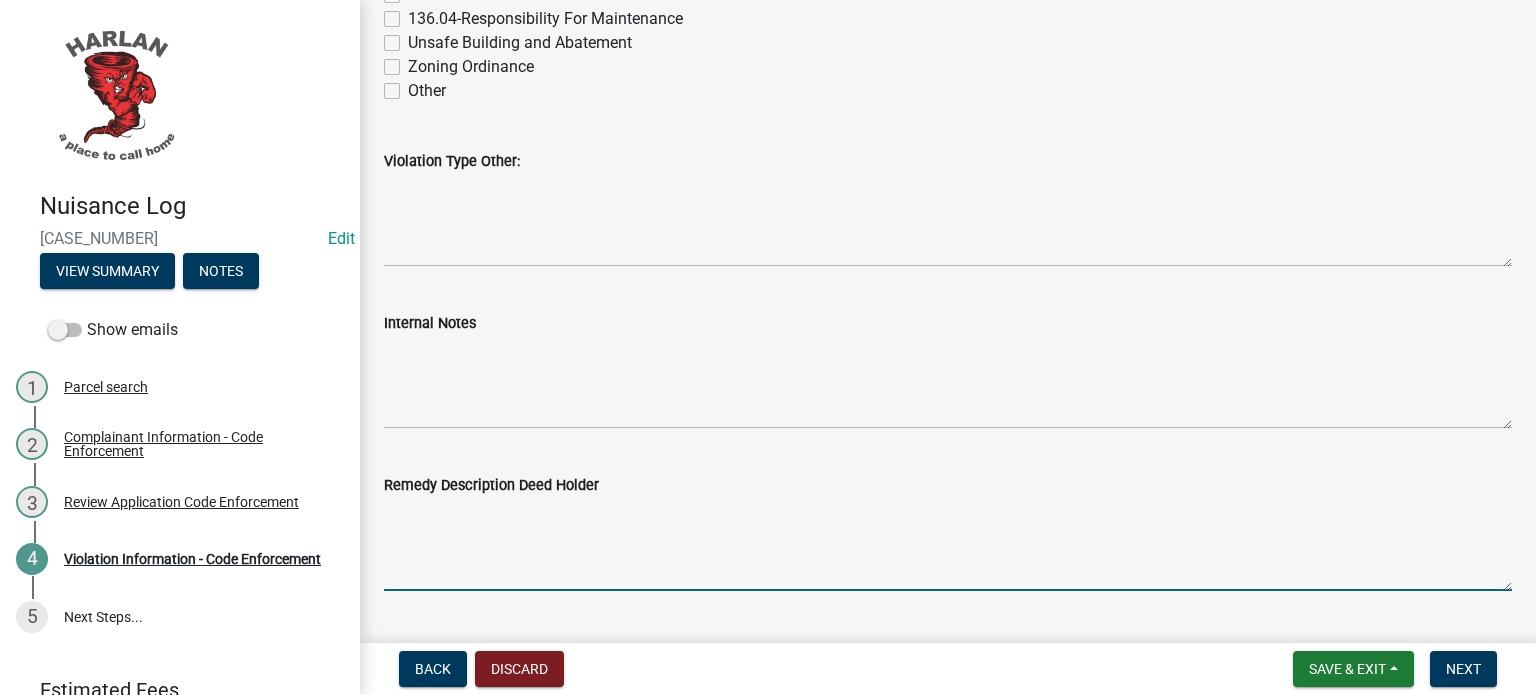 click on "Remedy Description Deed Holder" at bounding box center (948, 544) 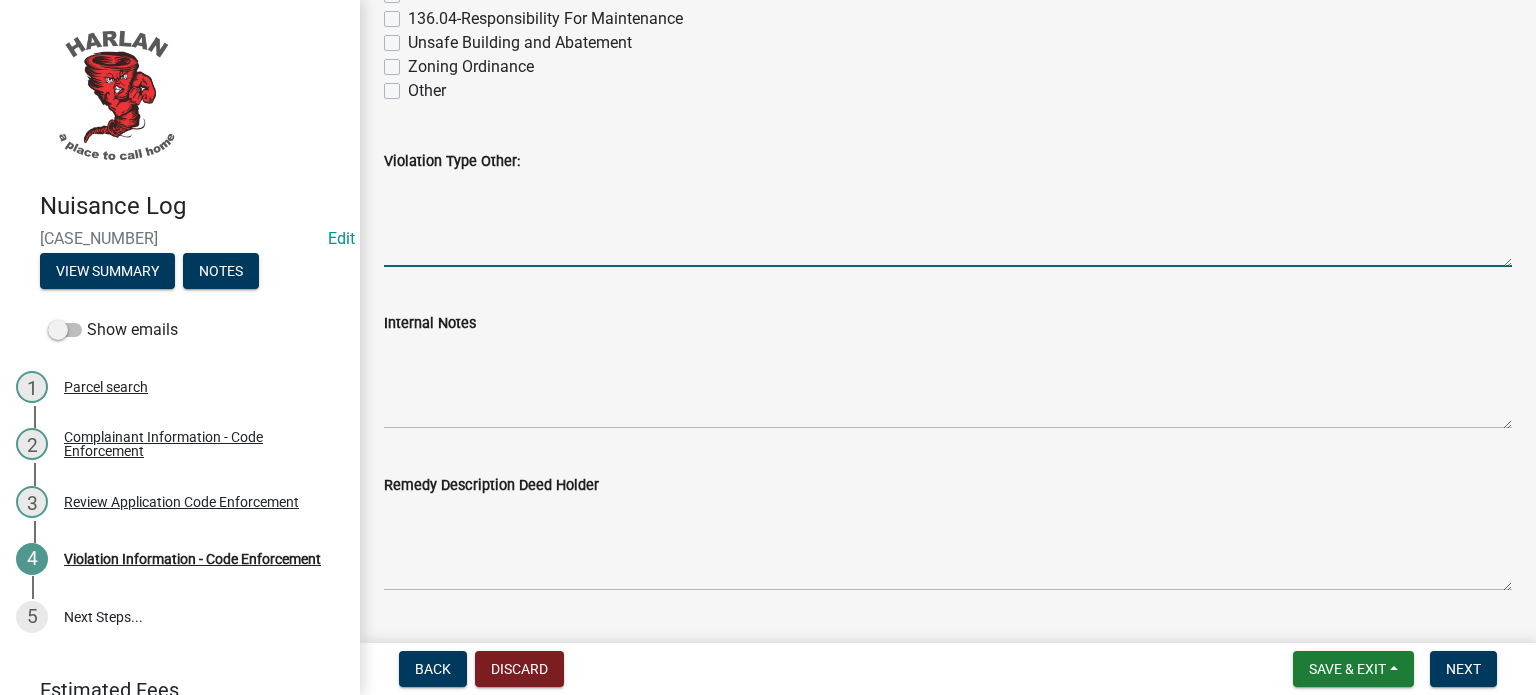 drag, startPoint x: 395, startPoint y: 206, endPoint x: 411, endPoint y: 304, distance: 99.29753 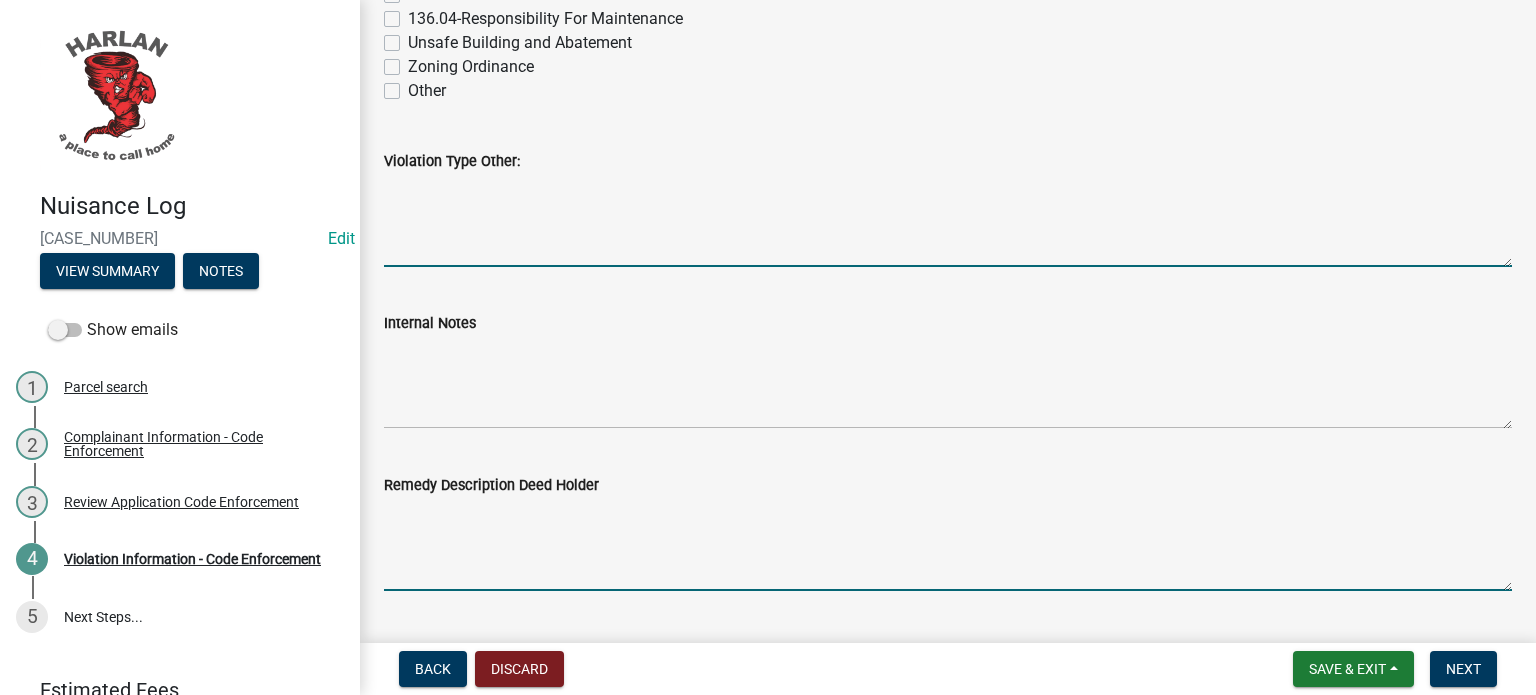drag, startPoint x: 417, startPoint y: 515, endPoint x: 487, endPoint y: 507, distance: 70.45566 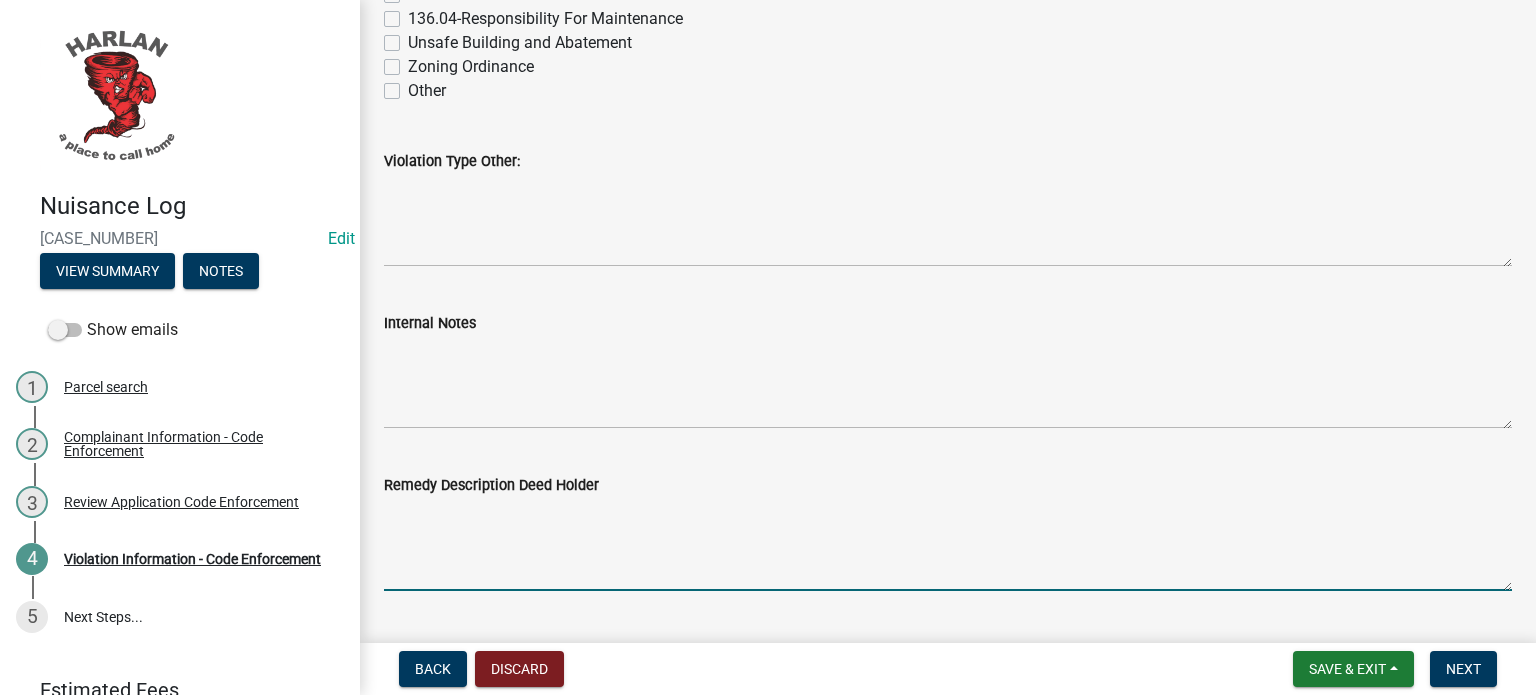 paste on "This letter is to inform you that the weeds and vegetation along the alleyway adjacent to your property have become overgrown and are obstructing visibility. For the safety of all residents and to maintain clear sightlines, we kindly request that the weeds be removed as soon as possible. Your attention to this matter will help ensure a safer and more accessible environment for everyone in the area. Thank you for your cooperation." 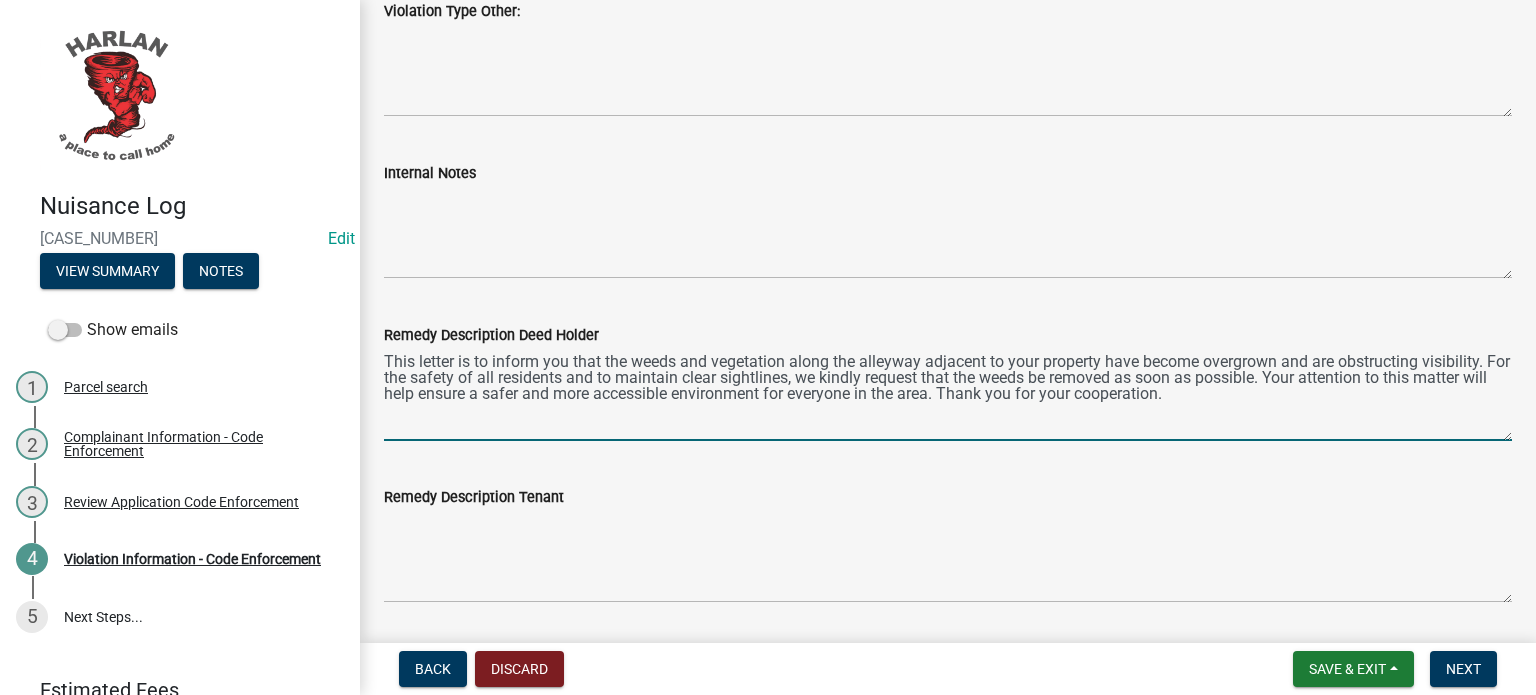 scroll, scrollTop: 800, scrollLeft: 0, axis: vertical 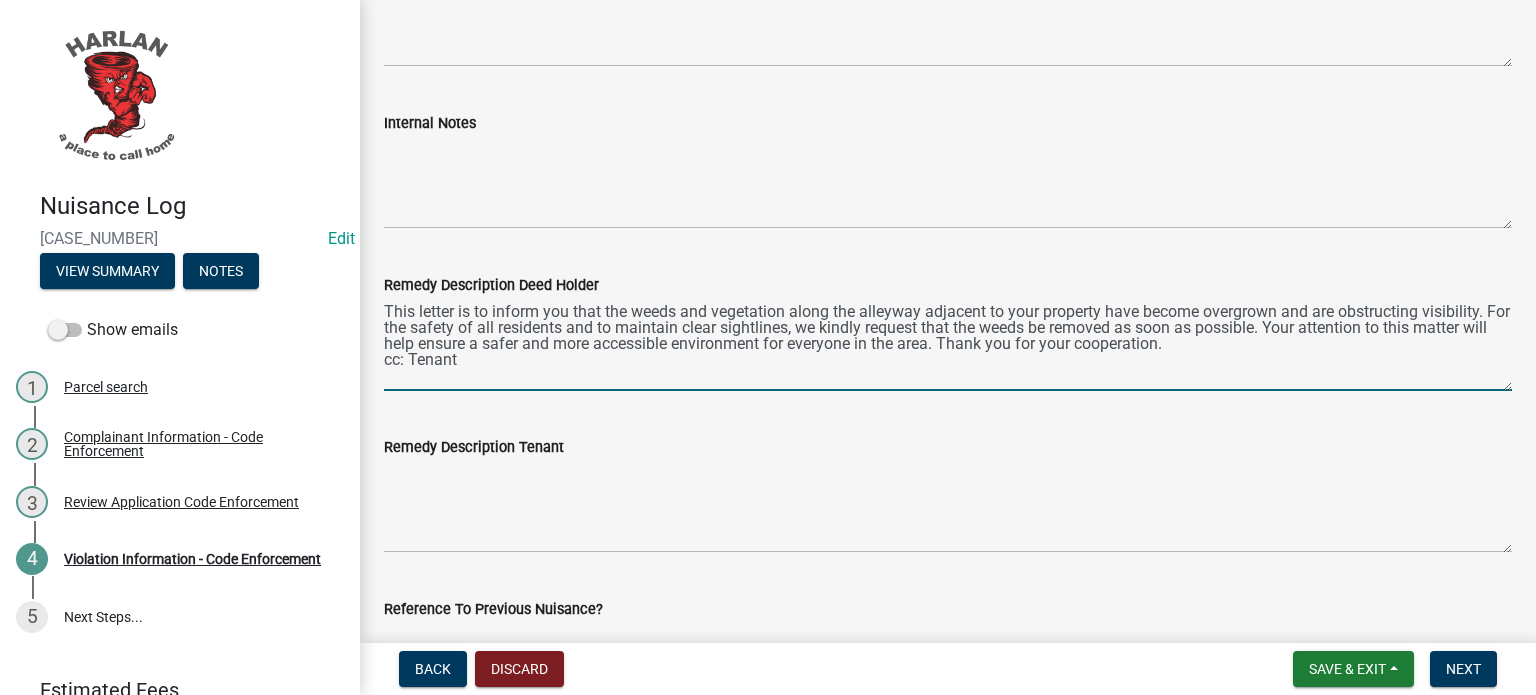 type on "This letter is to inform you that the weeds and vegetation along the alleyway adjacent to your property have become overgrown and are obstructing visibility. For the safety of all residents and to maintain clear sightlines, we kindly request that the weeds be removed as soon as possible. Your attention to this matter will help ensure a safer and more accessible environment for everyone in the area. Thank you for your cooperation.
cc: Tenant" 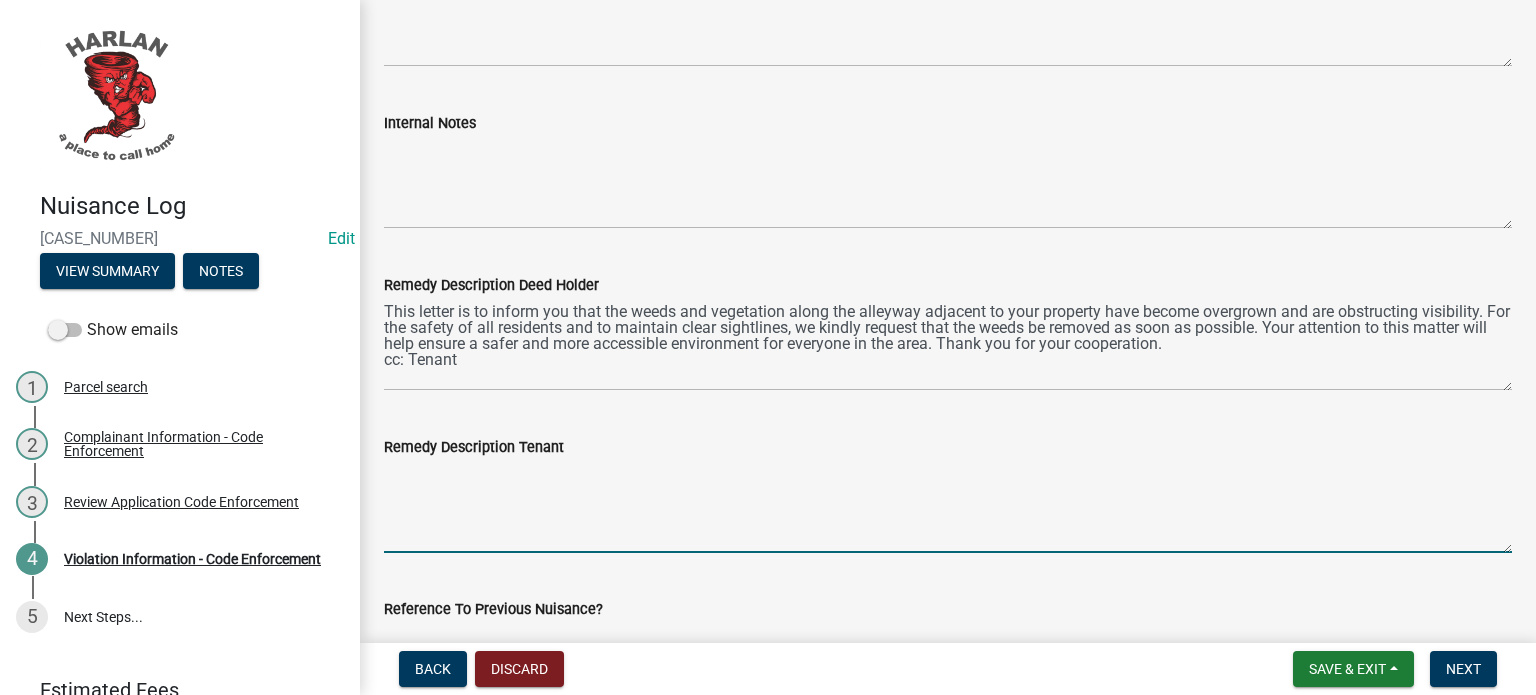 click on "Remedy Description Tenant" at bounding box center [948, 506] 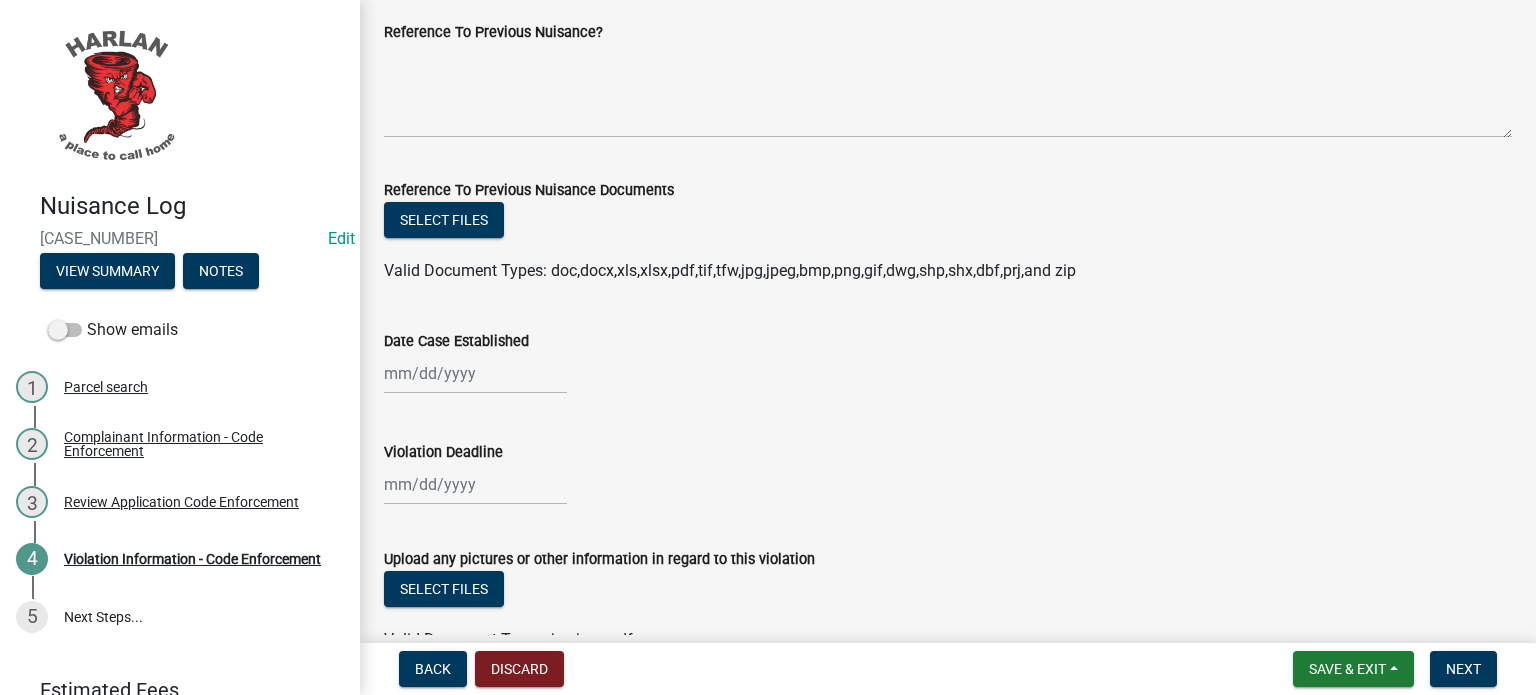 scroll, scrollTop: 1400, scrollLeft: 0, axis: vertical 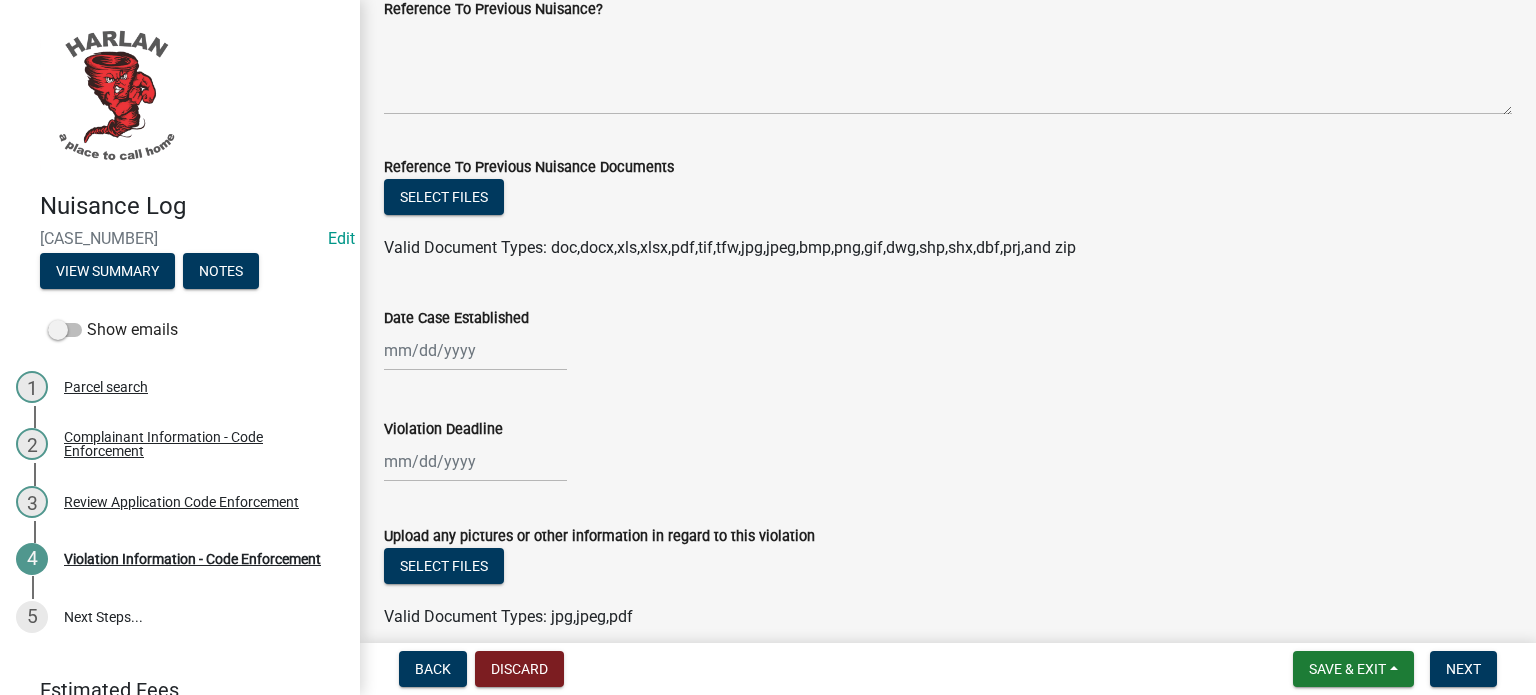 type on "This letter is to inform you that the weeds and vegetation along the alleyway adjacent to your property have become overgrown and are obstructing visibility. For the safety of all residents and to maintain clear sightlines, we kindly request that the weeds be removed as soon as possible. Your attention to this matter will help ensure a safer and more accessible environment for everyone in the area. Thank you for your cooperation.
cc: Deed Holder" 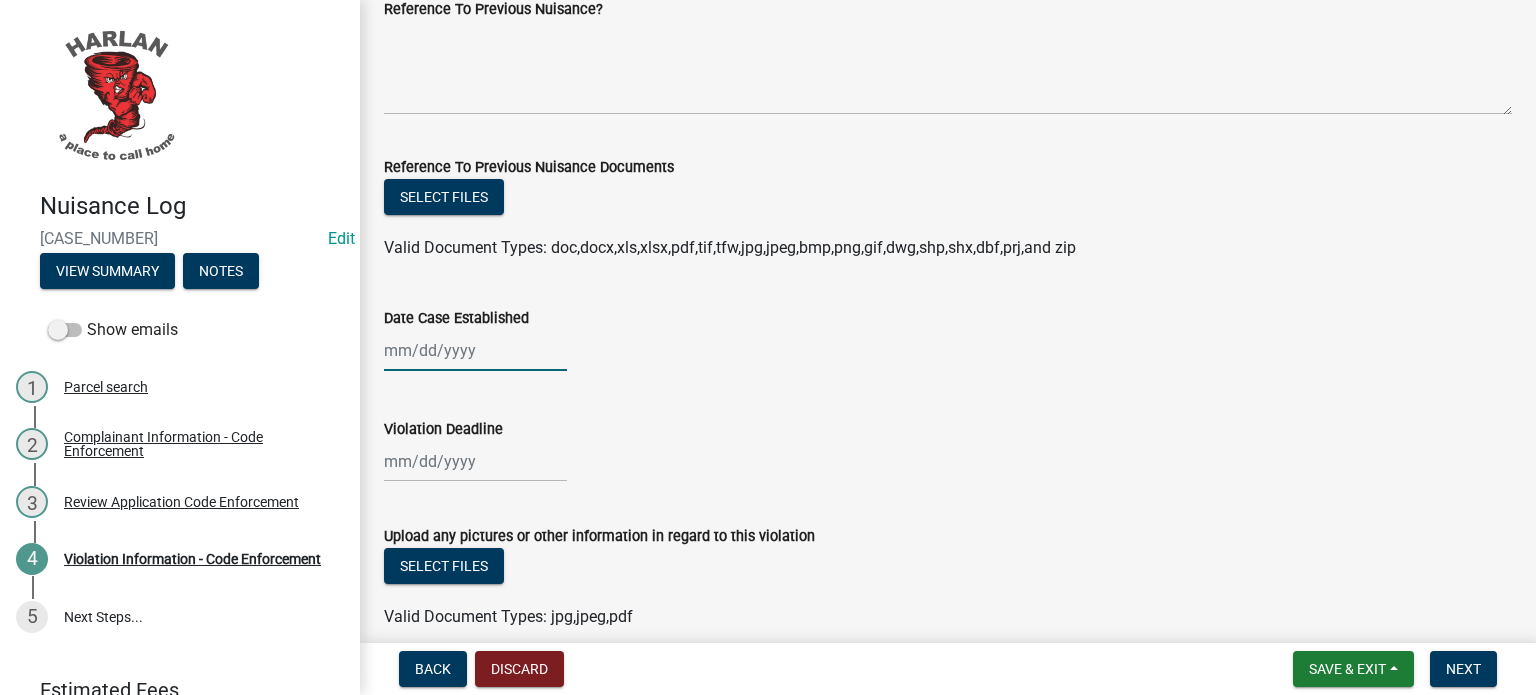 click 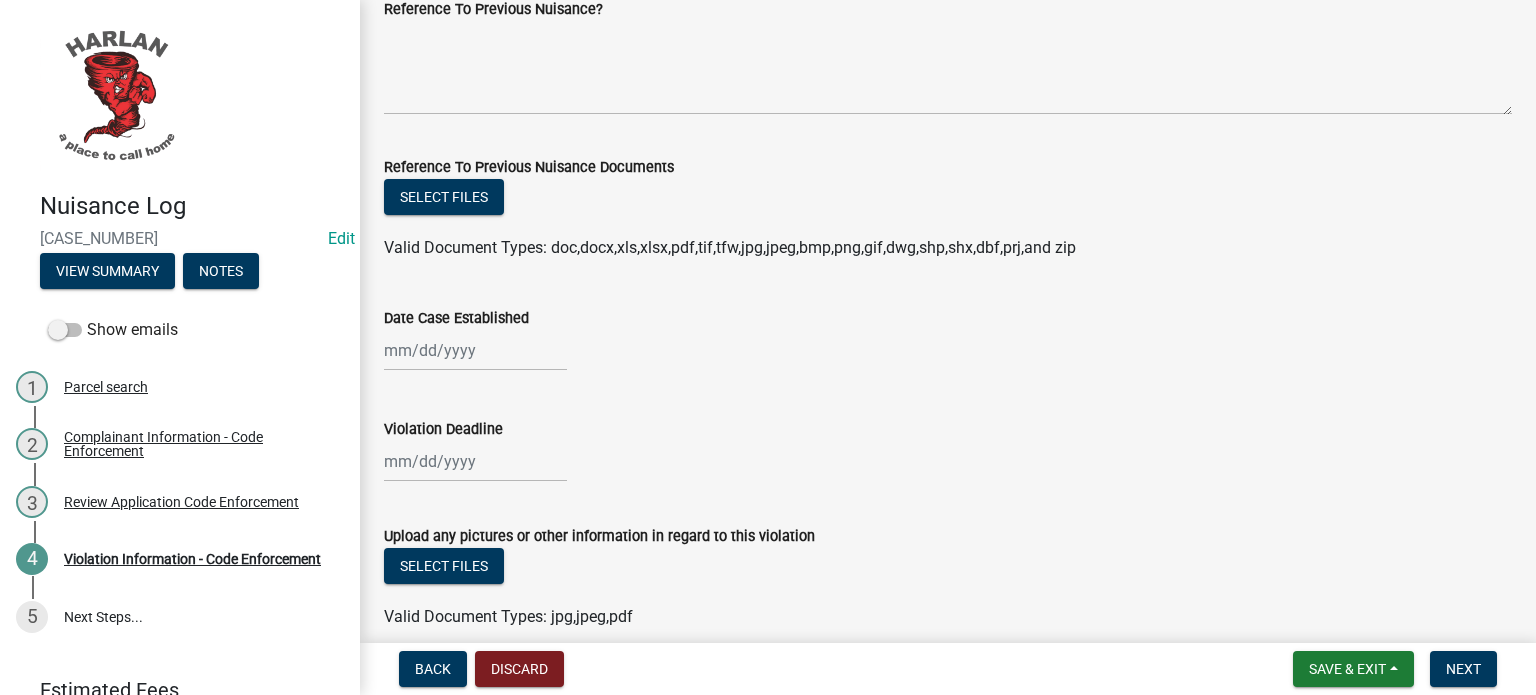 select on "8" 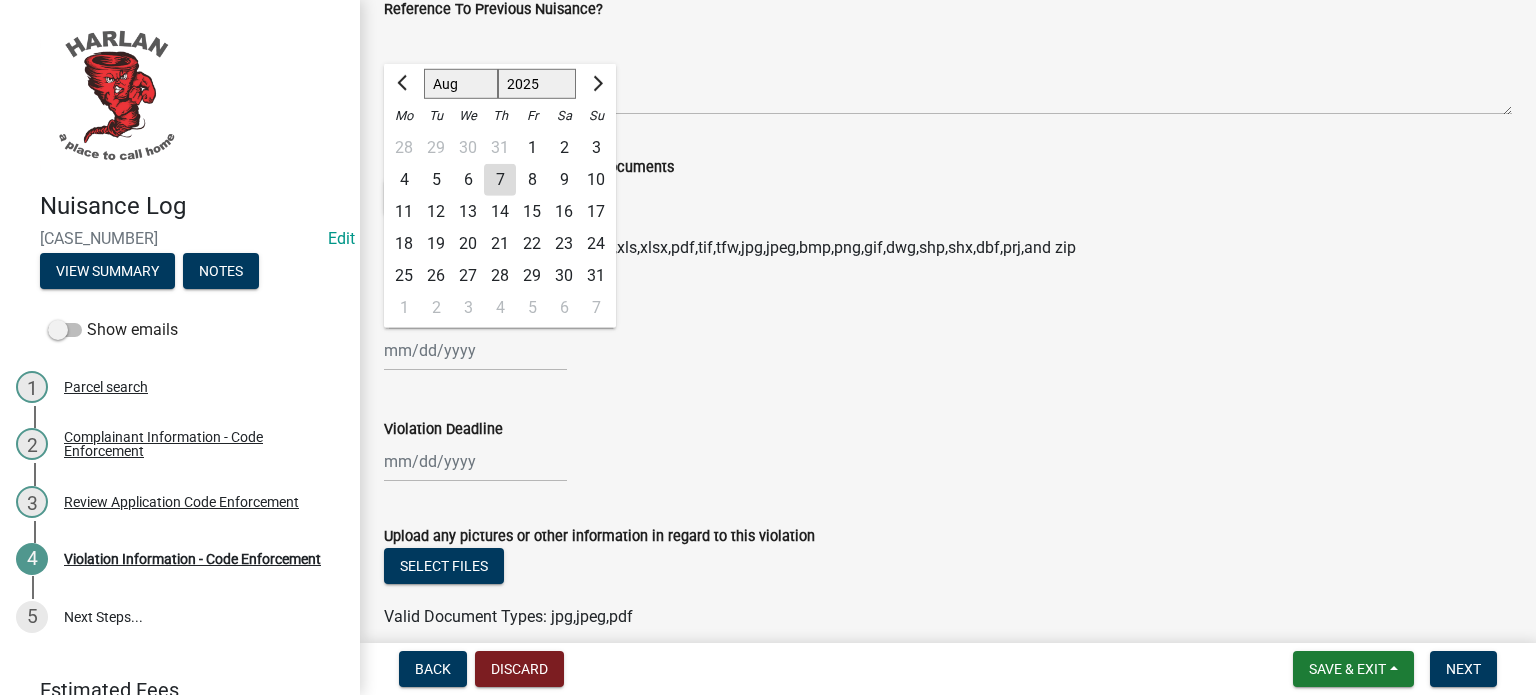 click on "7" 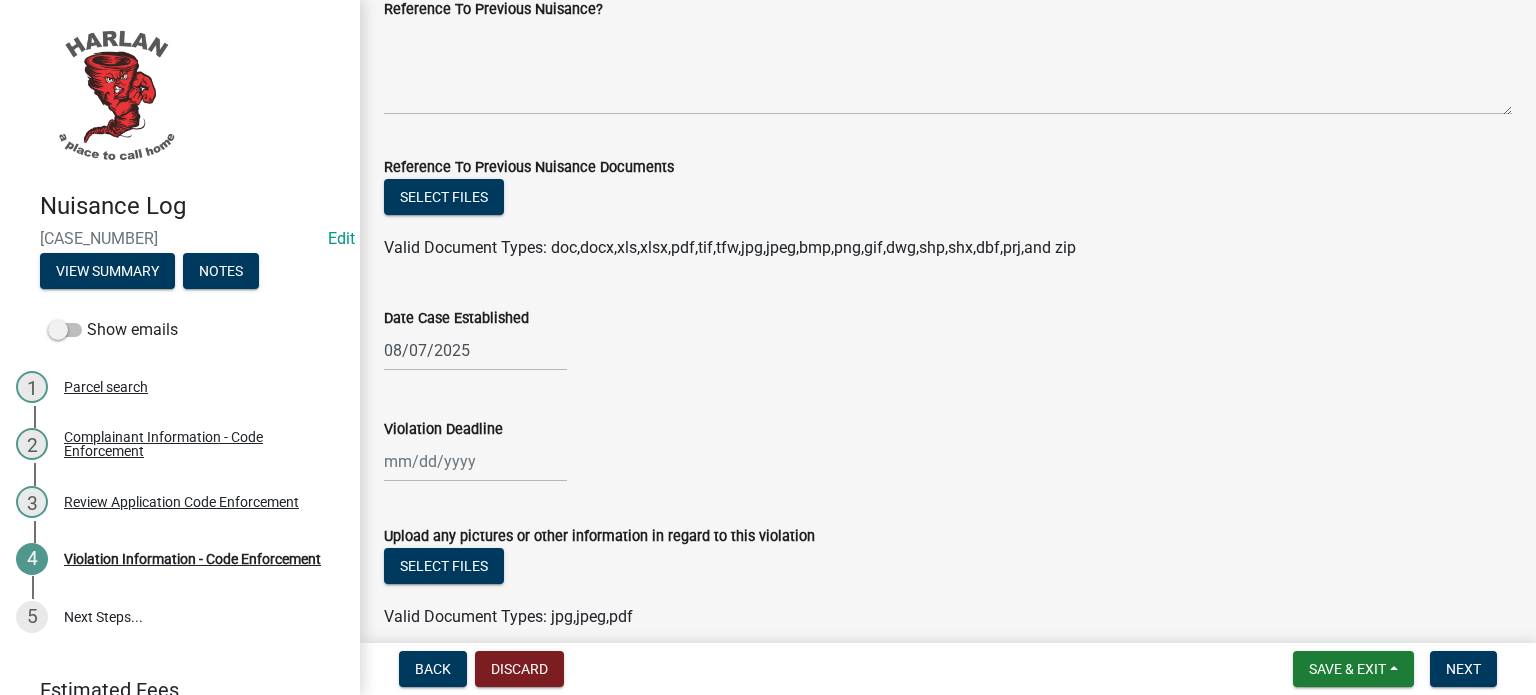 select on "8" 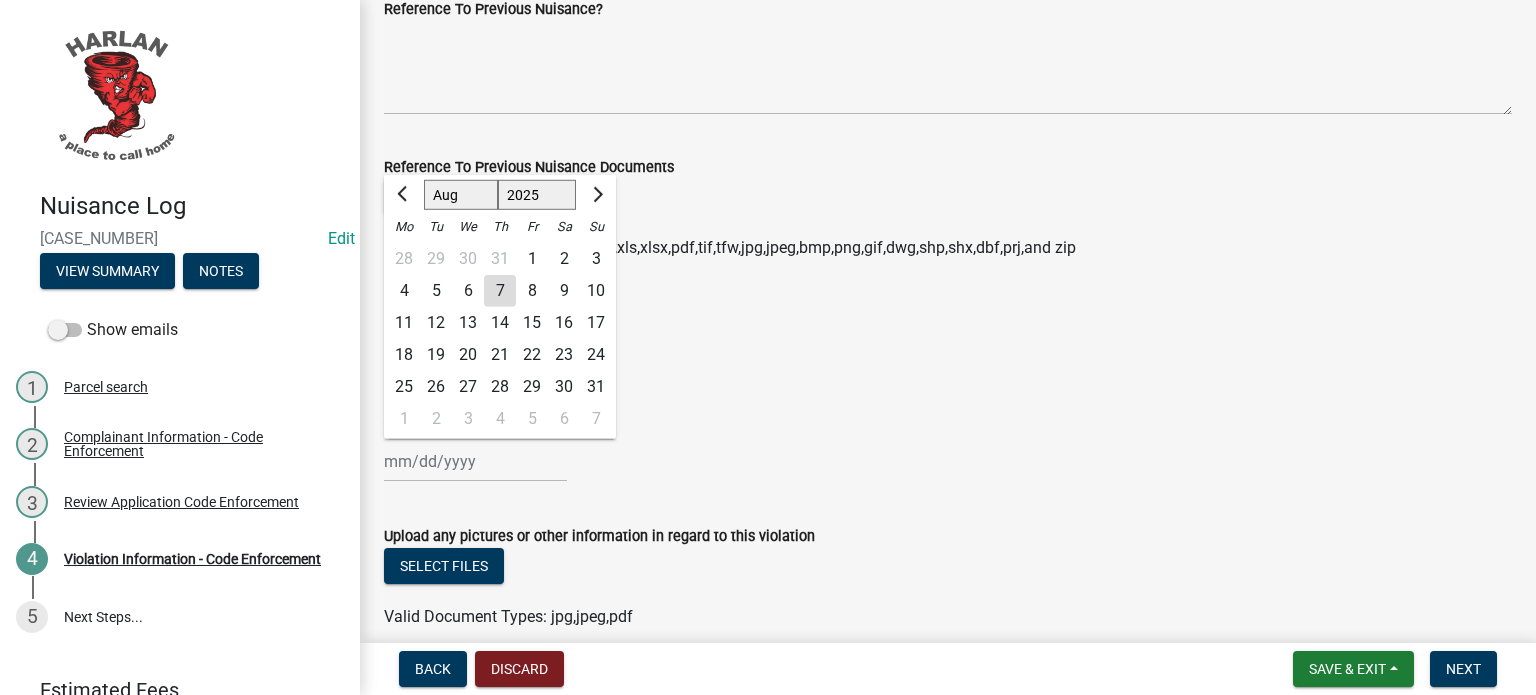 click on "Violation Deadline" at bounding box center [475, 461] 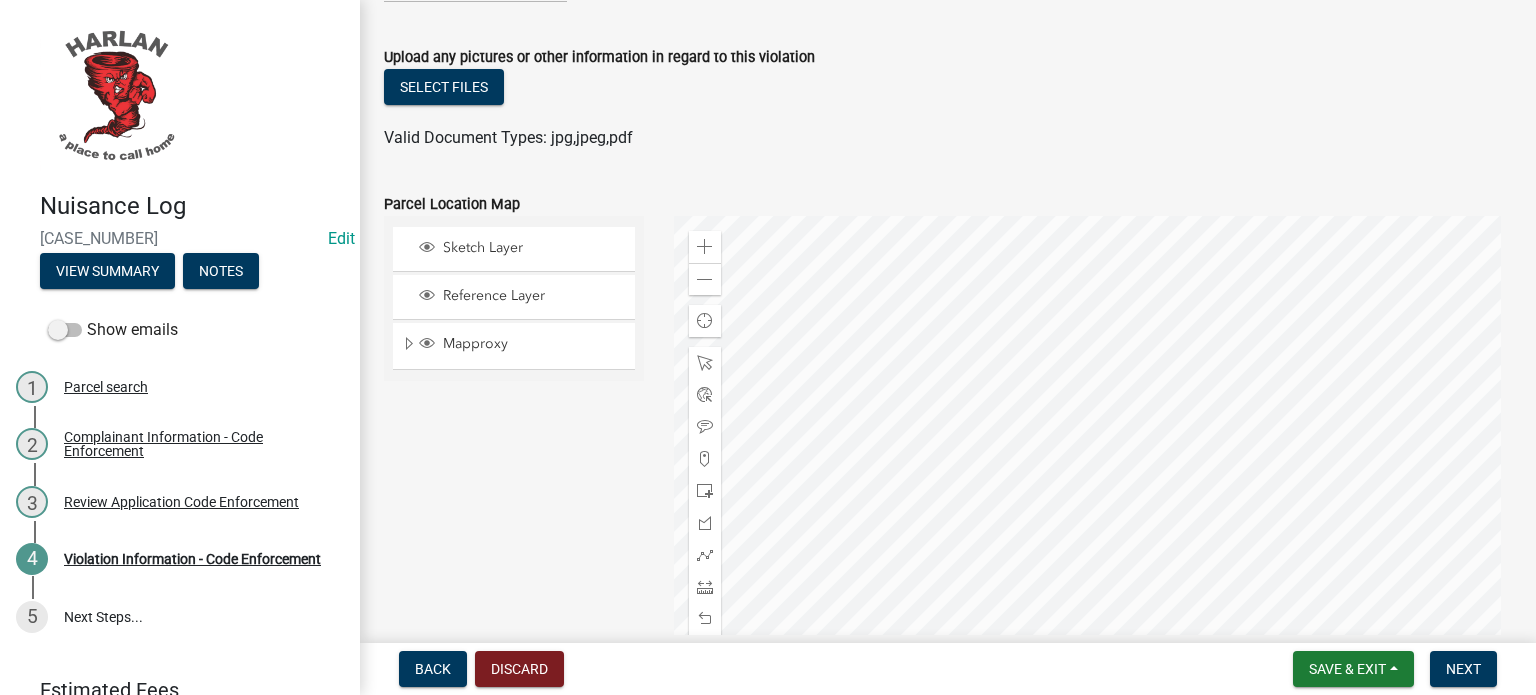 scroll, scrollTop: 2100, scrollLeft: 0, axis: vertical 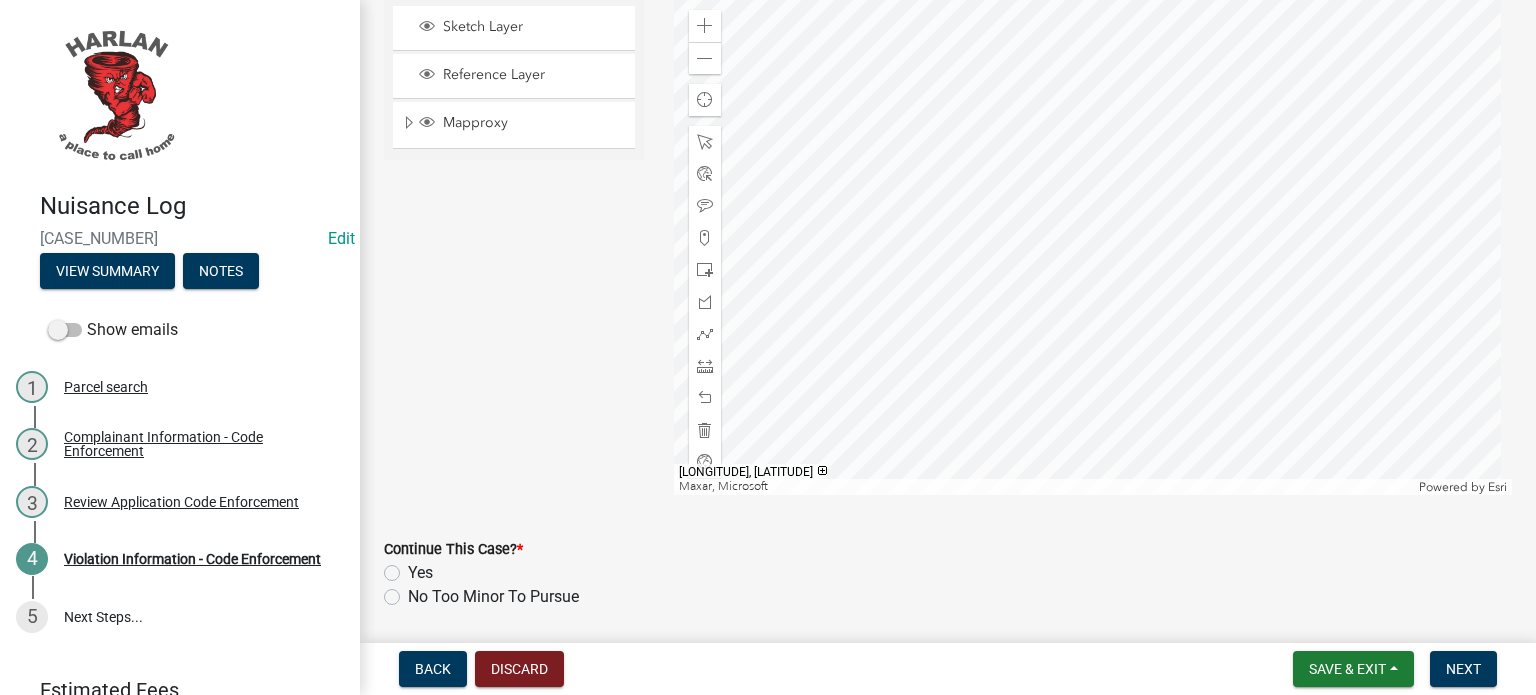 click on "Yes" 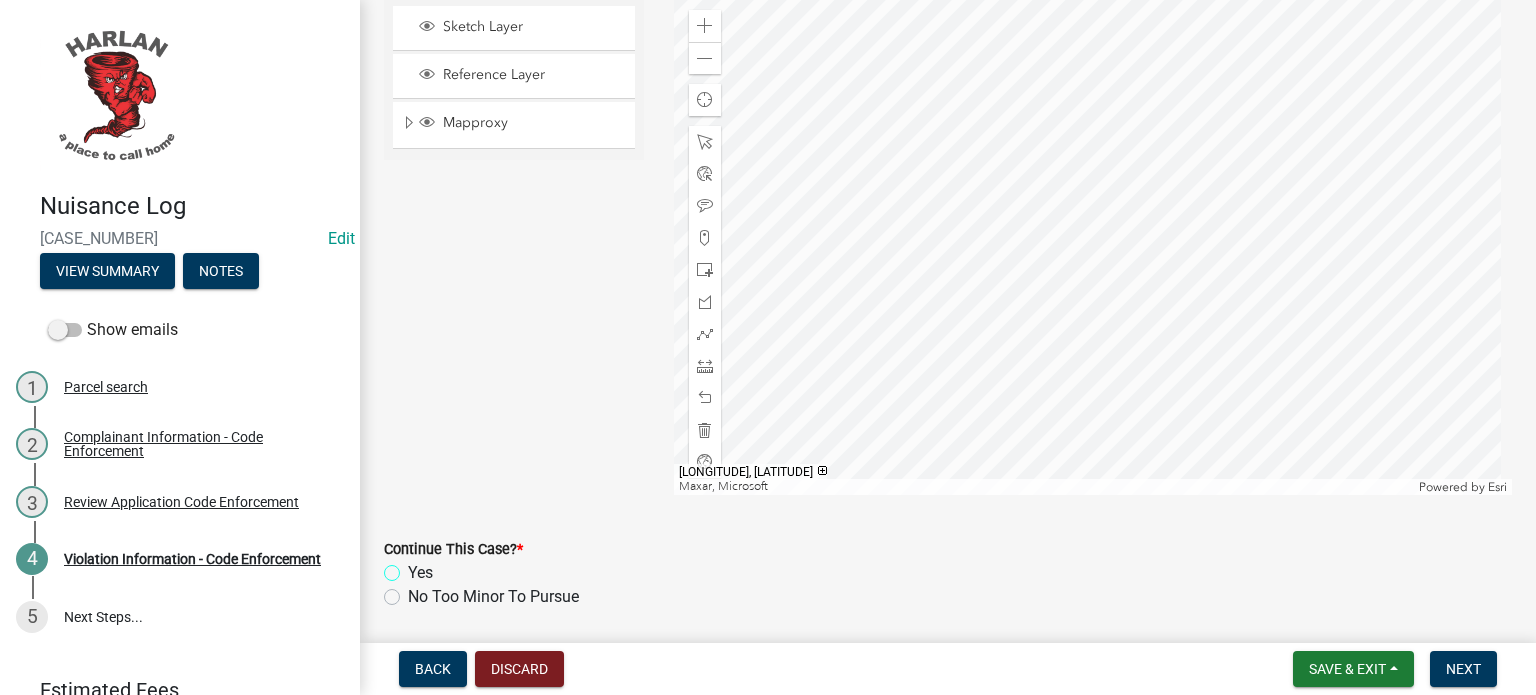 click on "Yes" at bounding box center (414, 567) 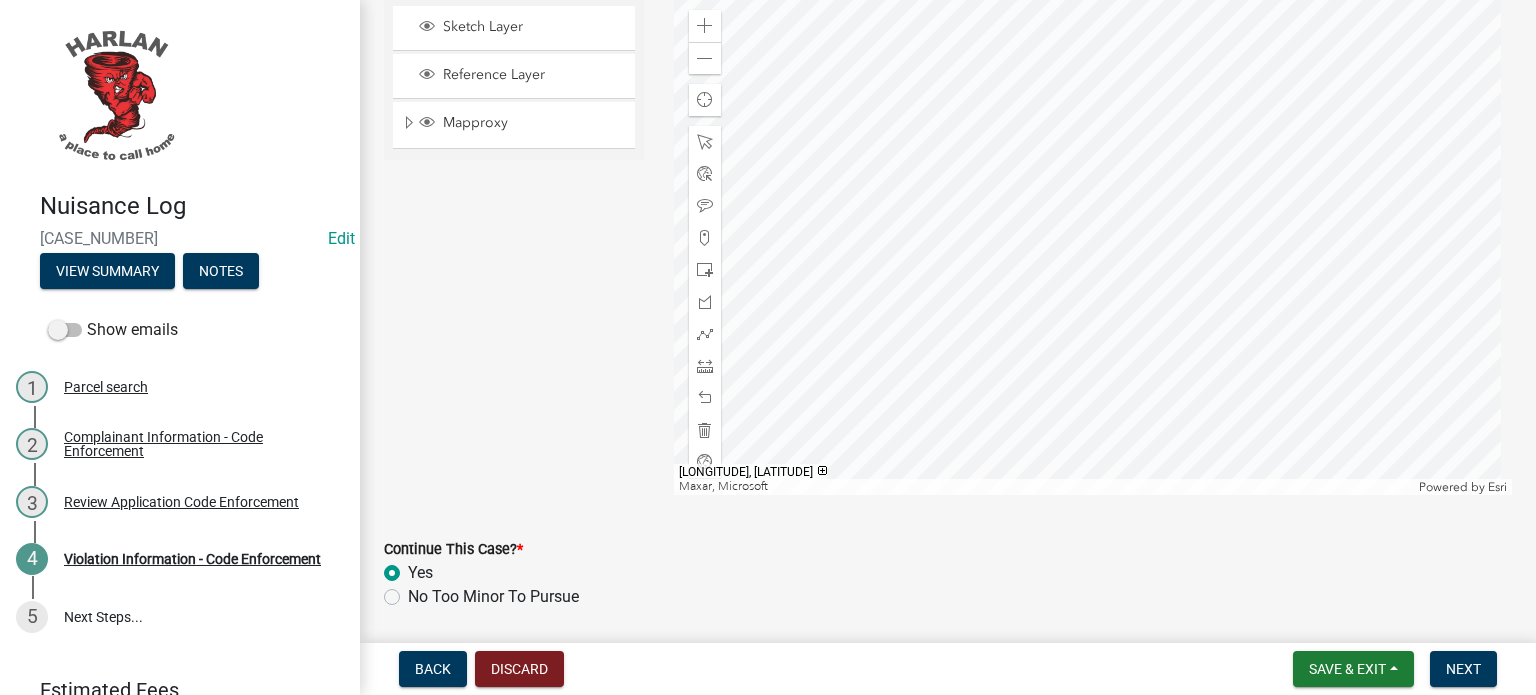 radio on "true" 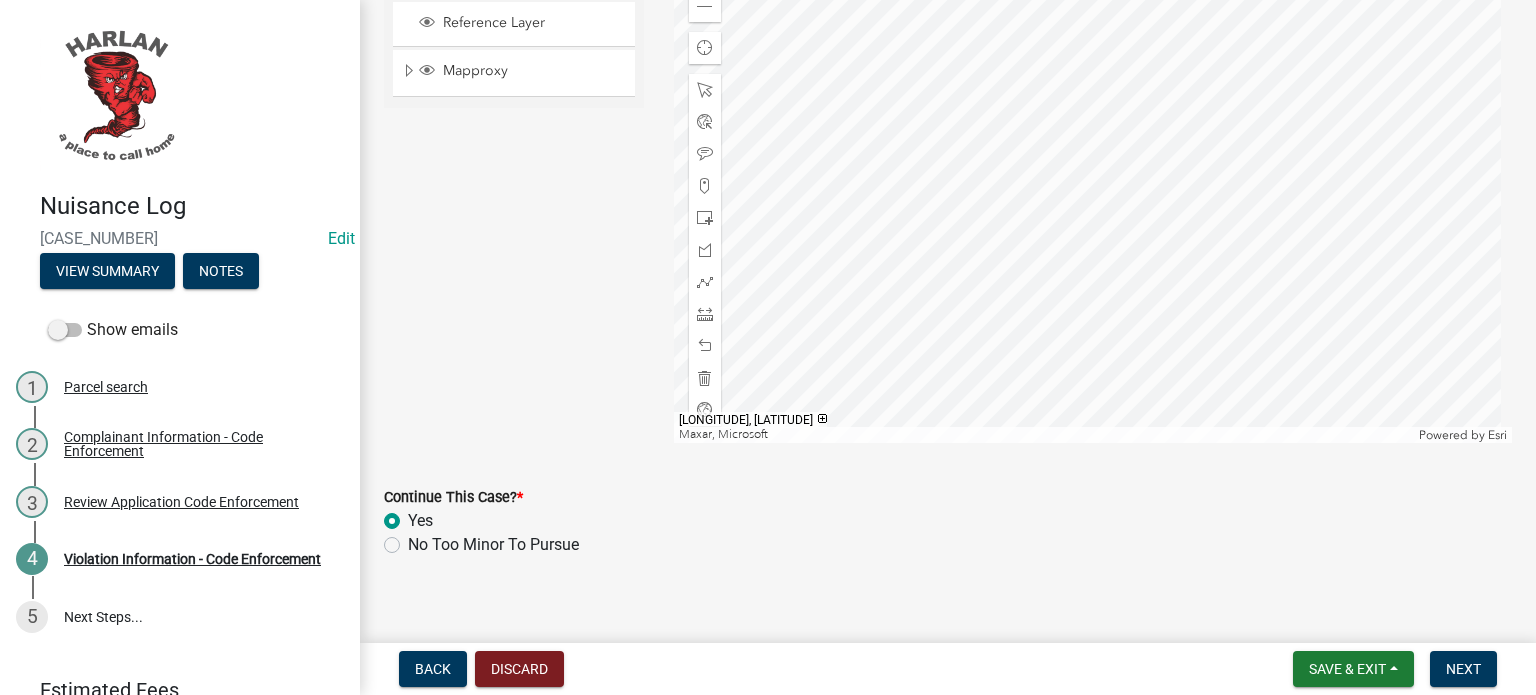 scroll, scrollTop: 2176, scrollLeft: 0, axis: vertical 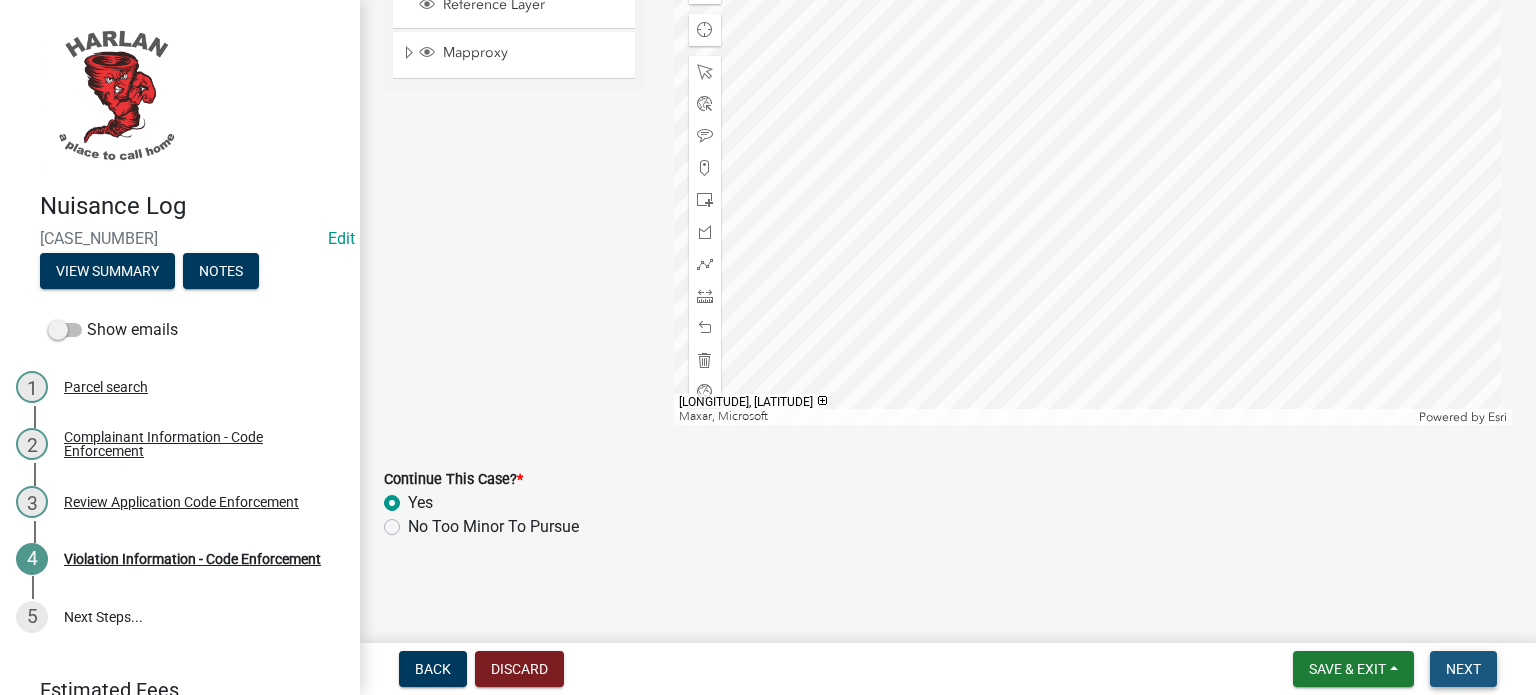 click on "Next" at bounding box center [1463, 669] 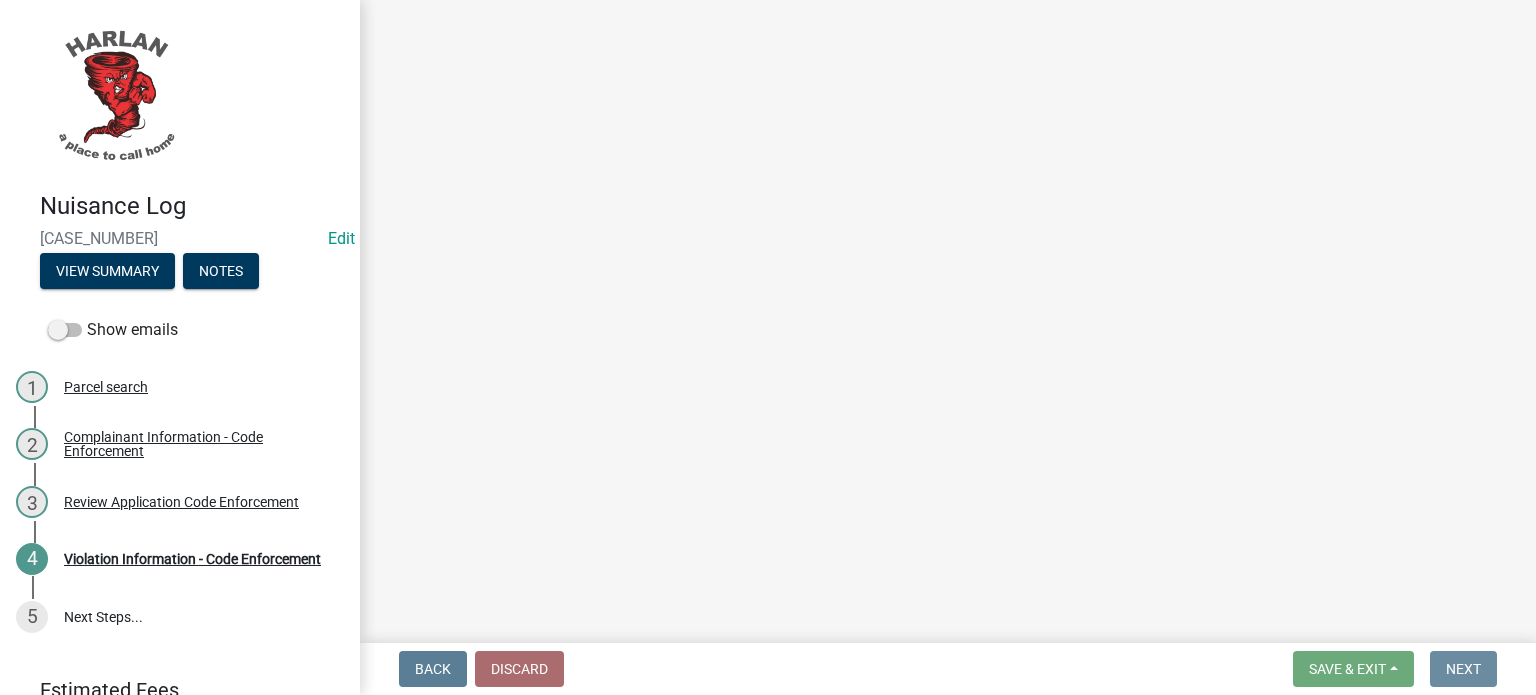 scroll, scrollTop: 0, scrollLeft: 0, axis: both 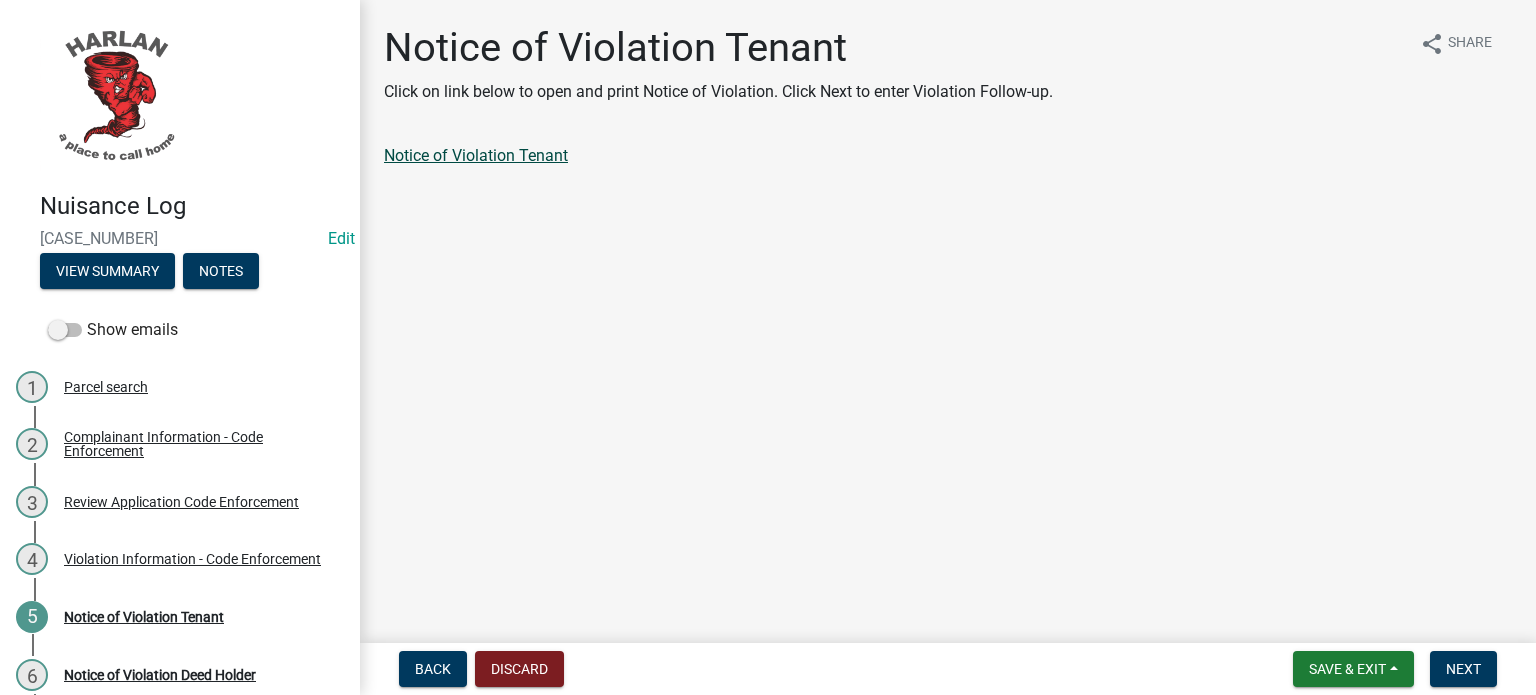 click on "Notice of Violation Tenant" 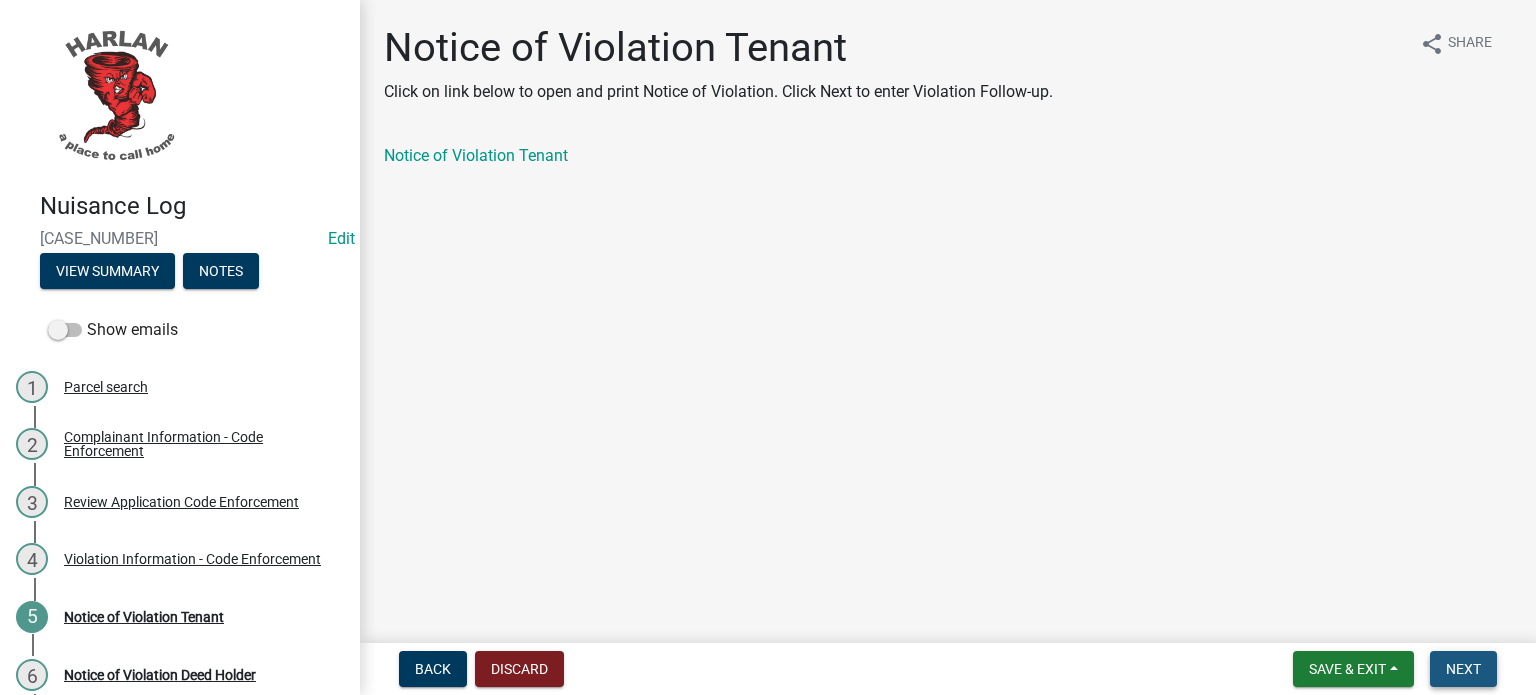 click on "Next" at bounding box center (1463, 669) 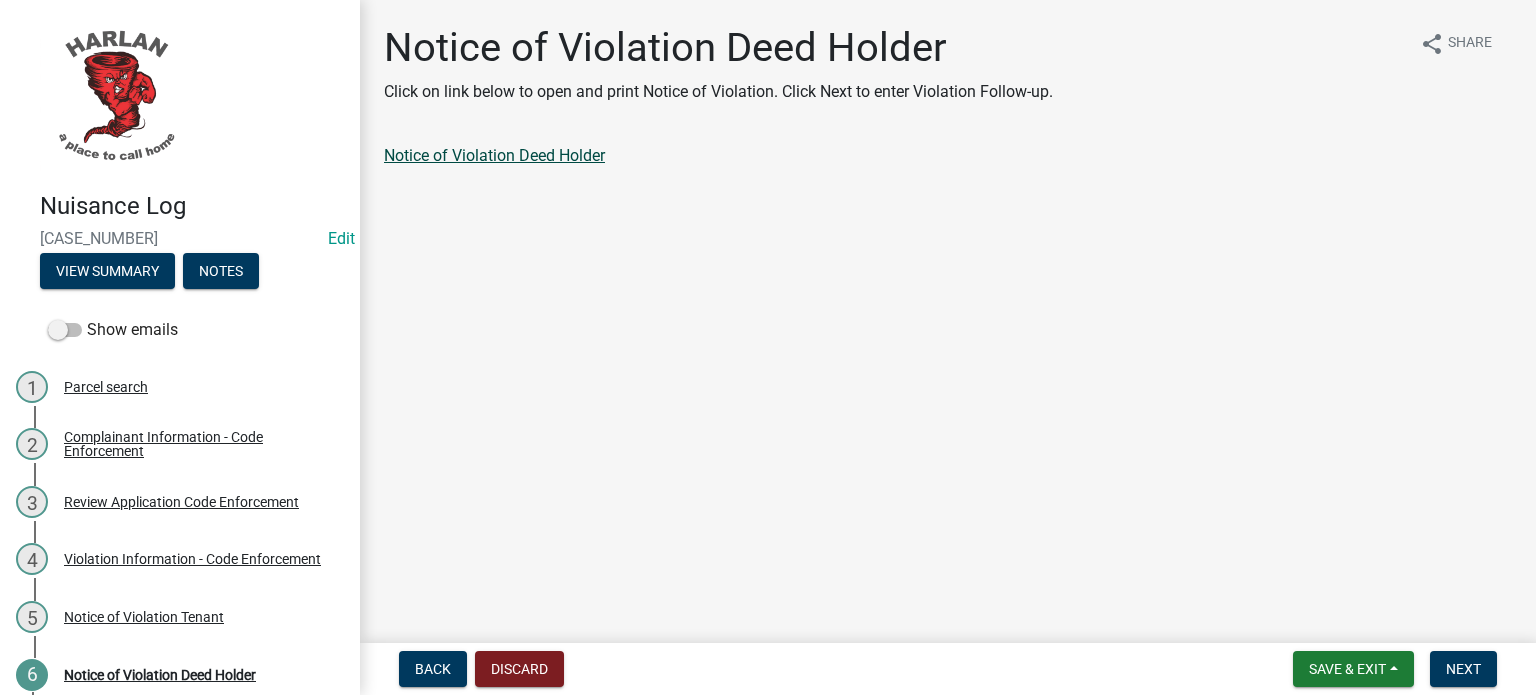 click on "Notice of Violation Deed Holder" 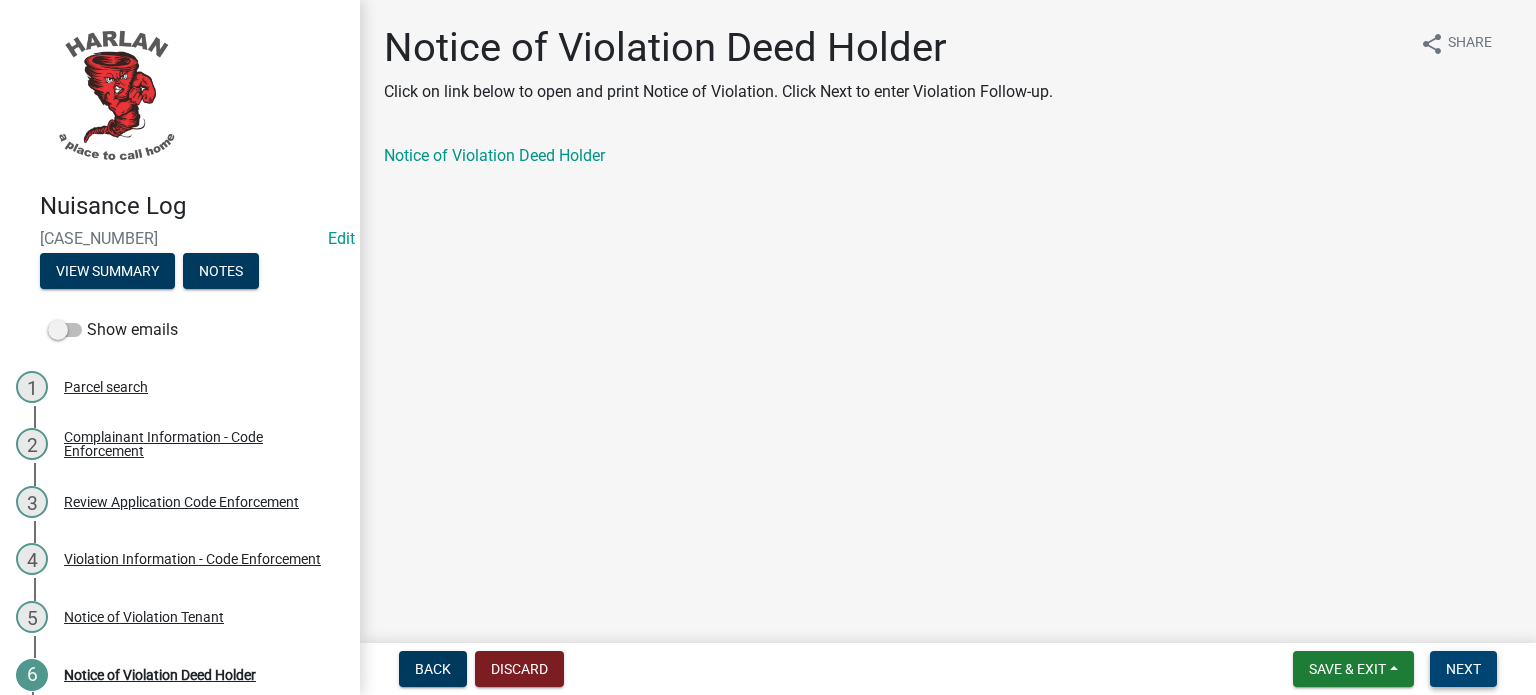 click on "Next" at bounding box center (1463, 669) 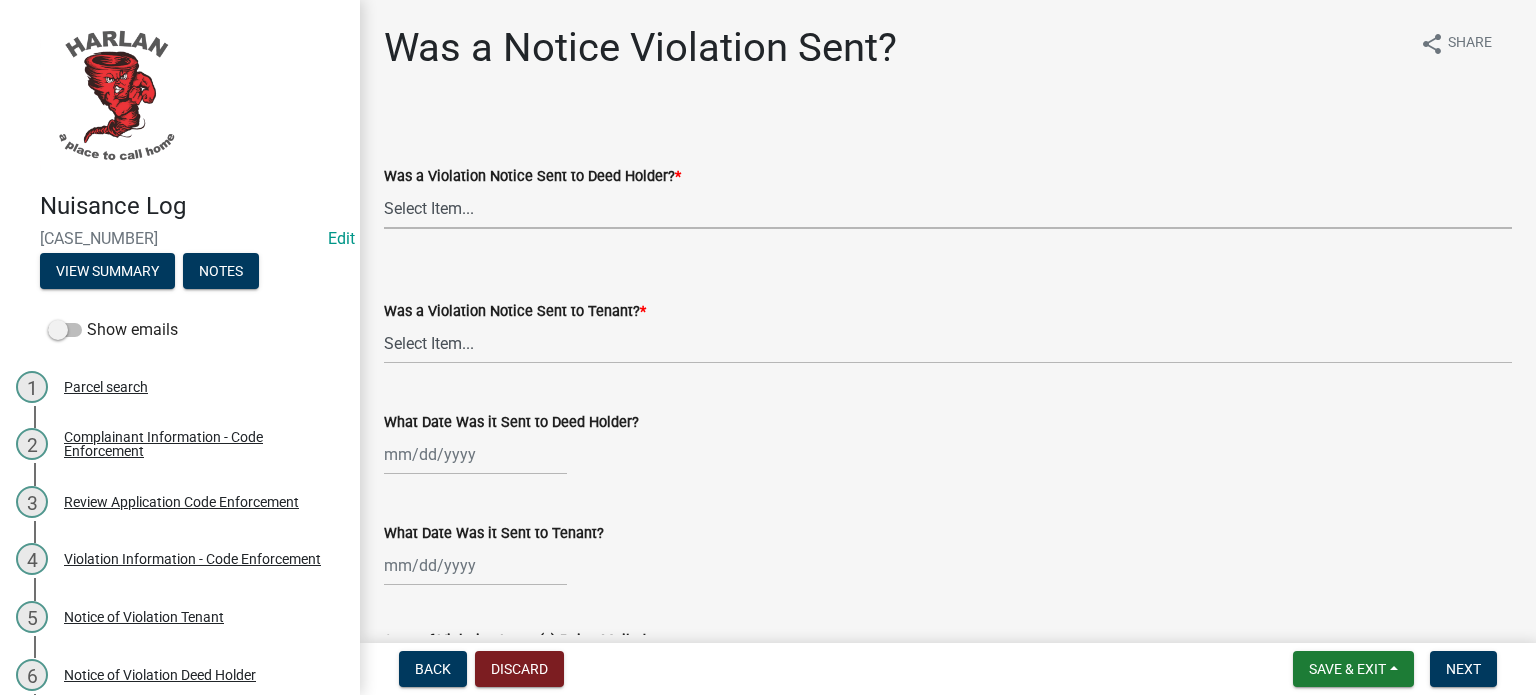 click on "Select Item...   Yes   No" at bounding box center (948, 208) 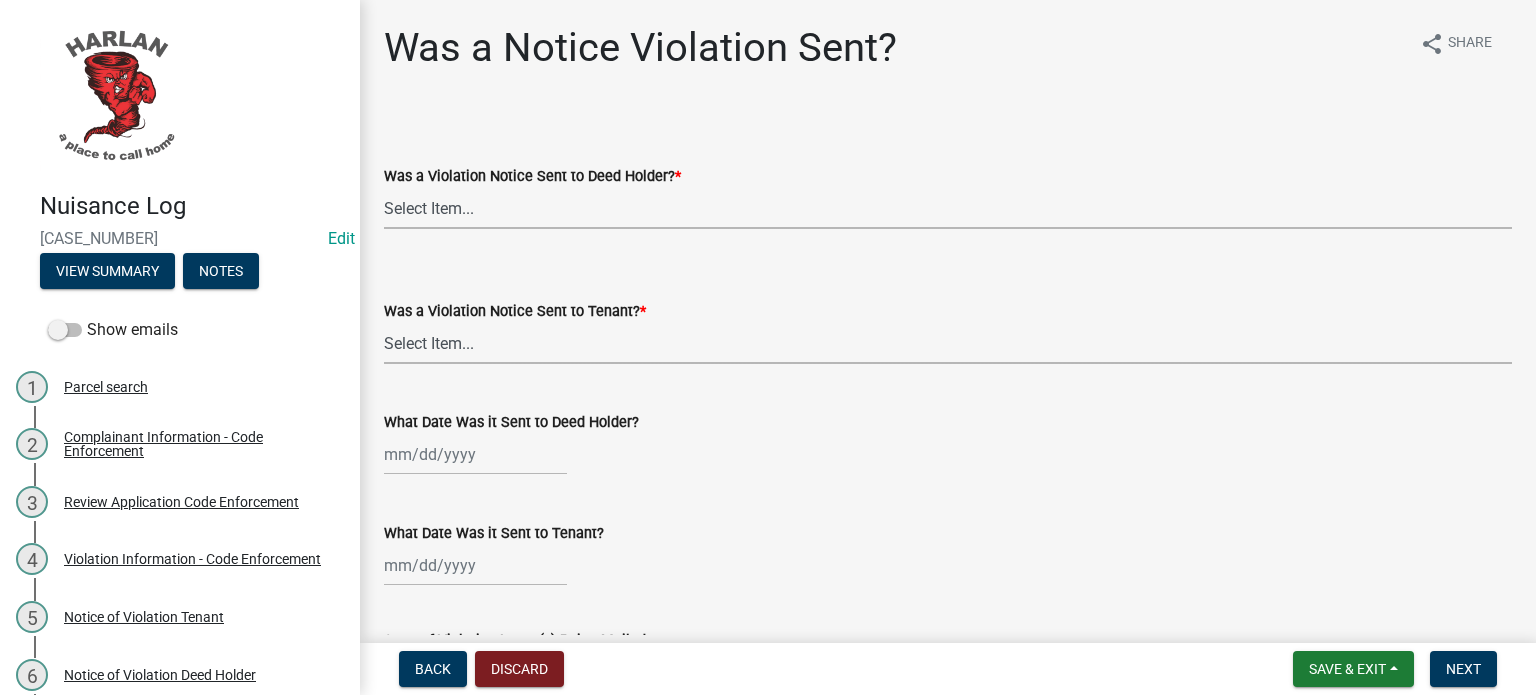 click on "Select Item...   Yes   No" at bounding box center [948, 343] 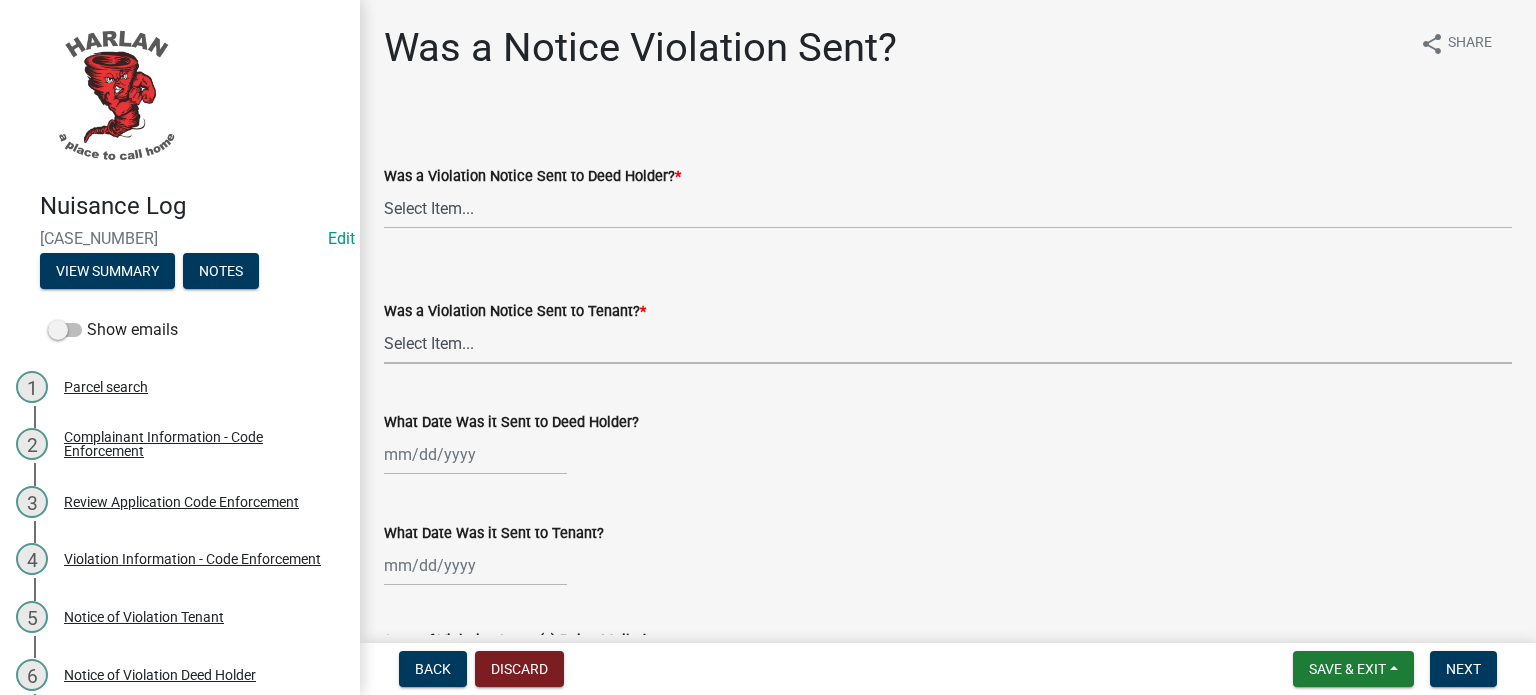 click on "Select Item...   Yes   No" at bounding box center [948, 343] 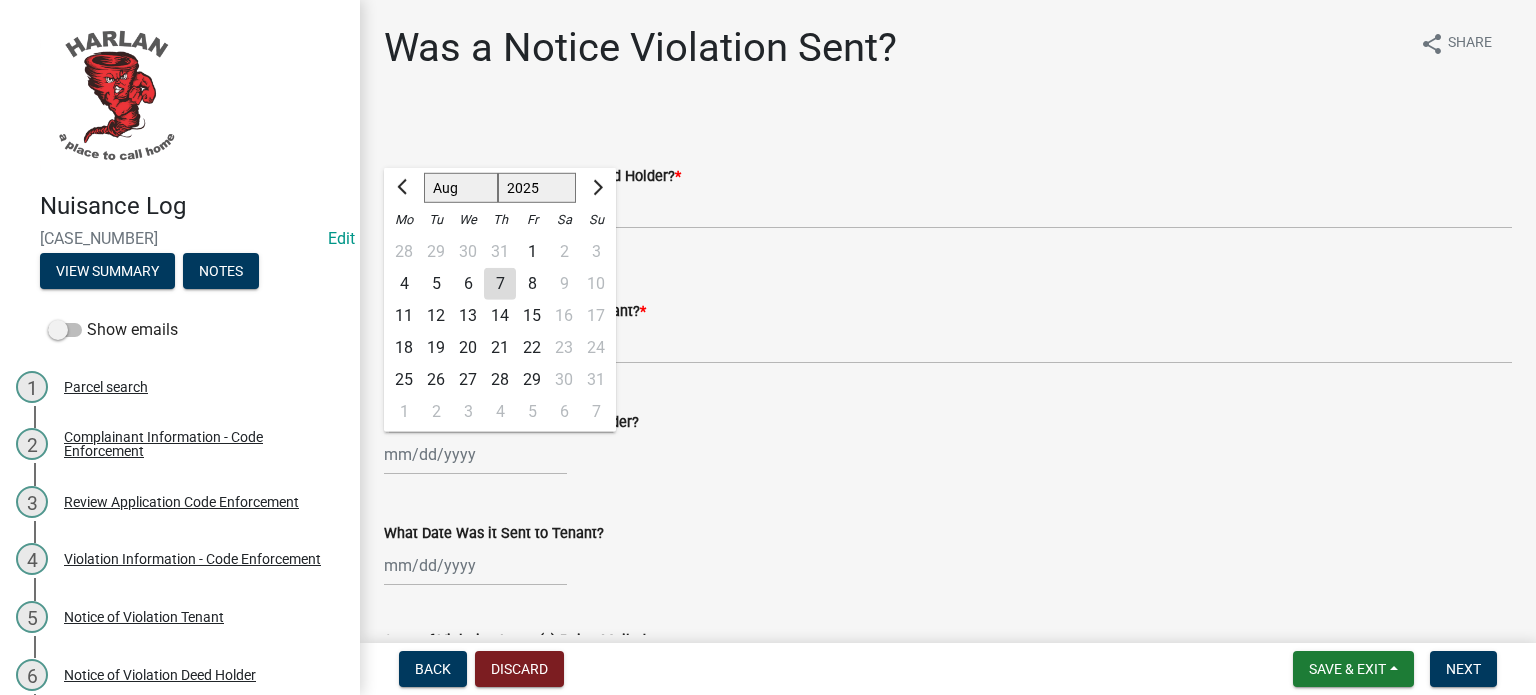 click on "Jan Feb Mar Apr May Jun Jul Aug Sep Oct Nov Dec 1525 1526 1527 1528 1529 1530 1531 1532 1533 1534 1535 1536 1537 1538 1539 1540 1541 1542 1543 1544 1545 1546 1547 1548 1549 1550 1551 1552 1553 1554 1555 1556 1557 1558 1559 1560 1561 1562 1563 1564 1565 1566 1567 1568 1569 1570 1571 1572 1573 1574 1575 1576 1577 1578 1579 1580 1581 1582 1583 1584 1585 1586 1587 1588 1589 1590 1591 1592 1593 1594 1595 1596 1597 1598 1599 1600 1601 1602 1603 1604 1605 1606 1607 1608 1609 1610 1611 1612 1613 1614 1615 1616 1617 1618 1619 1620 1621 1622 1623 1624 1625 1626 1627 1628 1629 1630 1631 1632 1633 1634 1635 1636 1637 1638 1639 1640 1641 1642 1643 1644 1645 1646 1647 1648 1649 1650 1651 1652 1653 1654 1655 1656 1657 1658 1659 1660 1661 1662 1663 1664 1665 1666 1667 1668 1669 1670 1671 1672 1673 1674 1675 1676 1677 1678 1679 1680 1681 1682 1683 1684 1685 1686 1687 1688 1689 1690 1691 1692 1693 1694 1695 1696 1697 1698 1699 1700 1701 1702 1703 1704 1705 1706 1707 1708 1709 1710 1711 1712 1713 1714 1715 1716 1717 1718 1719 1" 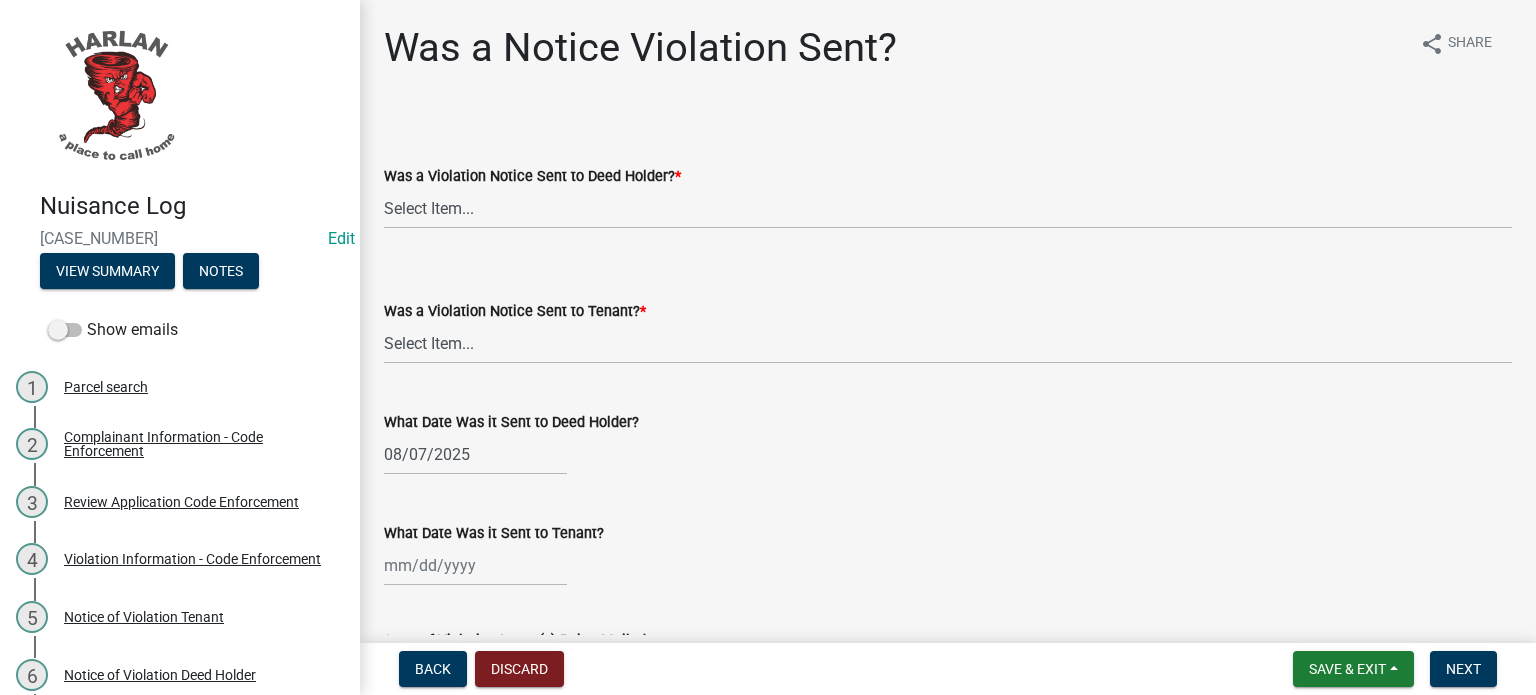select on "8" 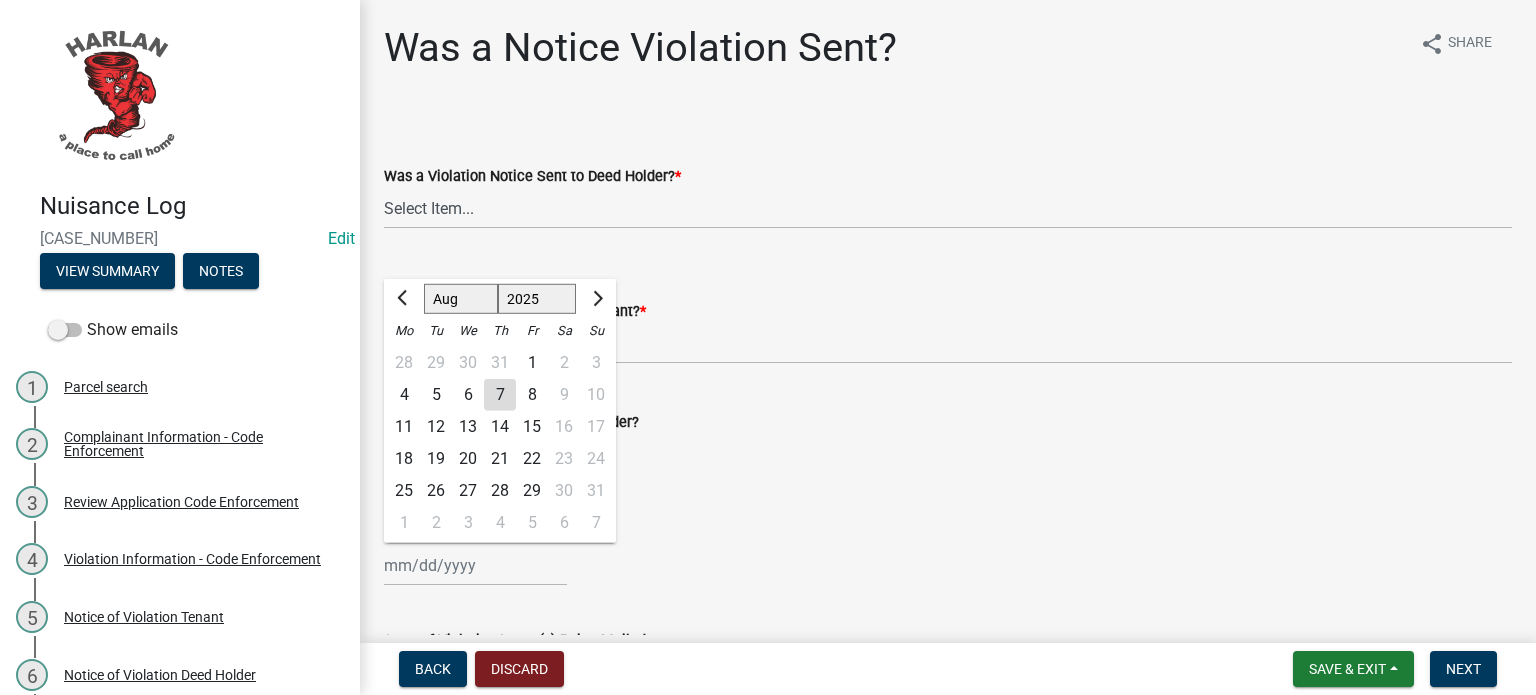 drag, startPoint x: 466, startPoint y: 568, endPoint x: 490, endPoint y: 551, distance: 29.410883 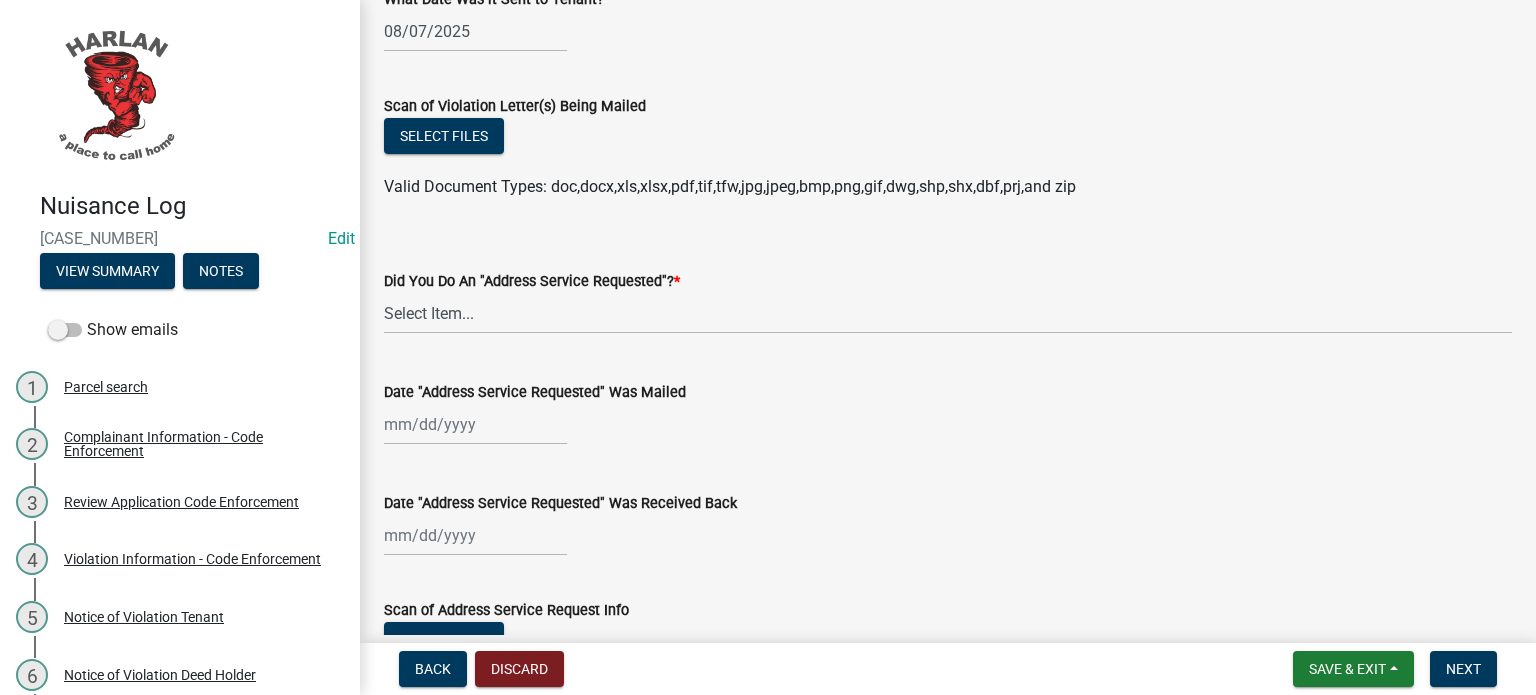 scroll, scrollTop: 500, scrollLeft: 0, axis: vertical 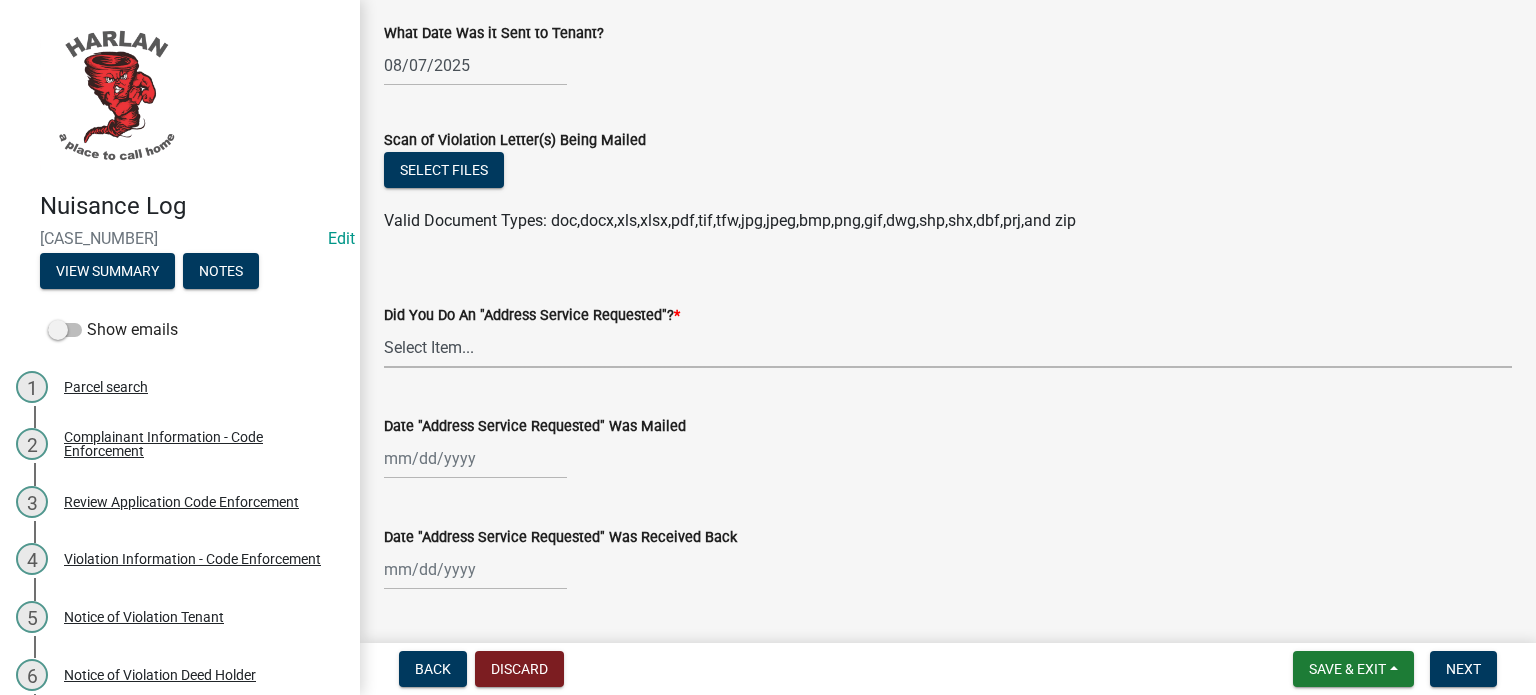 click on "Select Item...   Yes   No" at bounding box center [948, 347] 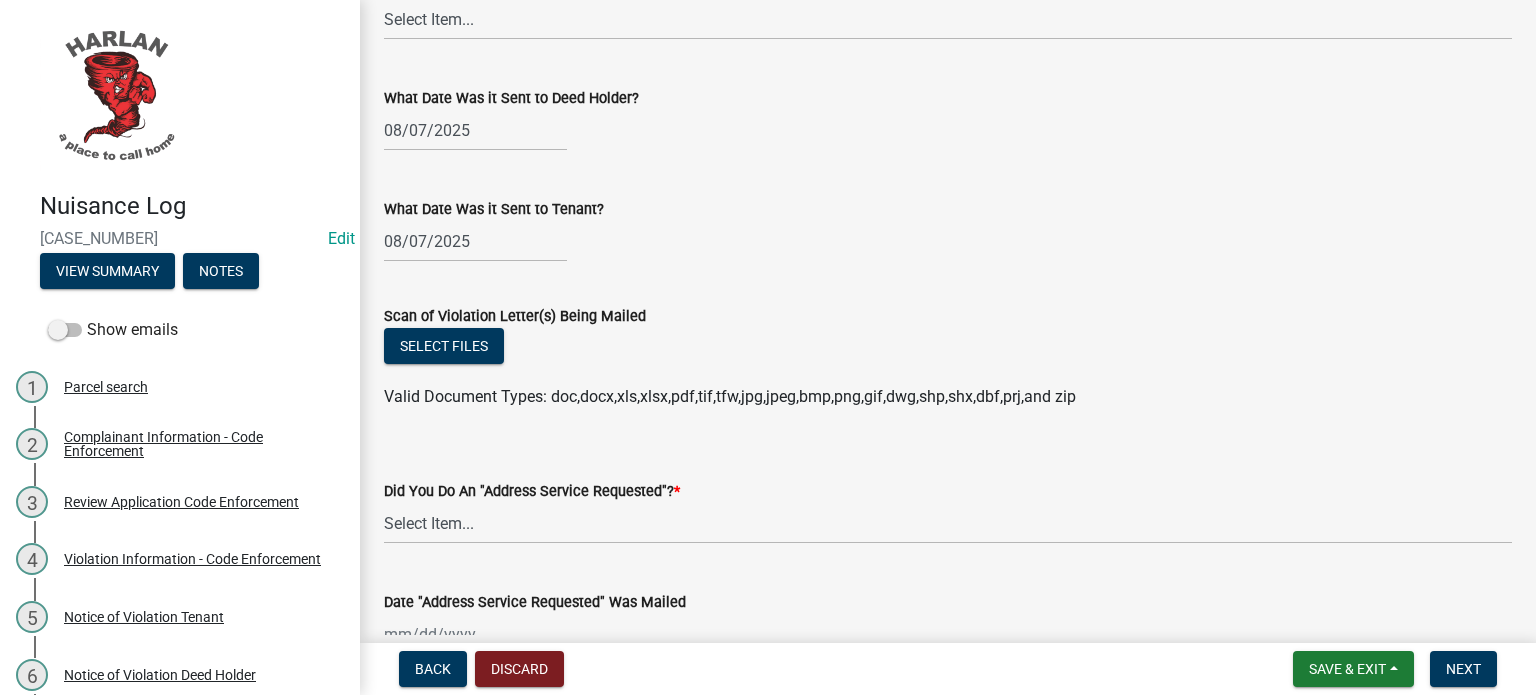 scroll, scrollTop: 400, scrollLeft: 0, axis: vertical 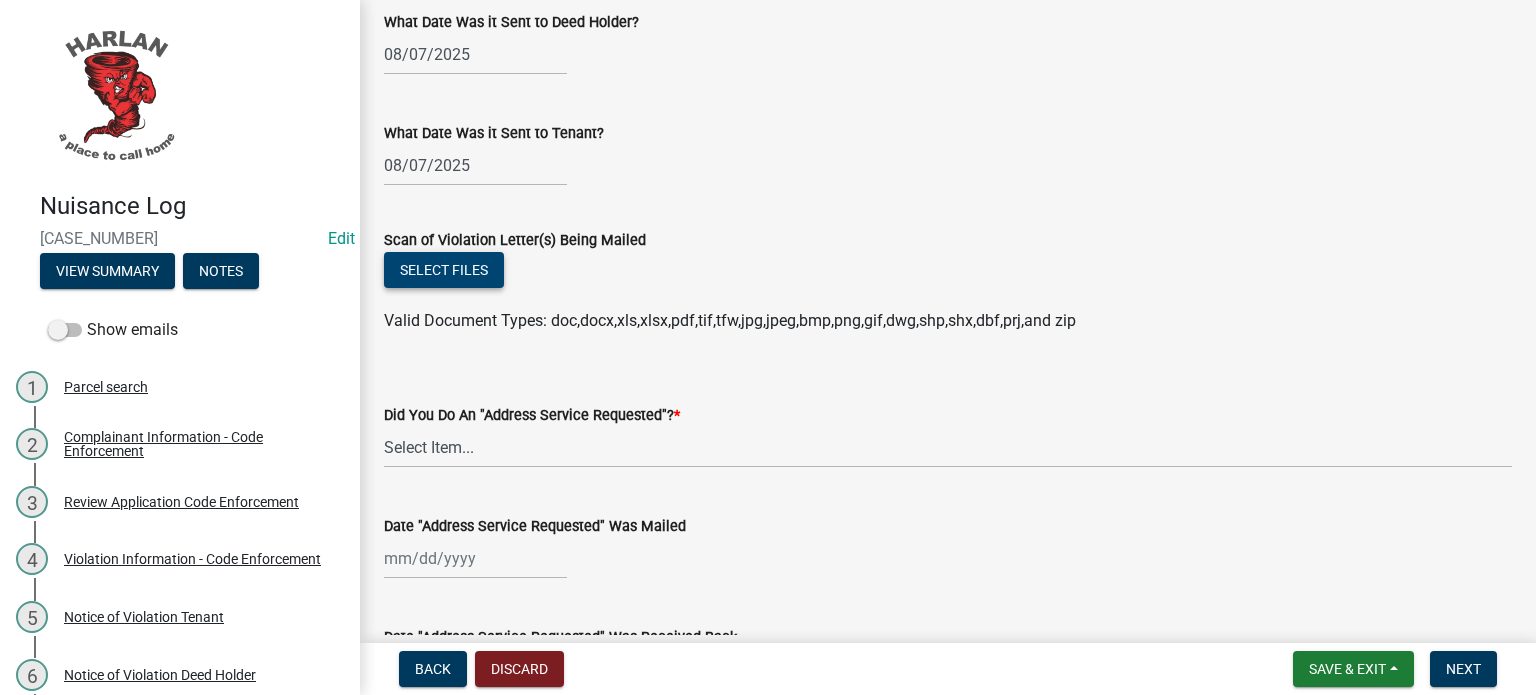click on "Select files" 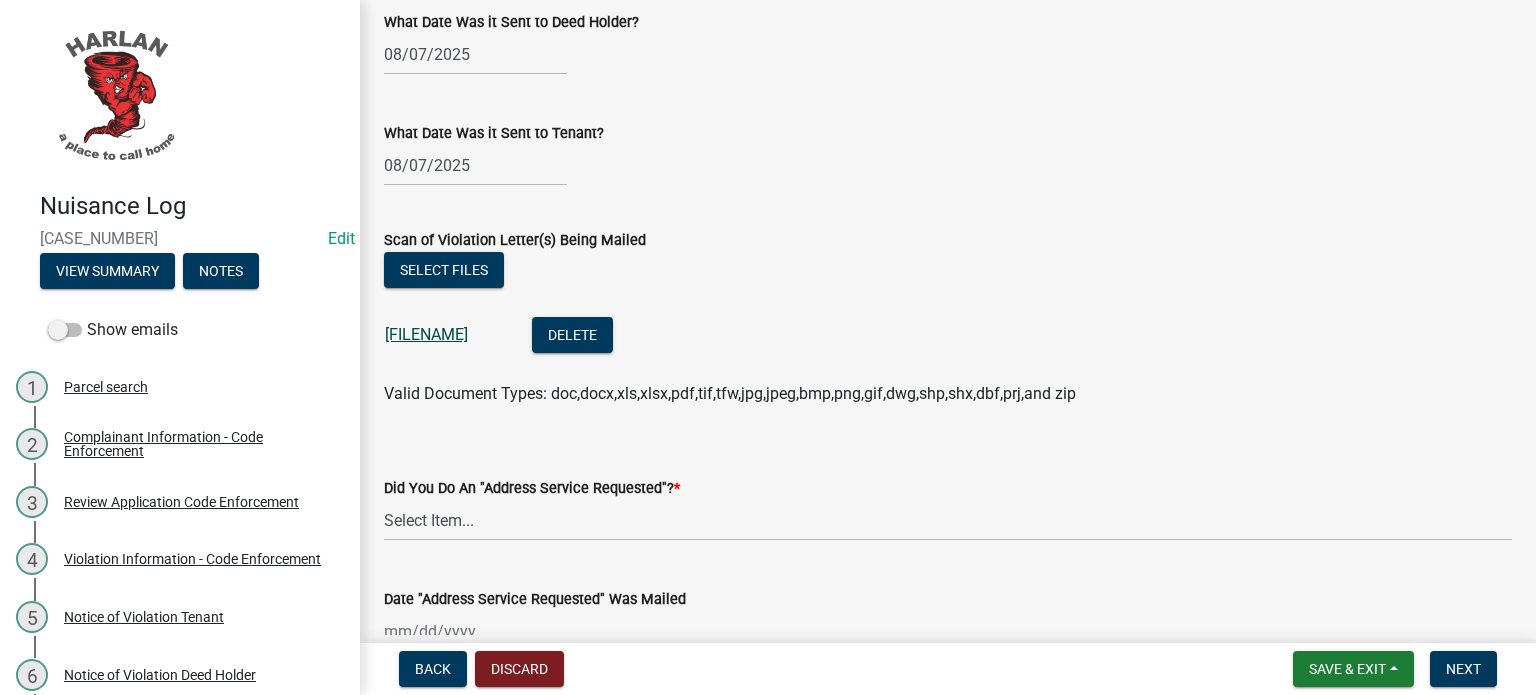 click on "[FILENAME]" 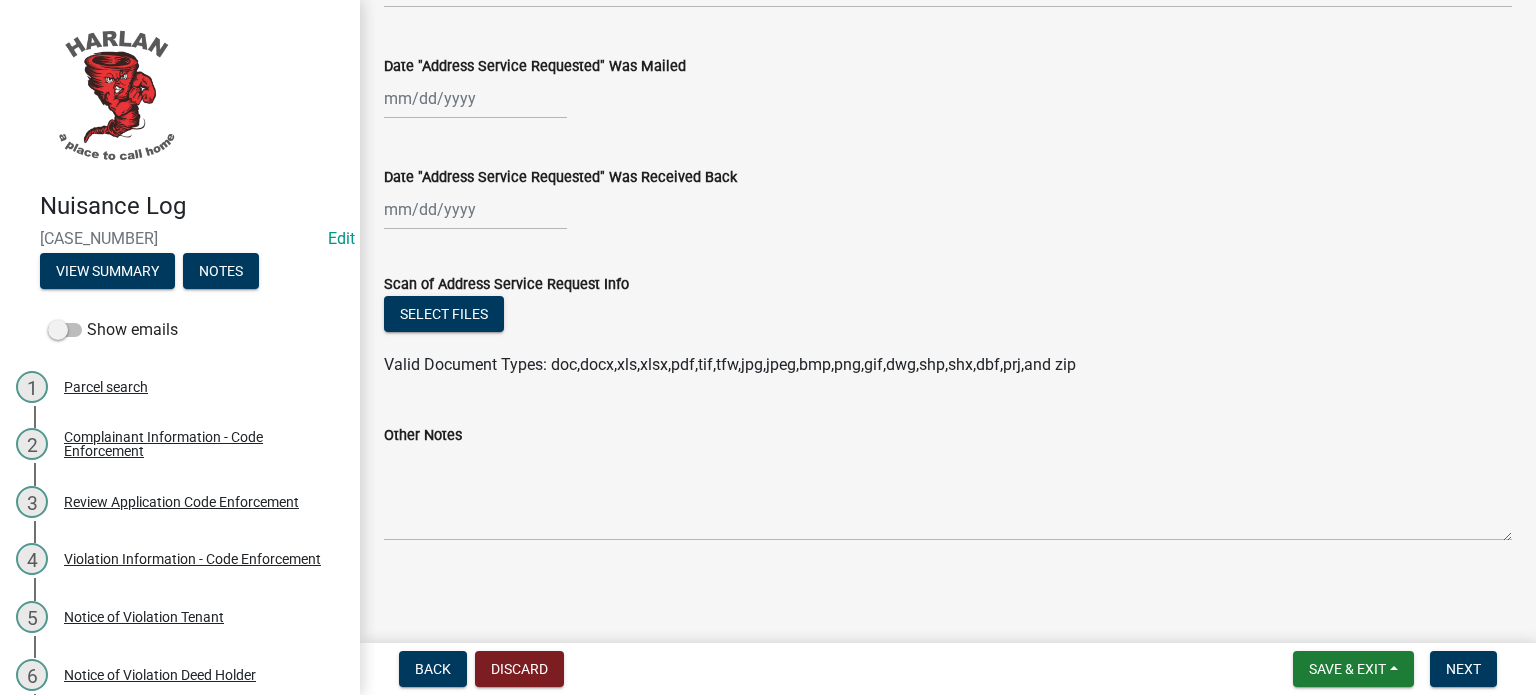 scroll, scrollTop: 941, scrollLeft: 0, axis: vertical 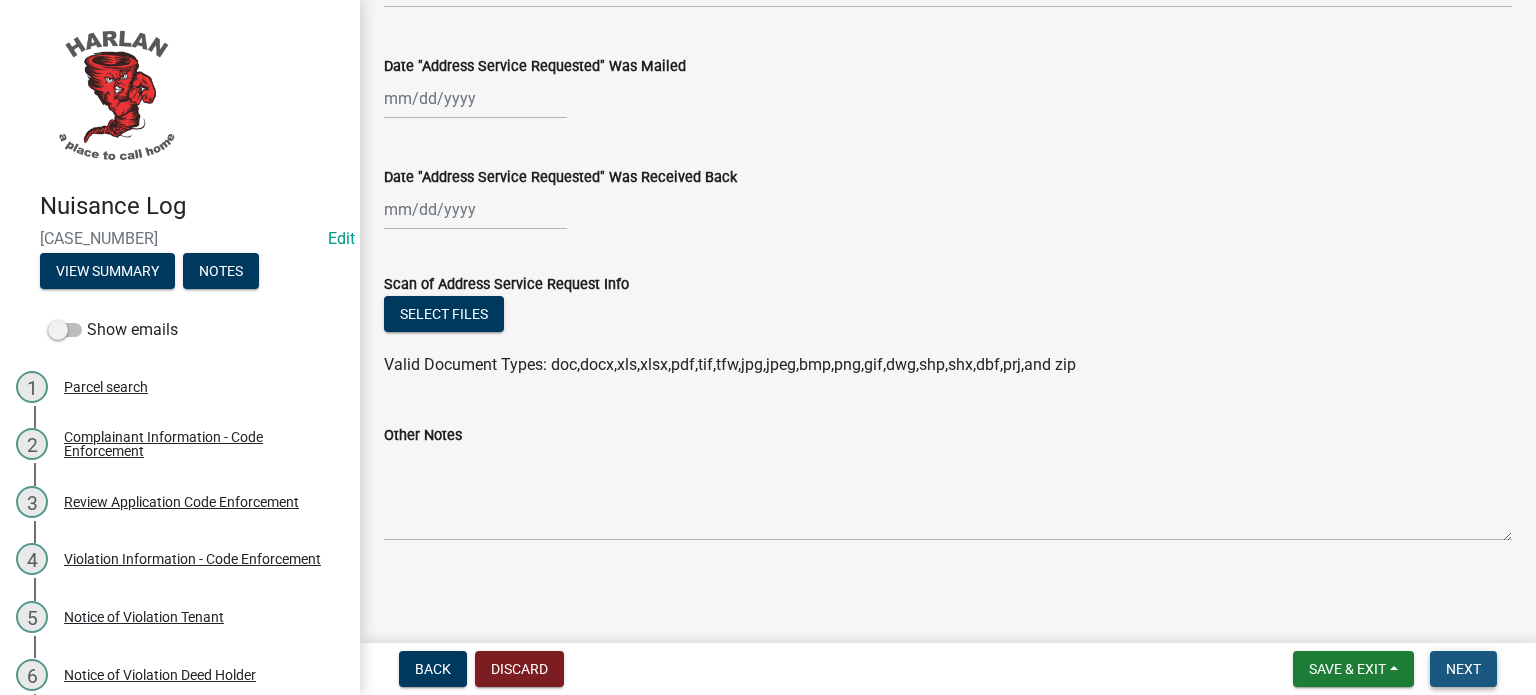 click on "Next" at bounding box center (1463, 669) 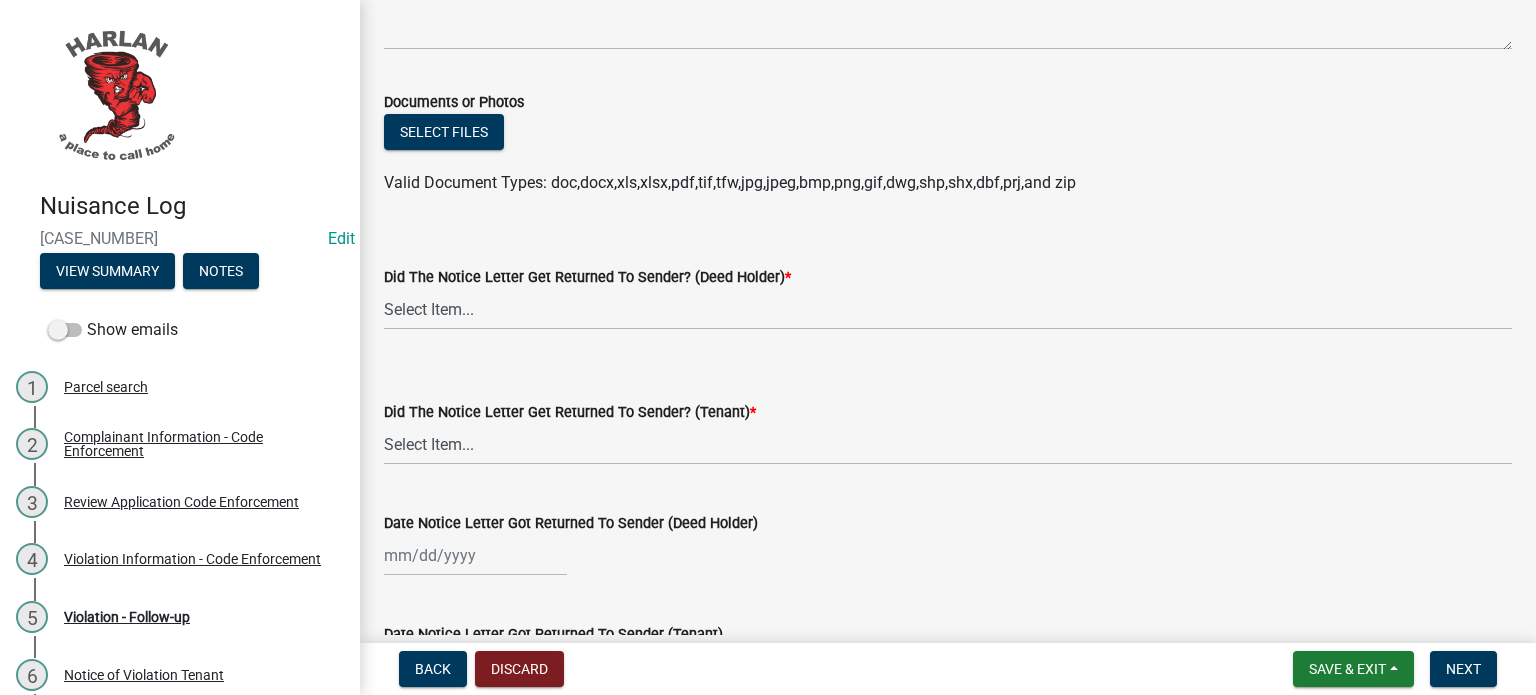scroll, scrollTop: 0, scrollLeft: 0, axis: both 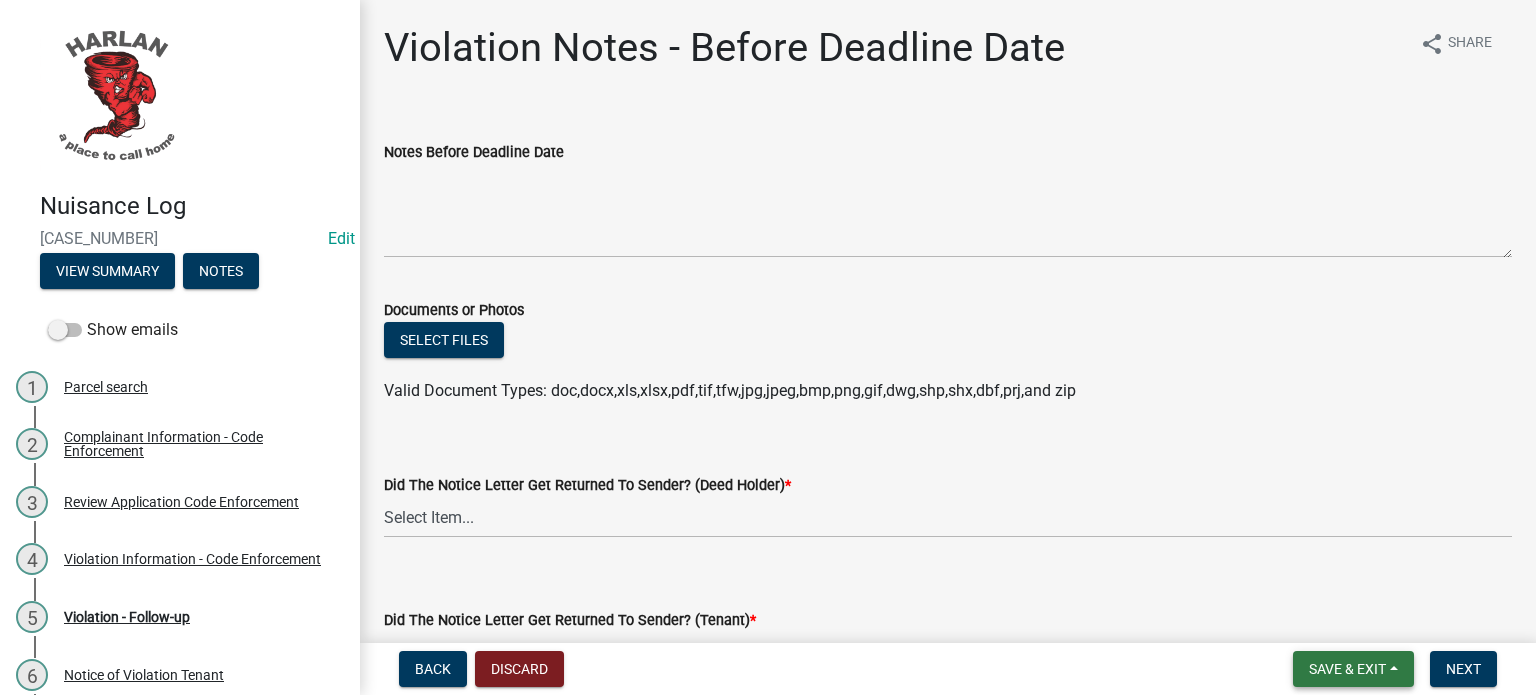 click on "Save & Exit" at bounding box center (1347, 669) 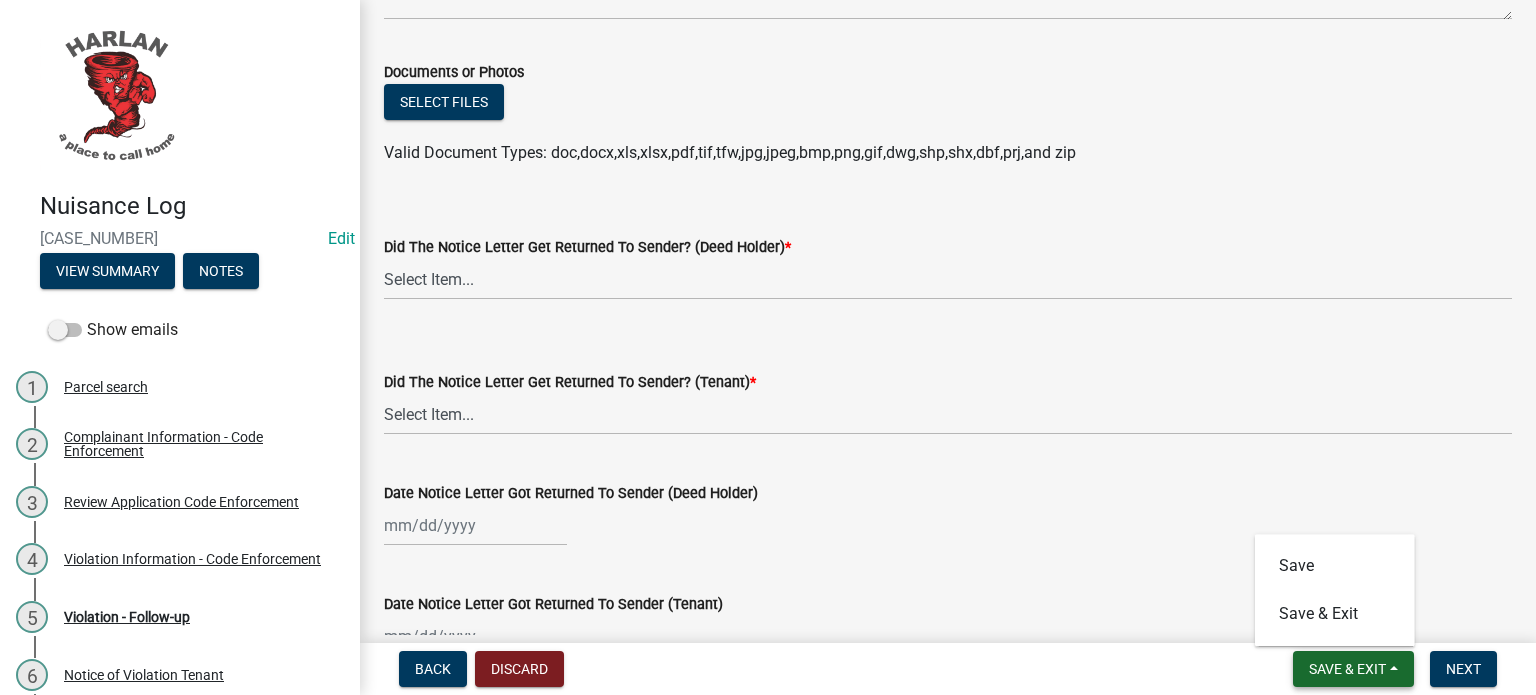 scroll, scrollTop: 0, scrollLeft: 0, axis: both 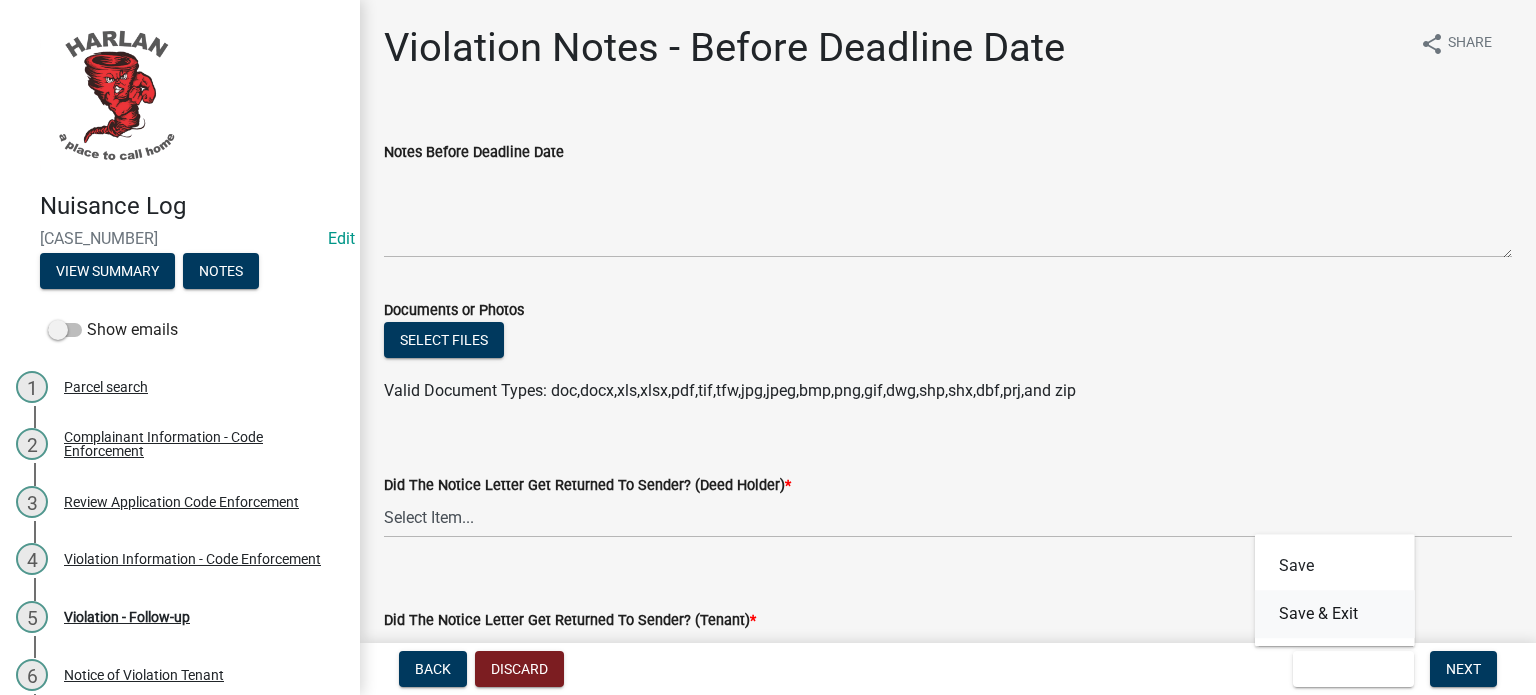 click on "Save & Exit" at bounding box center (1335, 614) 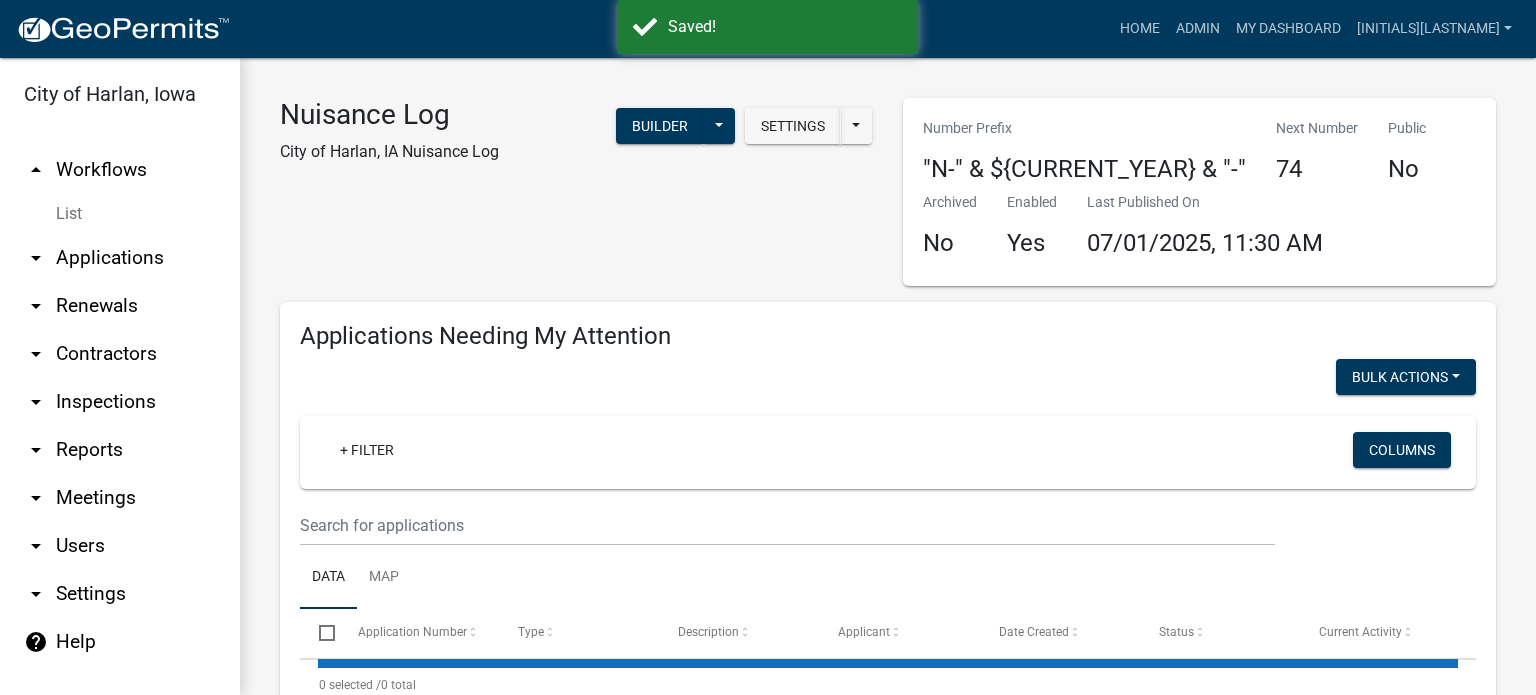 select on "3: 100" 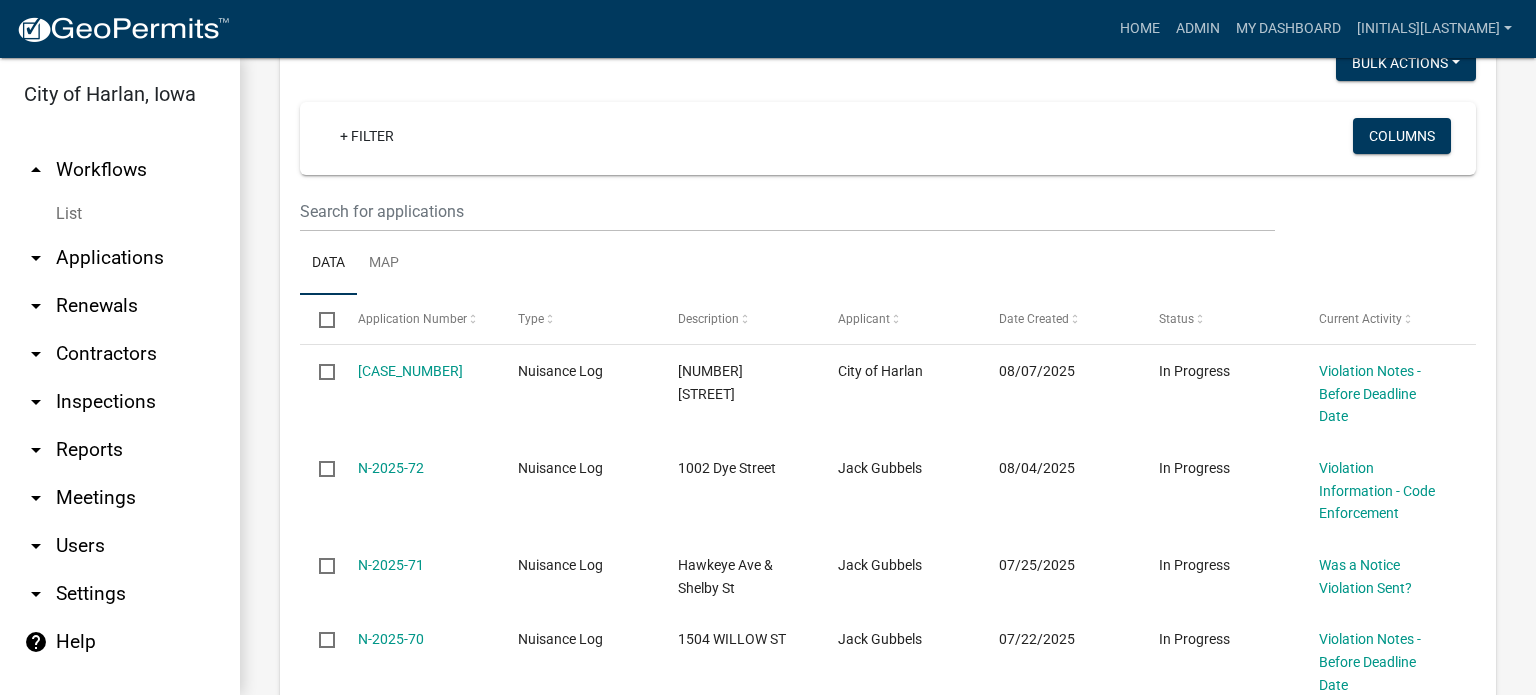 scroll, scrollTop: 1000, scrollLeft: 0, axis: vertical 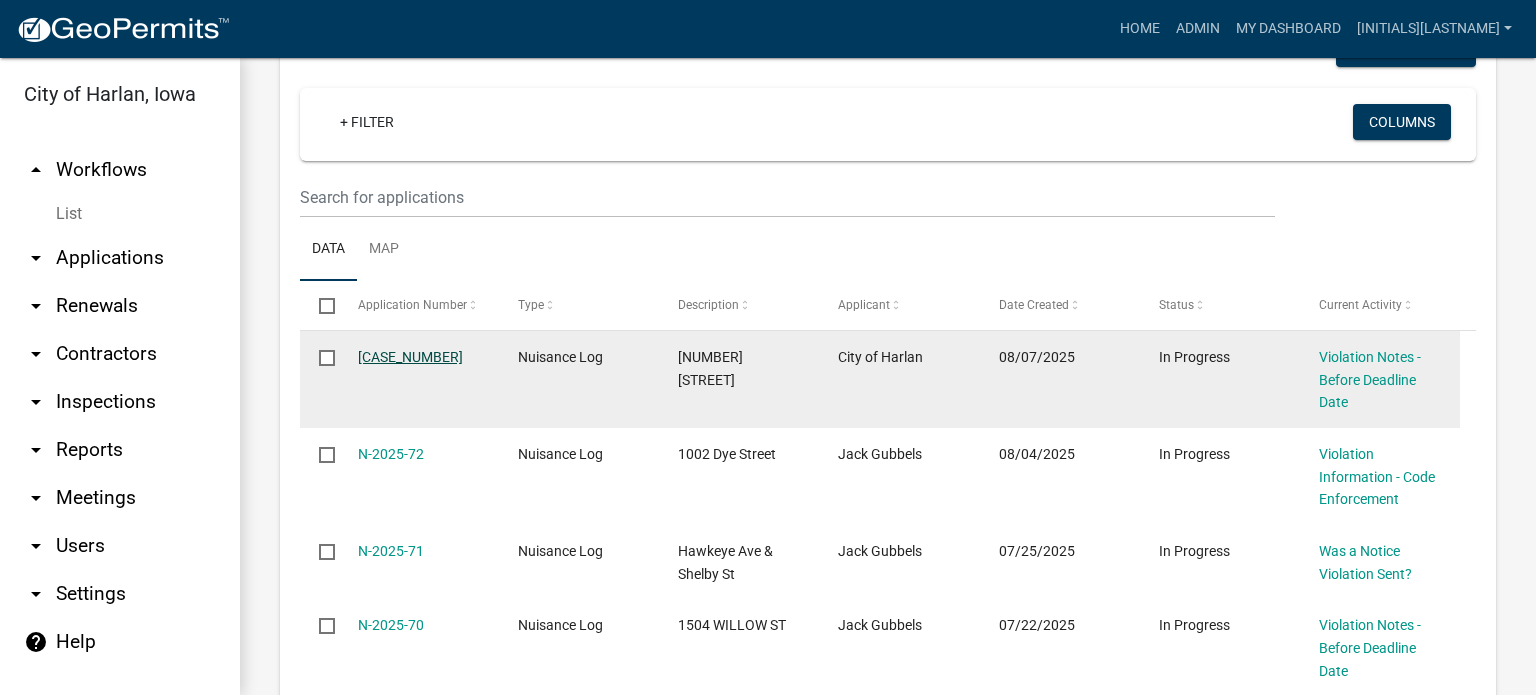 click on "[CASE_NUMBER]" 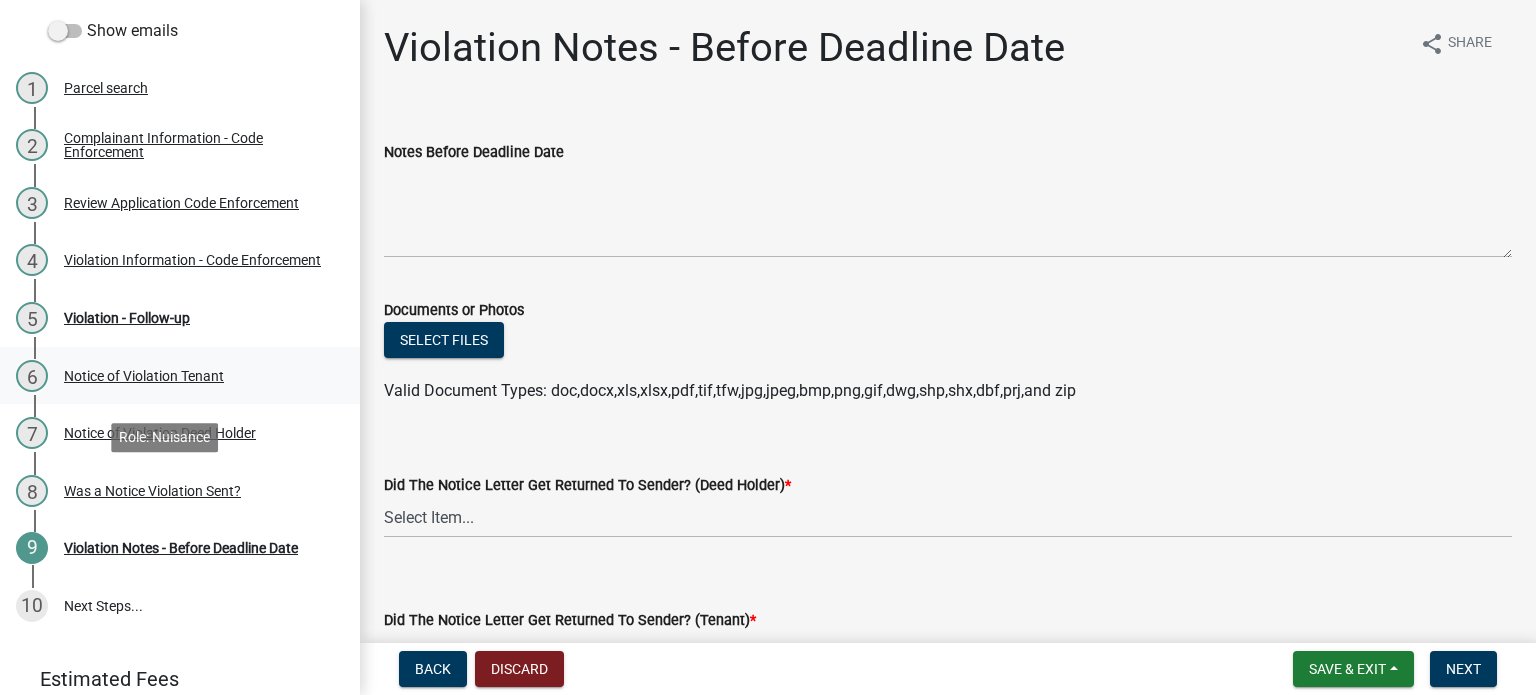 scroll, scrollTop: 300, scrollLeft: 0, axis: vertical 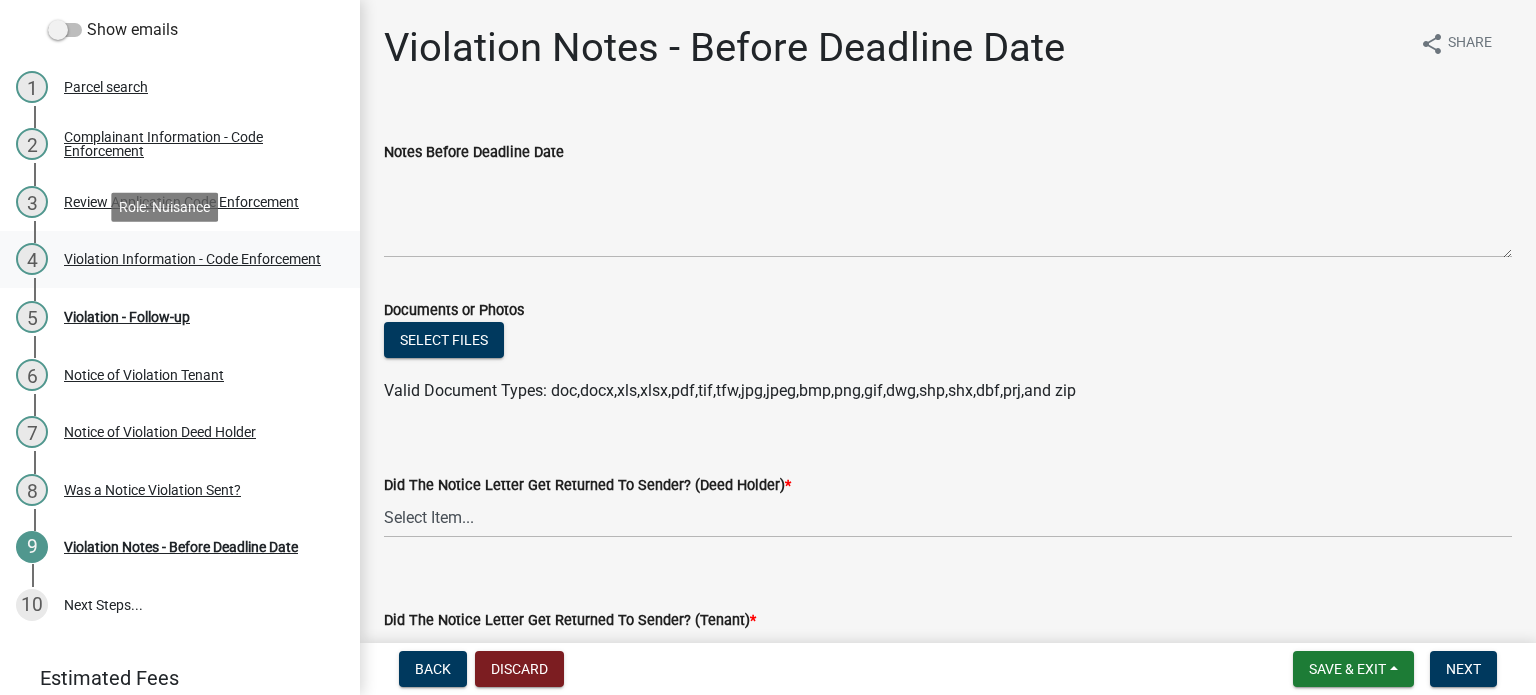 click on "Violation Information - Code Enforcement" at bounding box center [192, 259] 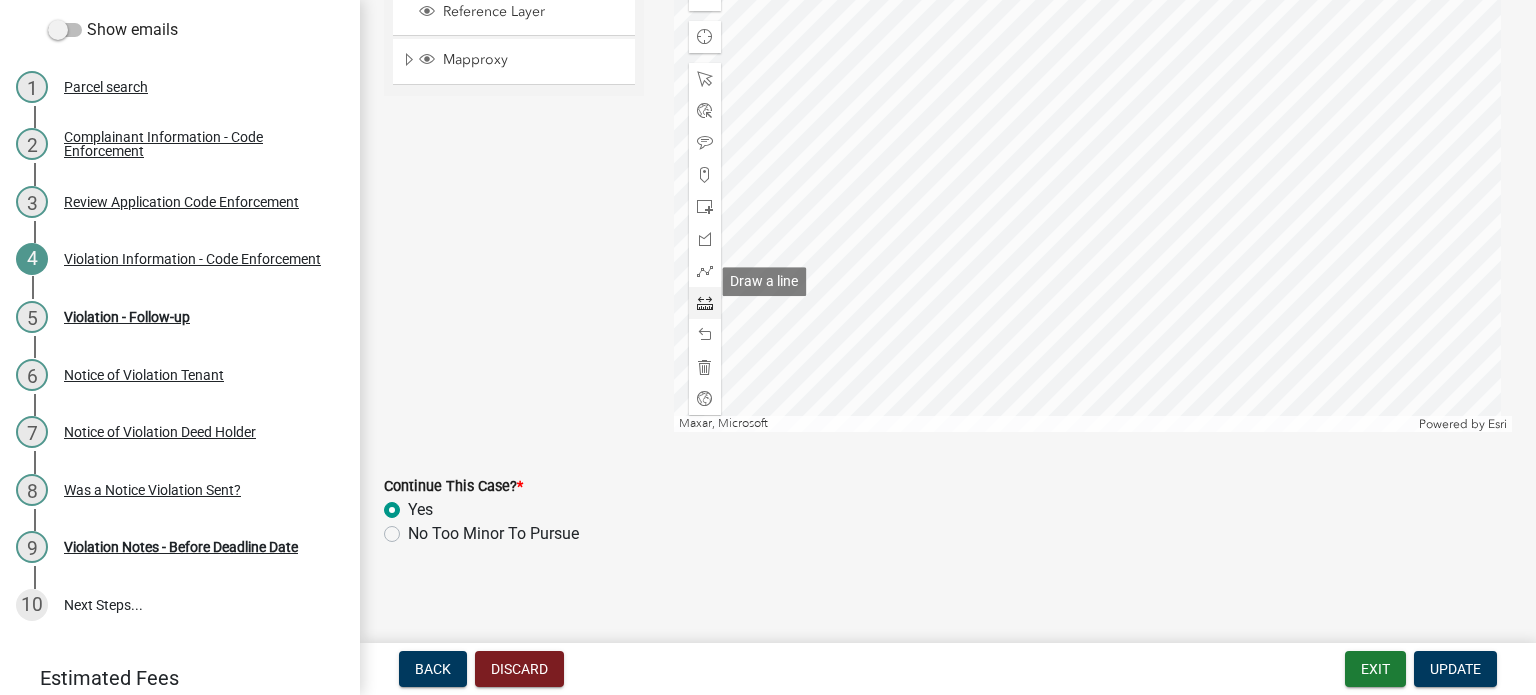 scroll, scrollTop: 2220, scrollLeft: 0, axis: vertical 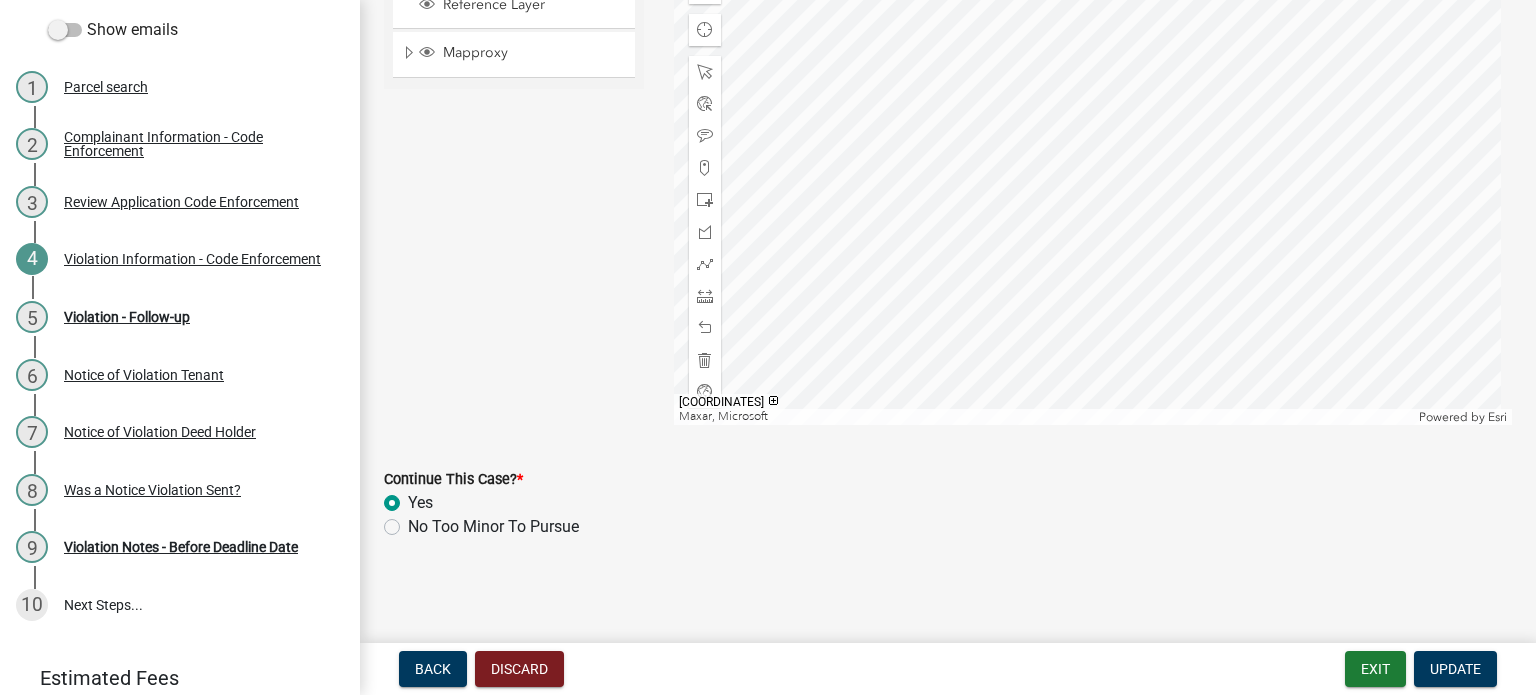 click on "No Too Minor To Pursue" 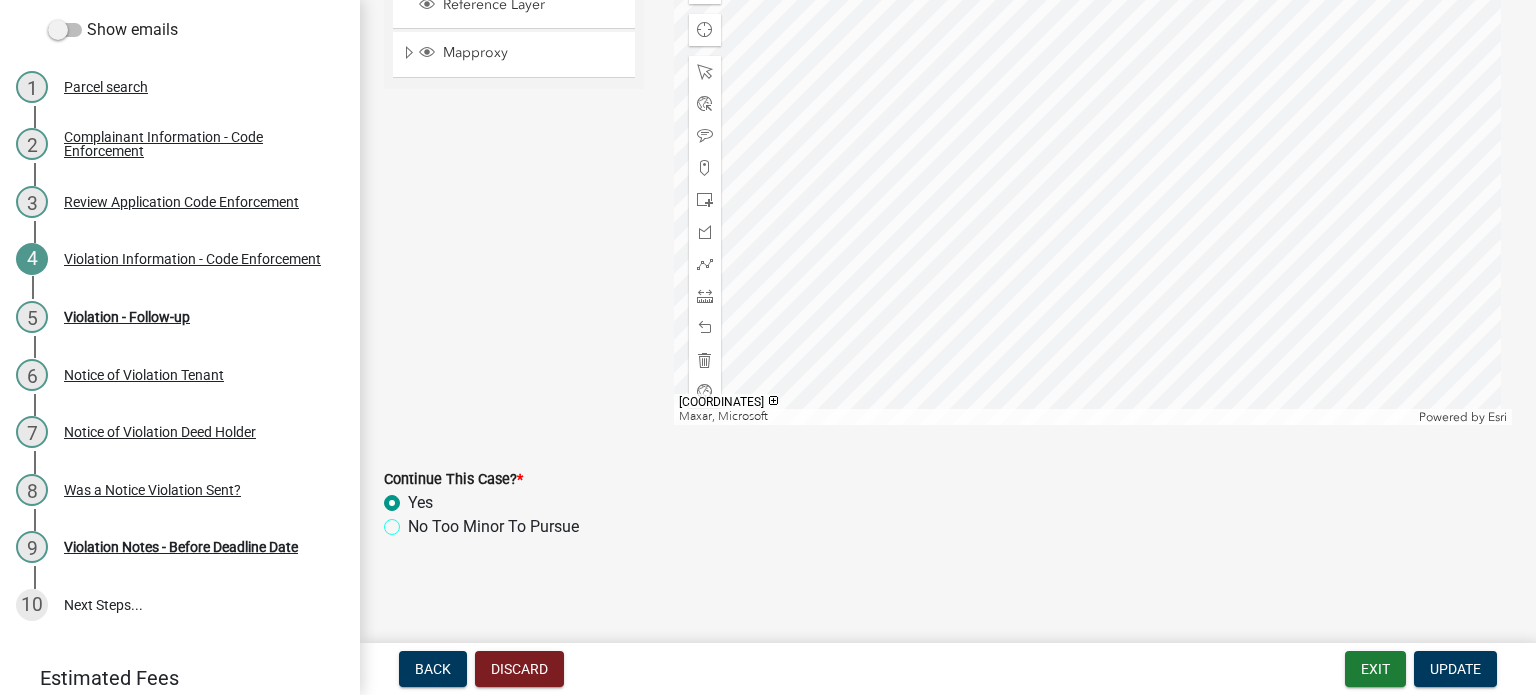 click on "No Too Minor To Pursue" at bounding box center (414, 521) 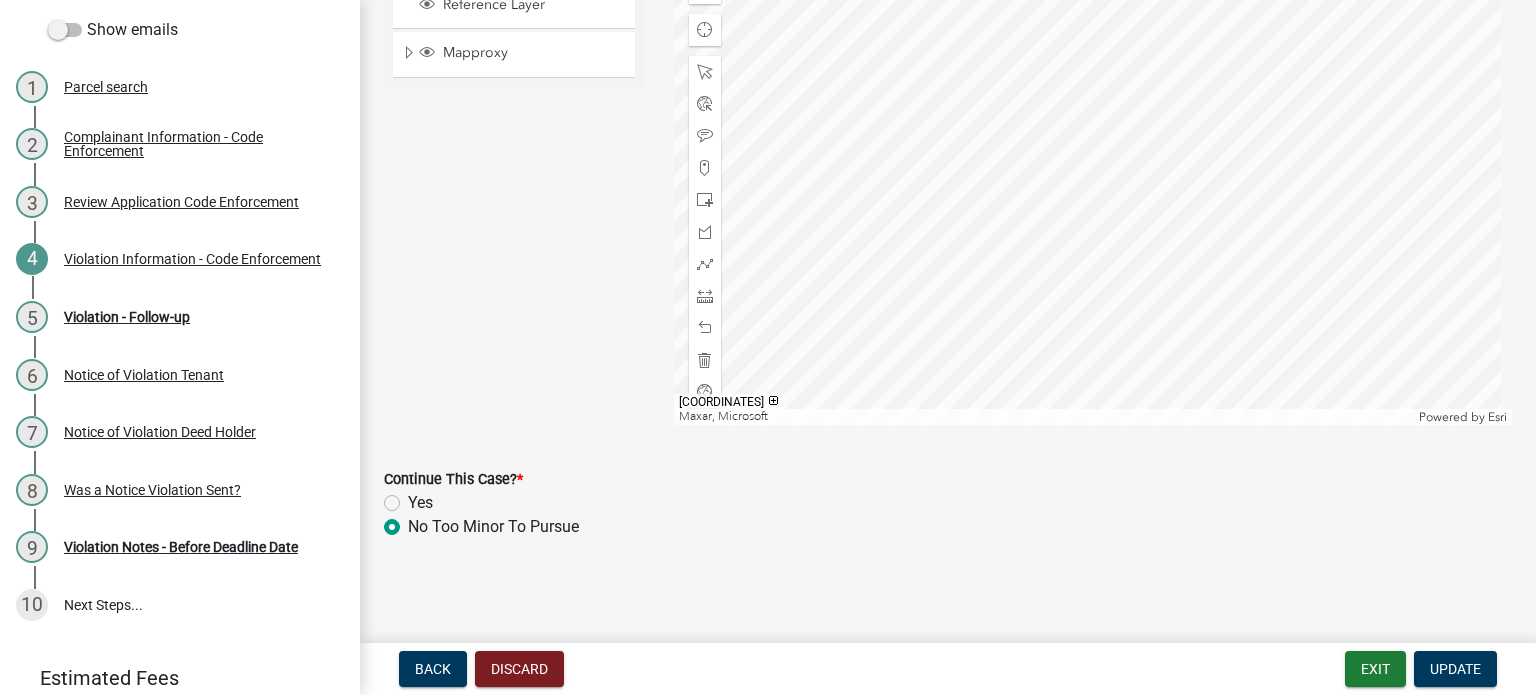 radio on "true" 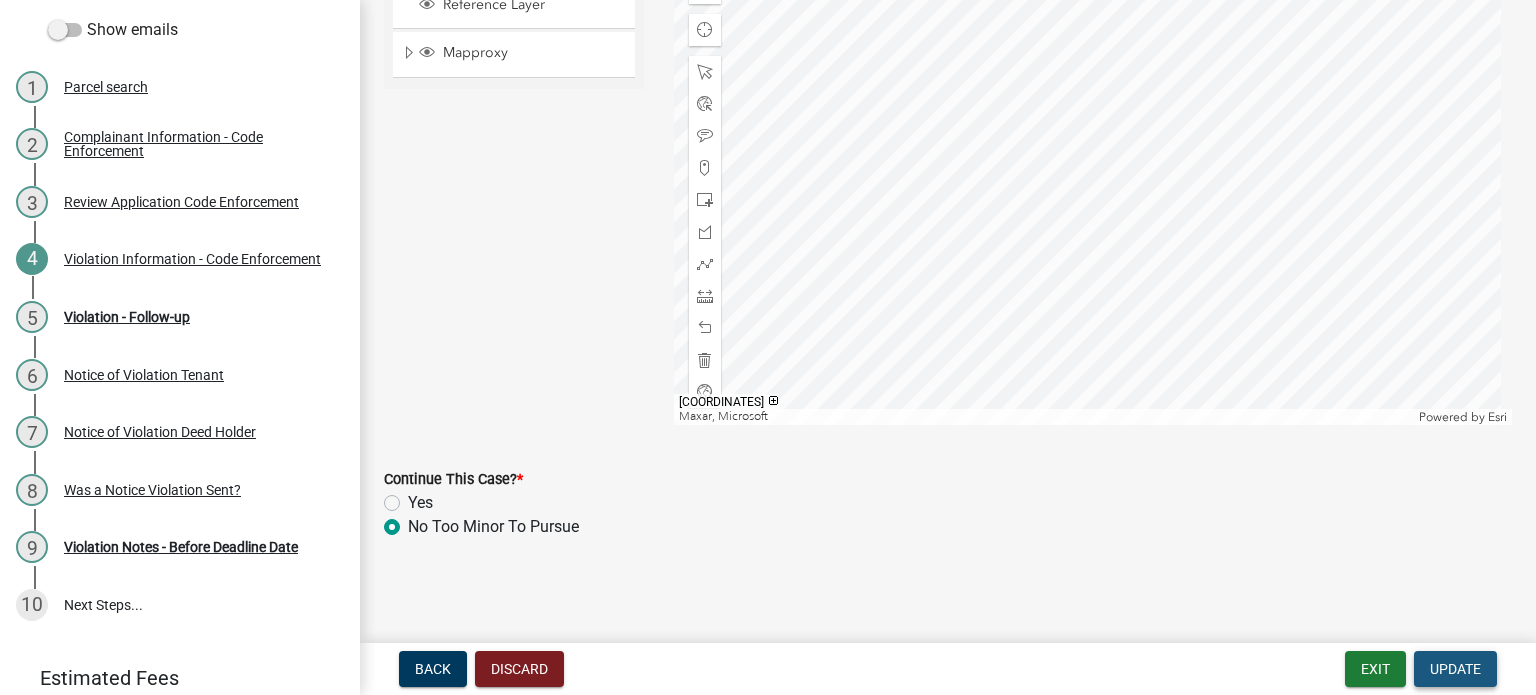 click on "Update" at bounding box center [1455, 669] 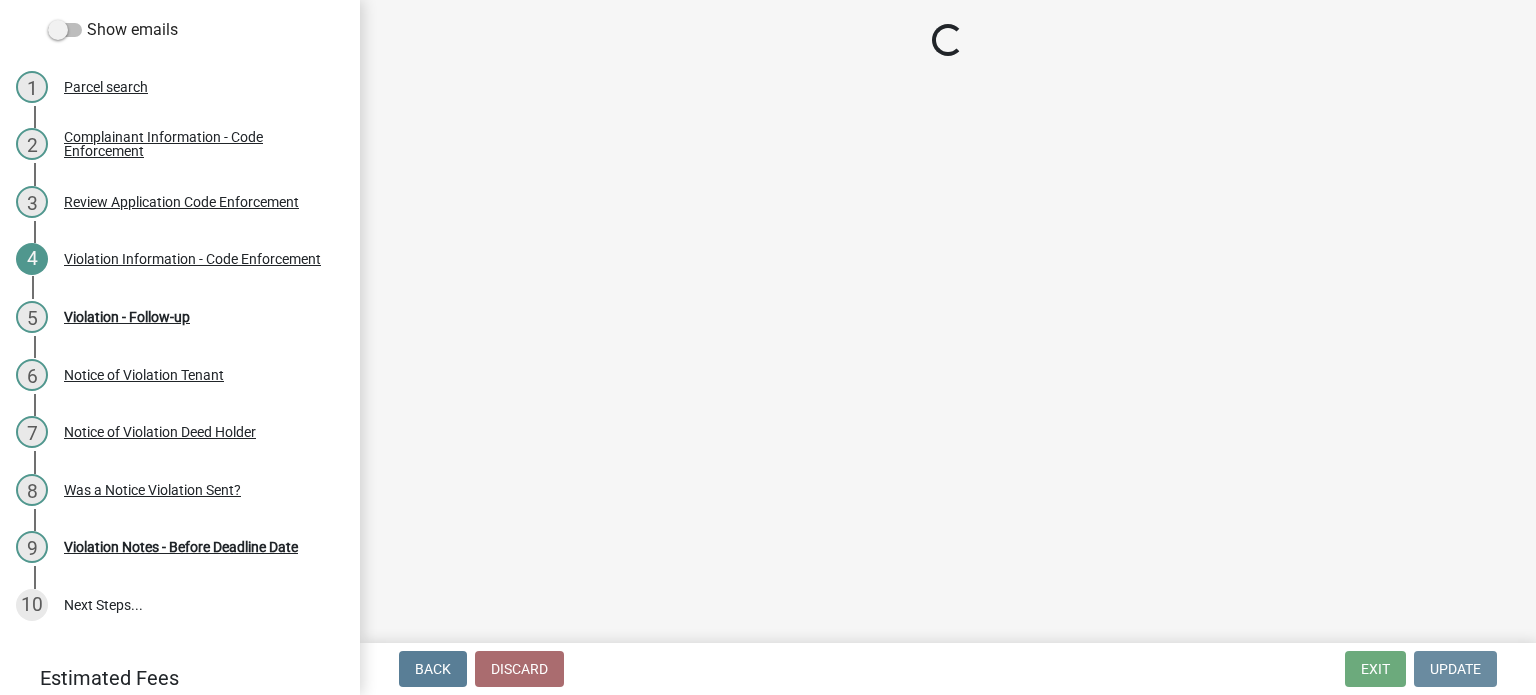 scroll, scrollTop: 0, scrollLeft: 0, axis: both 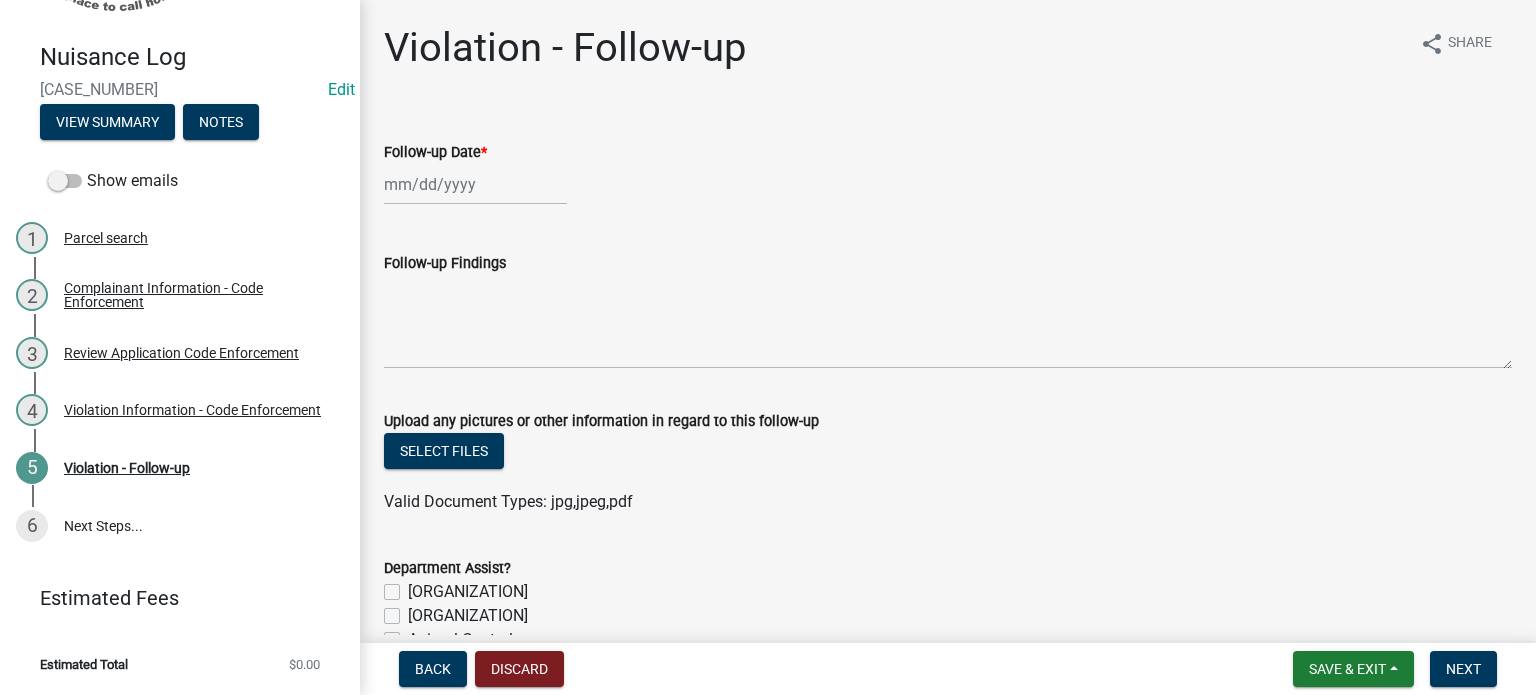 click 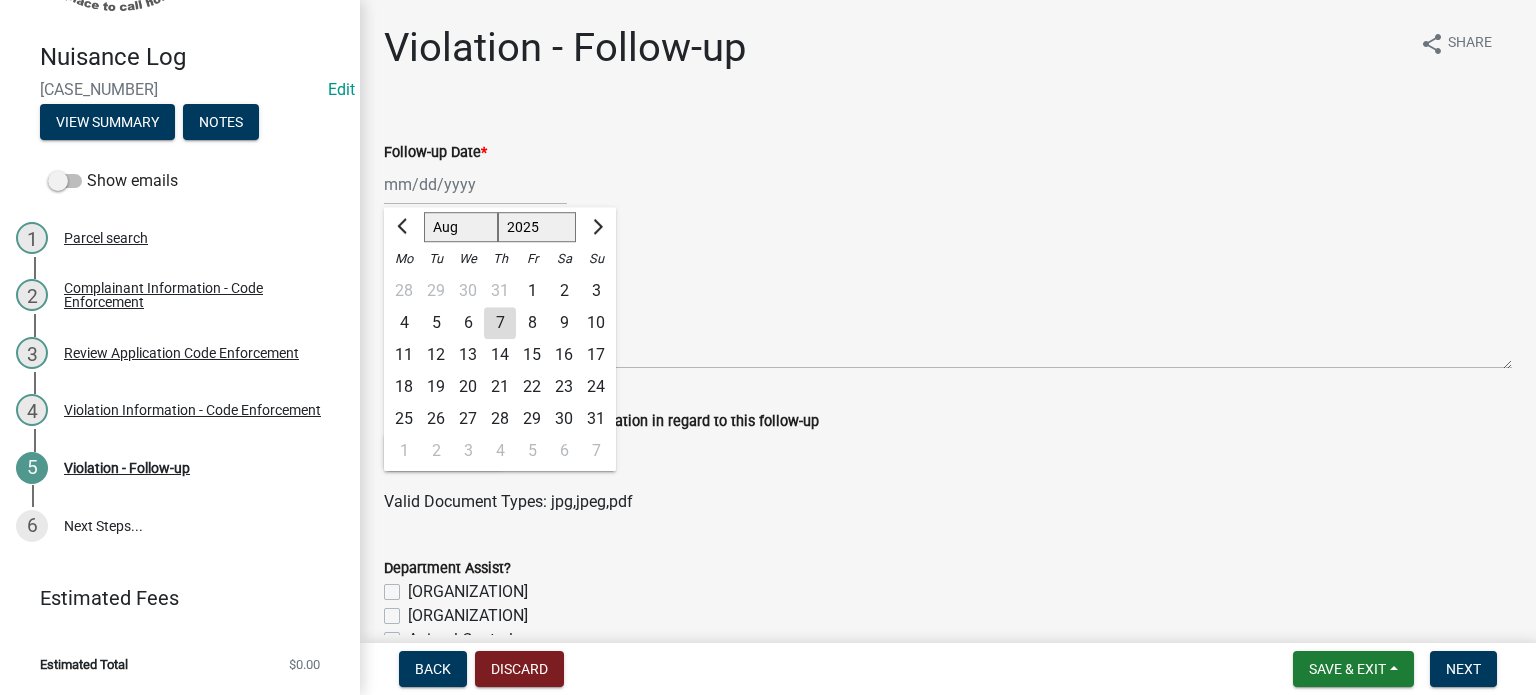 click on "7" 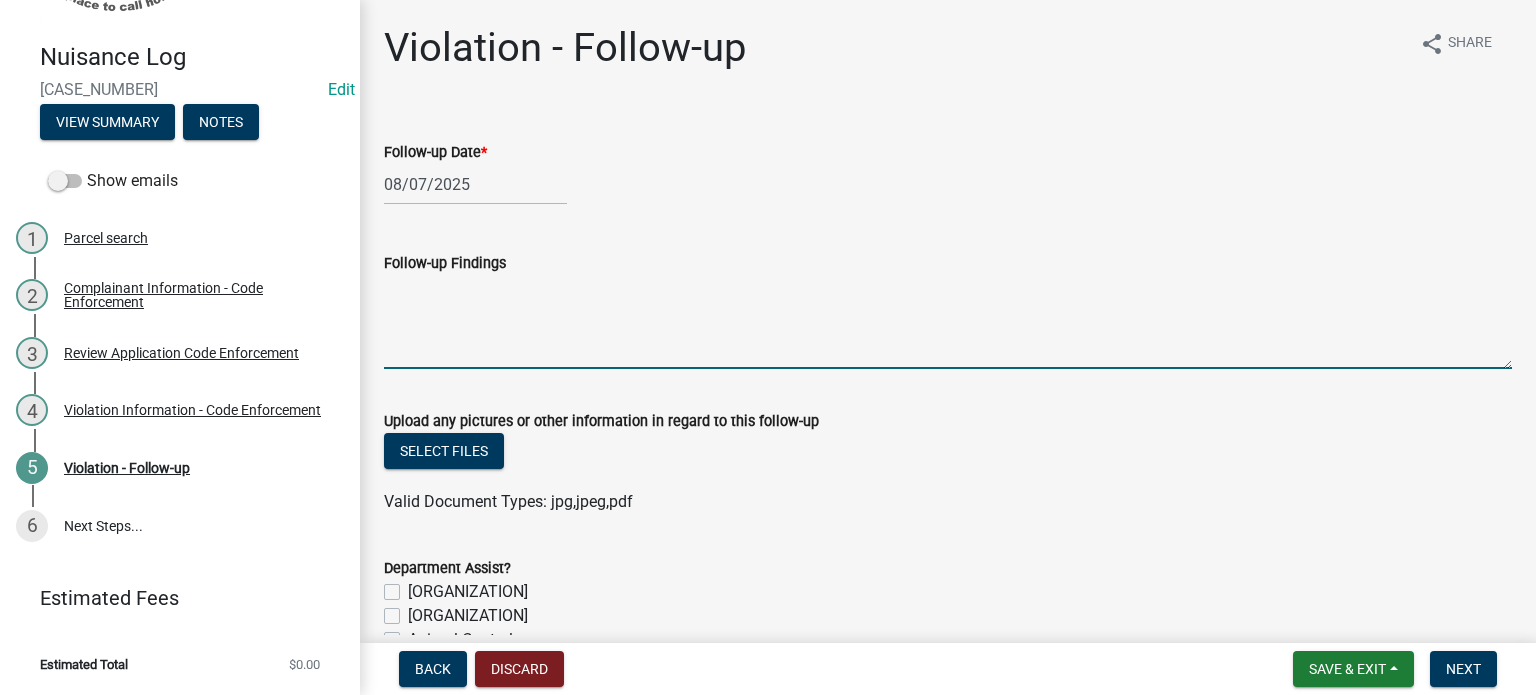 click on "Follow-up Findings" at bounding box center [948, 322] 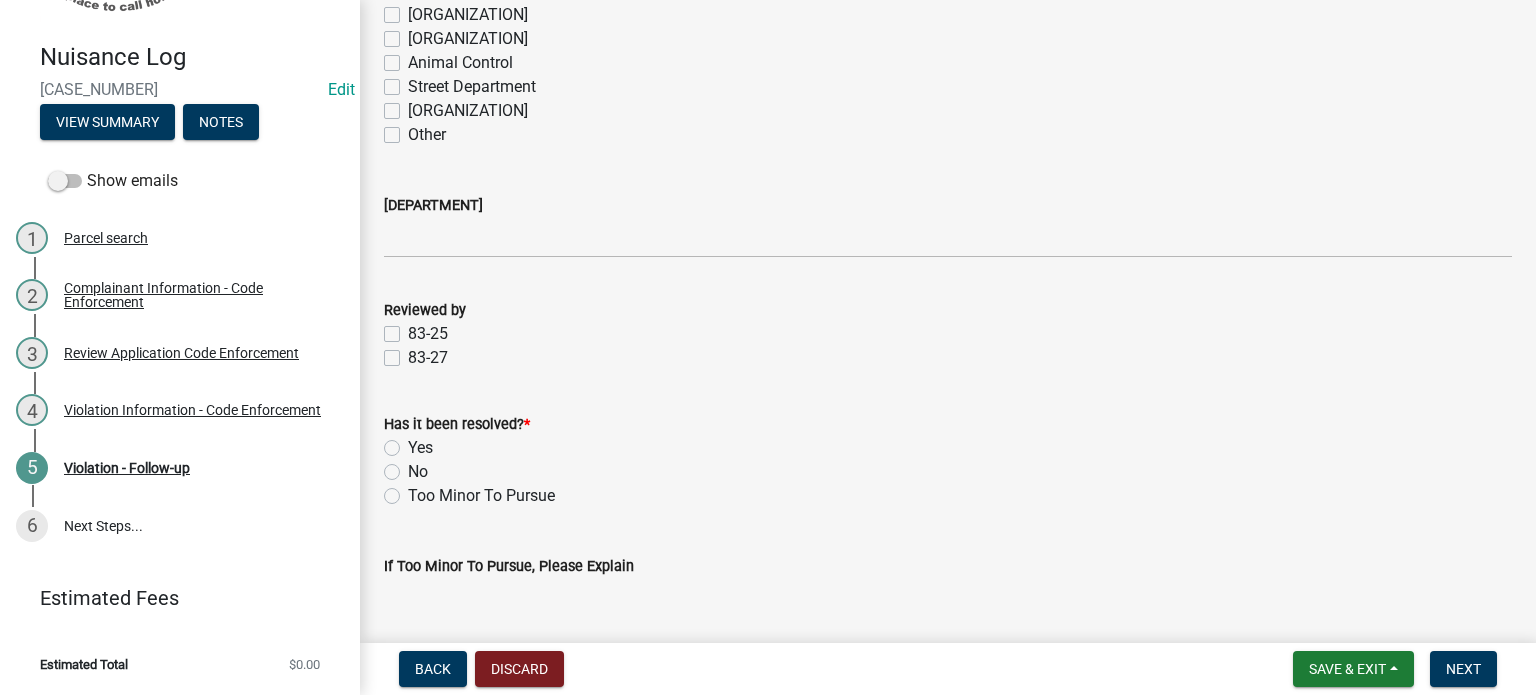 scroll, scrollTop: 600, scrollLeft: 0, axis: vertical 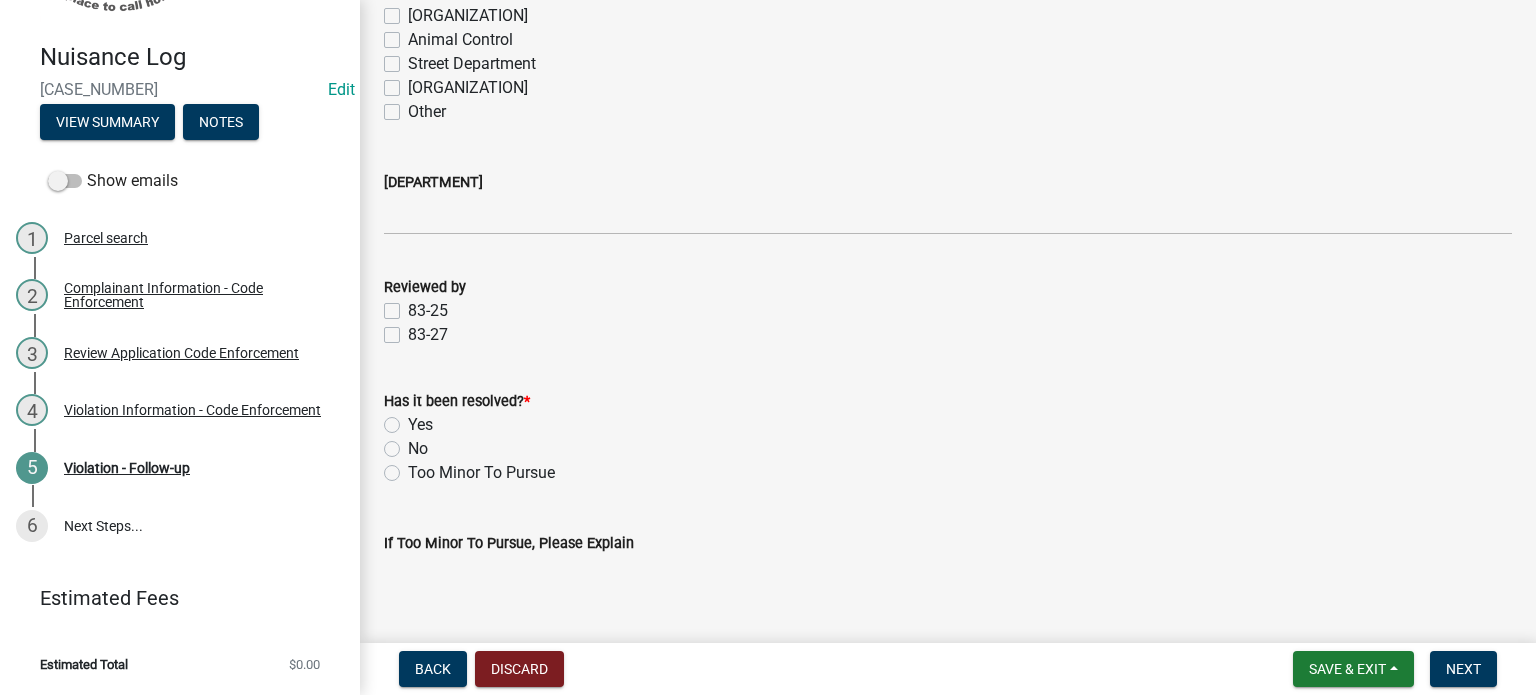 type on "drove by property and it has recently been mowed  JMB" 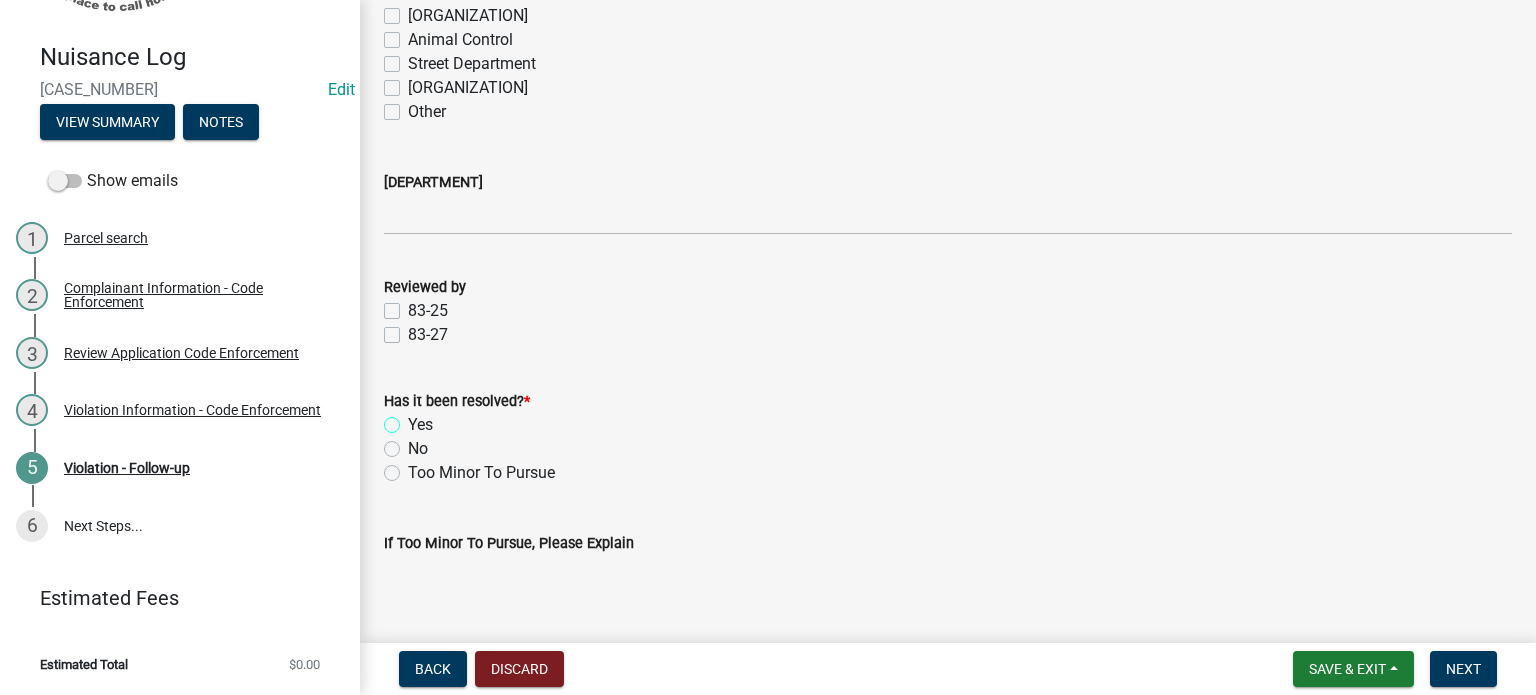 click on "Yes" at bounding box center [414, 419] 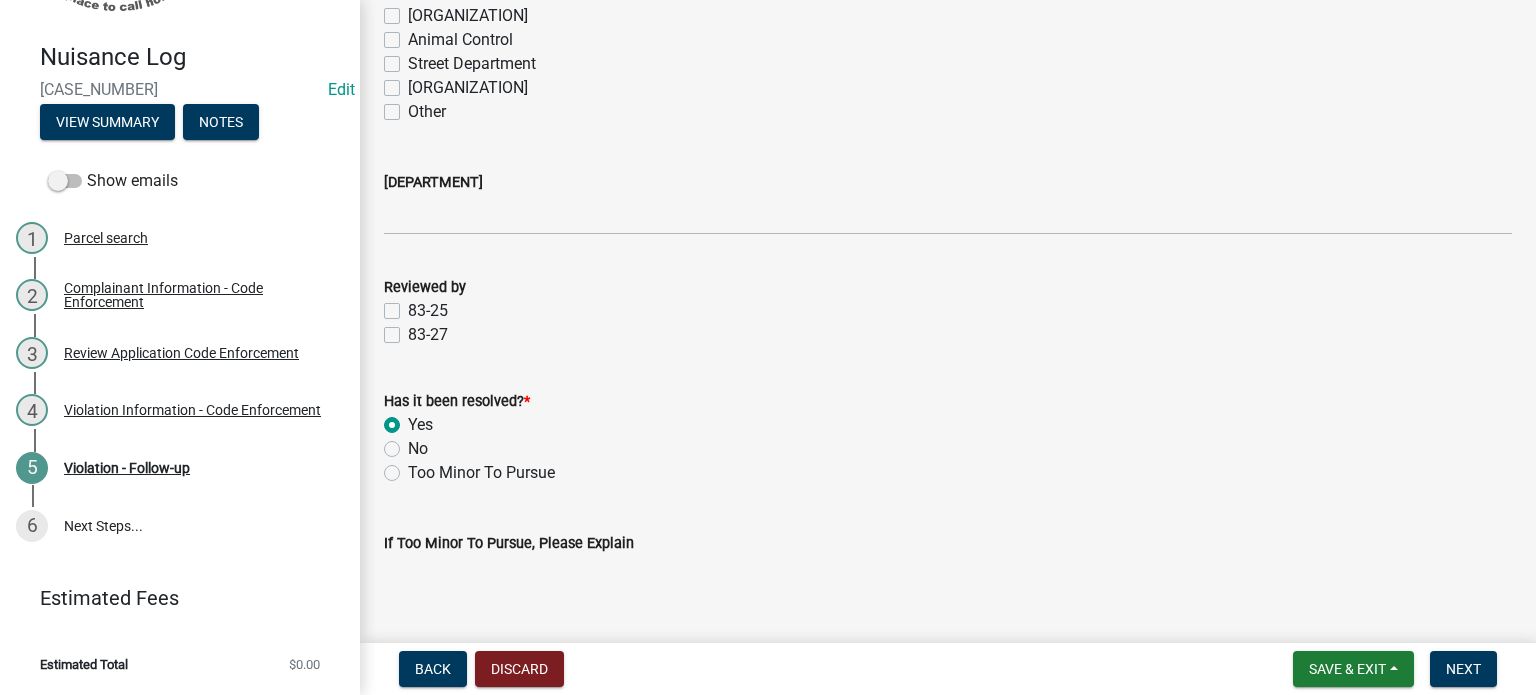 radio on "true" 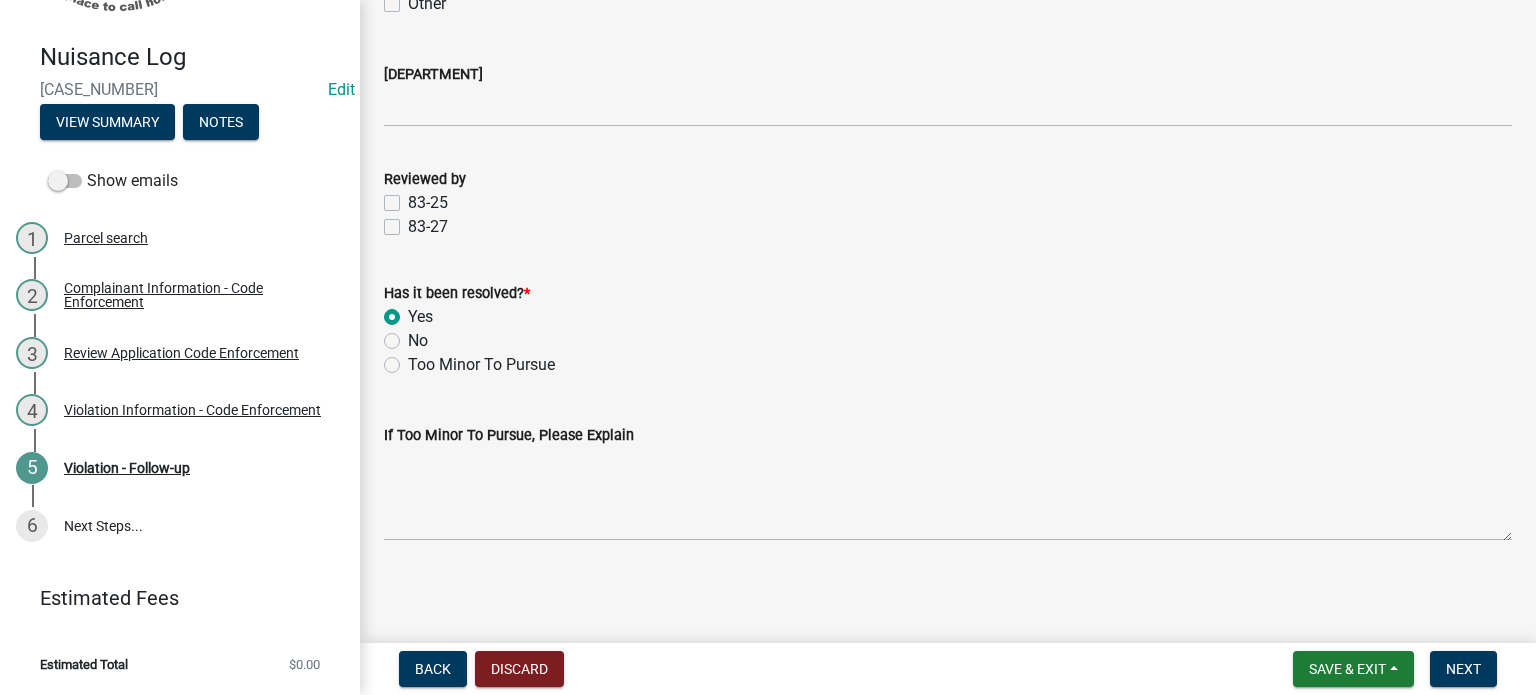 scroll, scrollTop: 711, scrollLeft: 0, axis: vertical 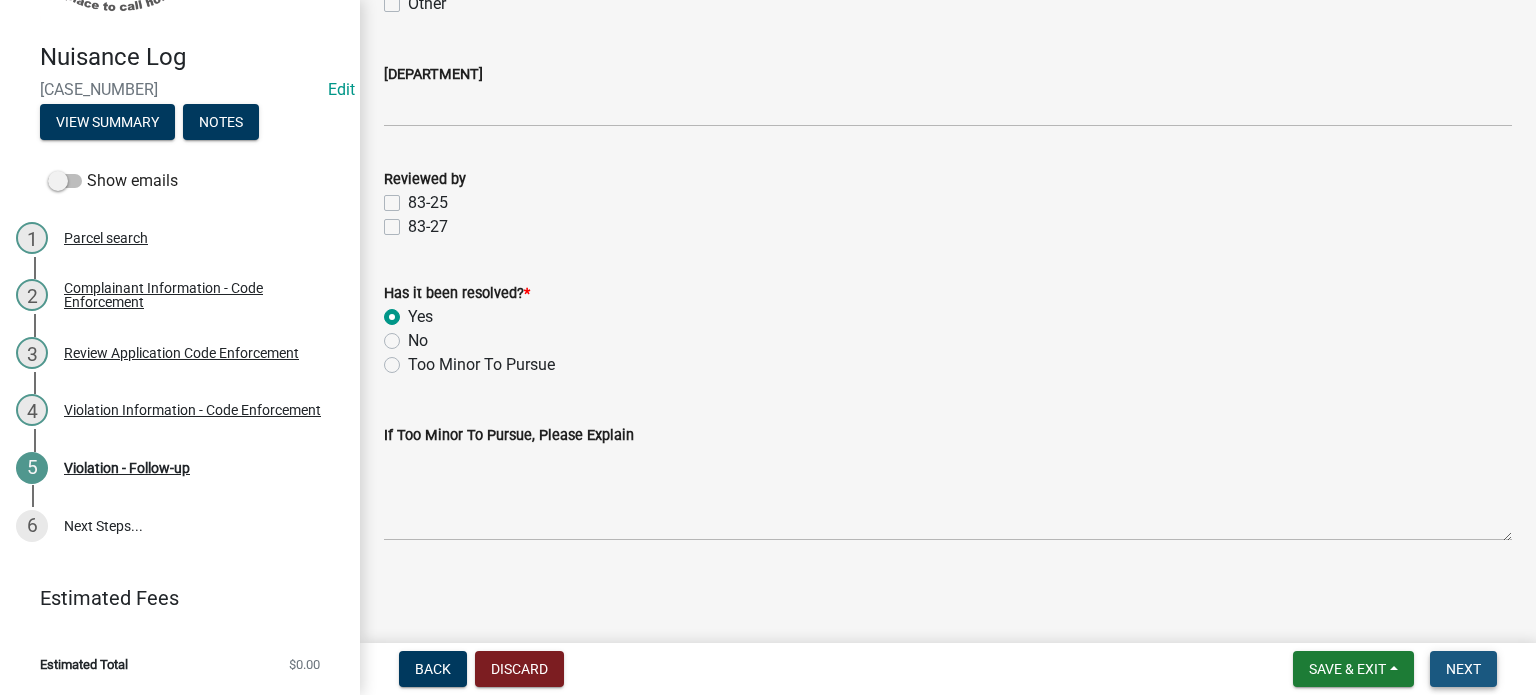 drag, startPoint x: 1486, startPoint y: 678, endPoint x: 1464, endPoint y: 676, distance: 22.090721 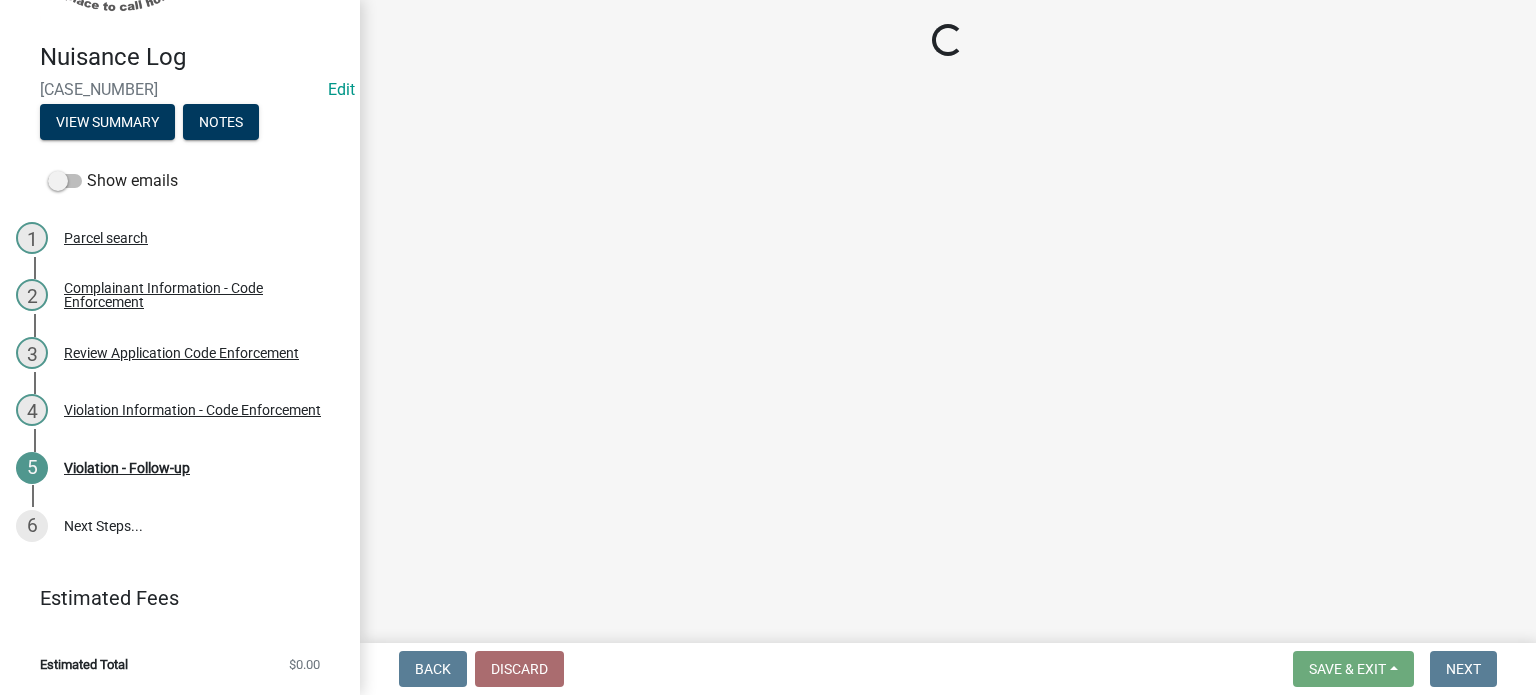 scroll, scrollTop: 0, scrollLeft: 0, axis: both 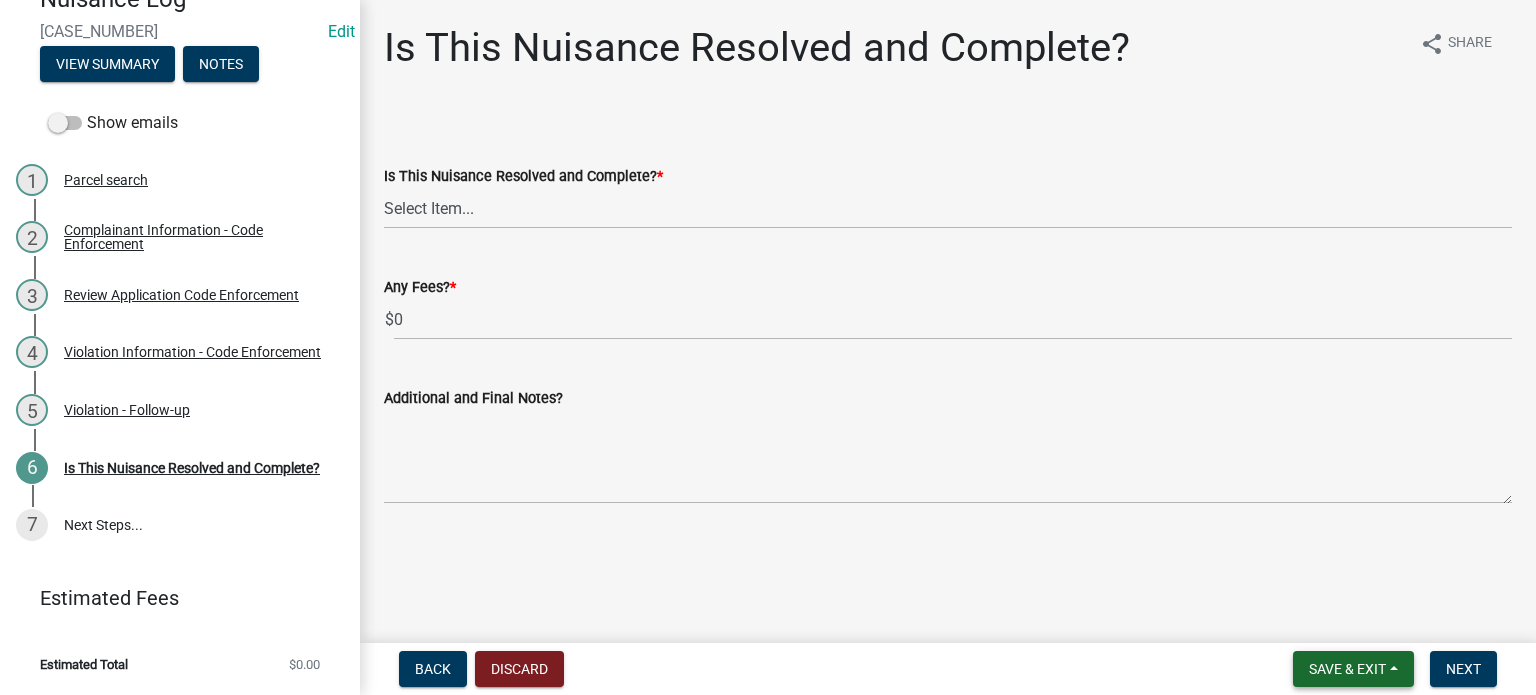 drag, startPoint x: 1348, startPoint y: 676, endPoint x: 621, endPoint y: 386, distance: 782.7062 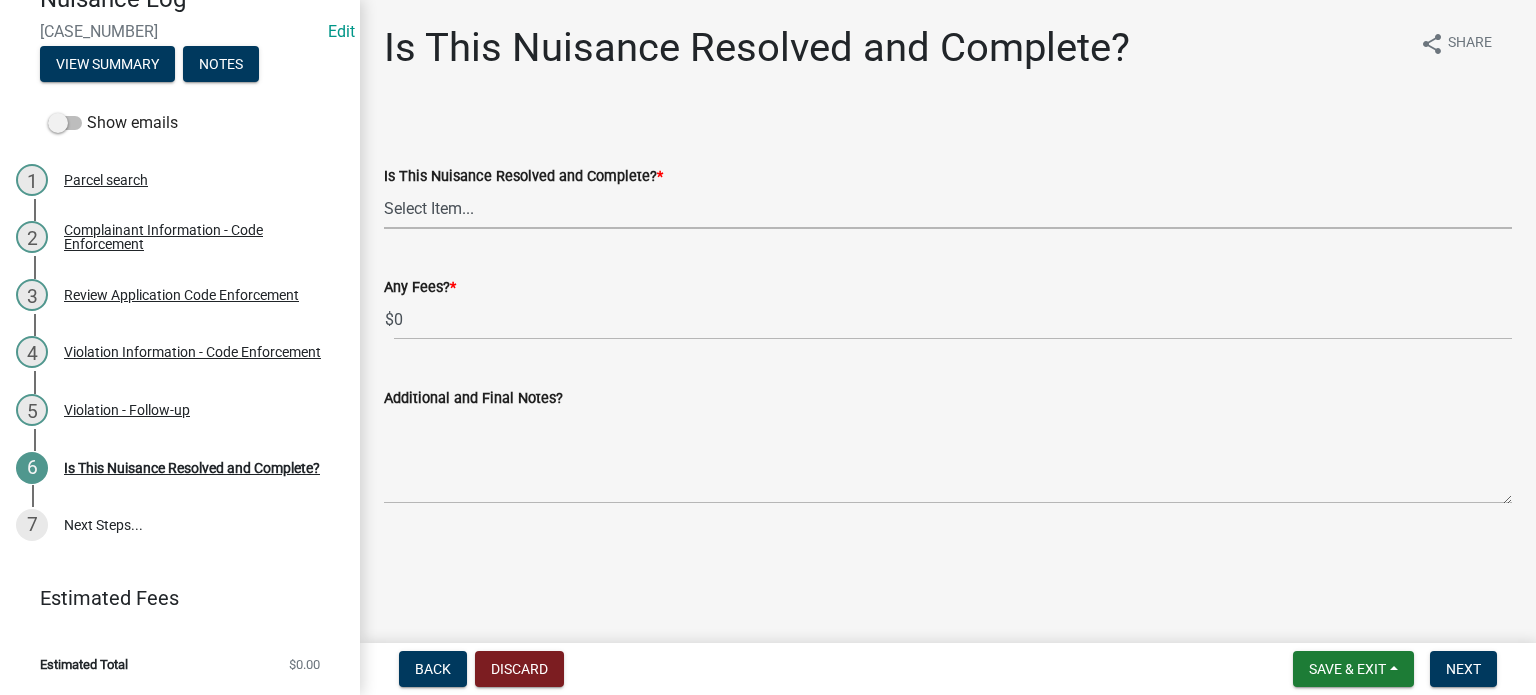 click on "Select Item...   Yes   No" at bounding box center (948, 208) 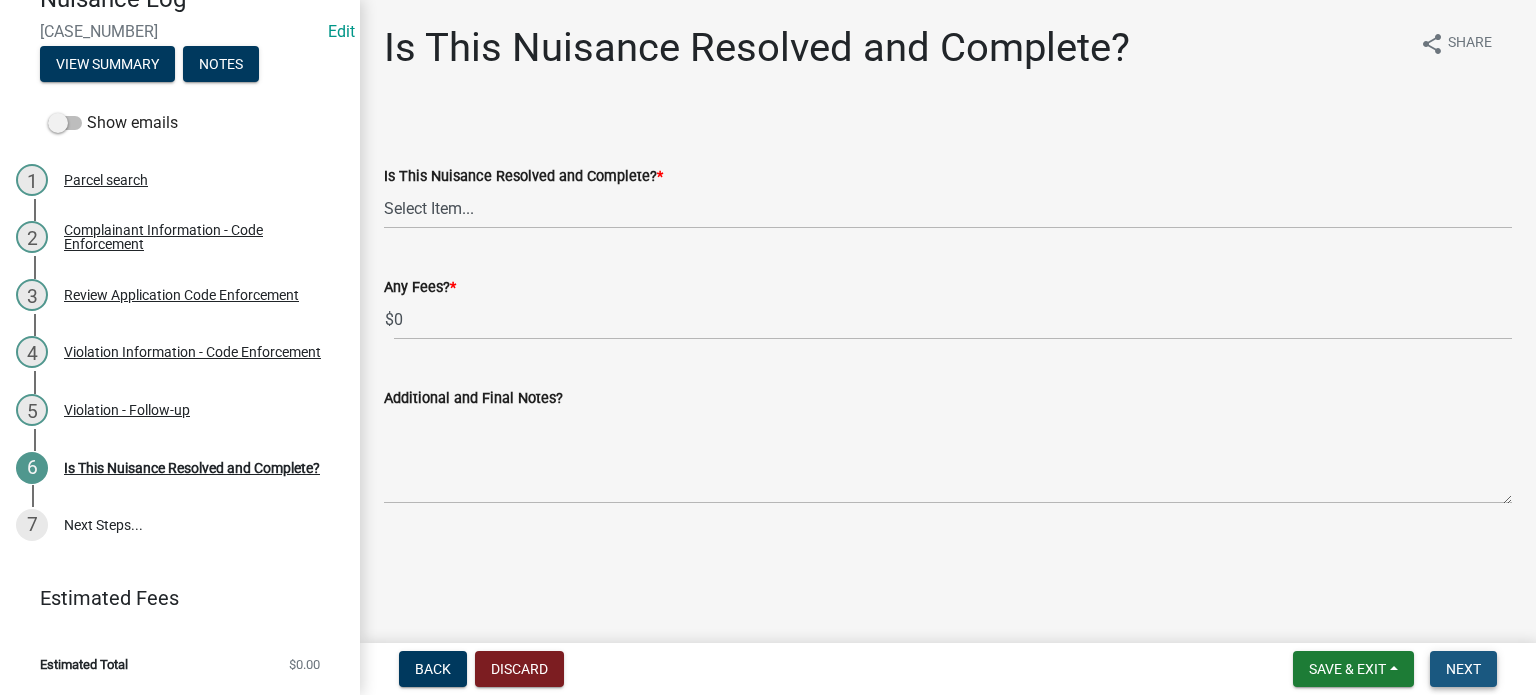 click on "Next" at bounding box center [1463, 669] 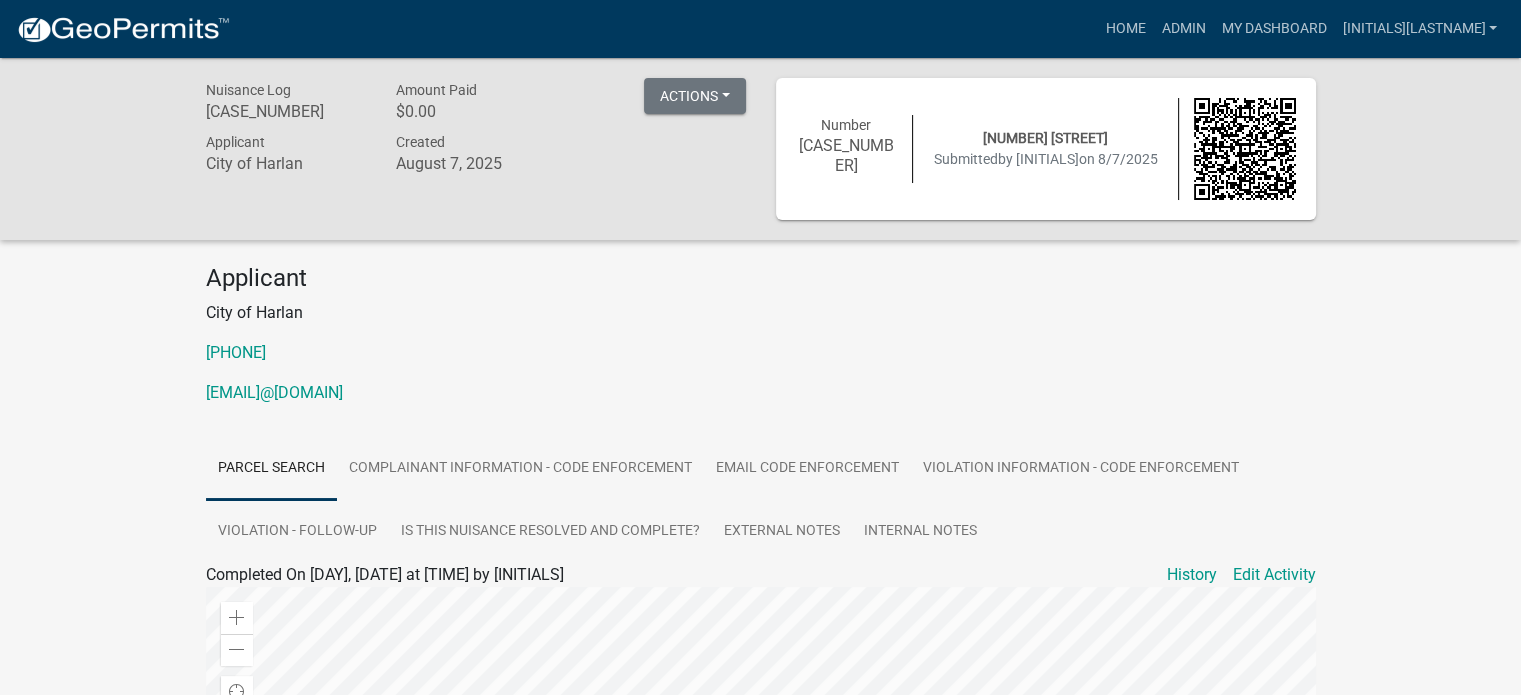 scroll, scrollTop: 0, scrollLeft: 0, axis: both 